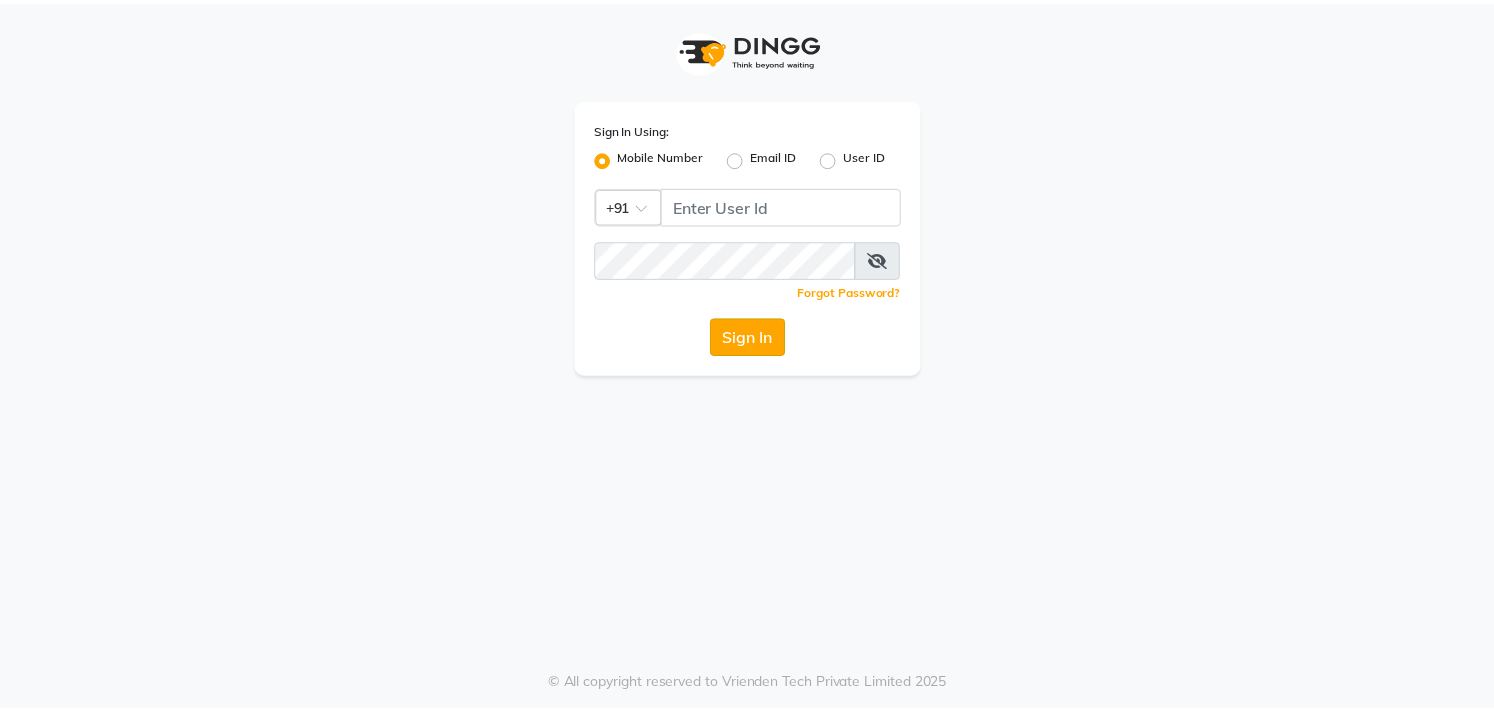 scroll, scrollTop: 0, scrollLeft: 0, axis: both 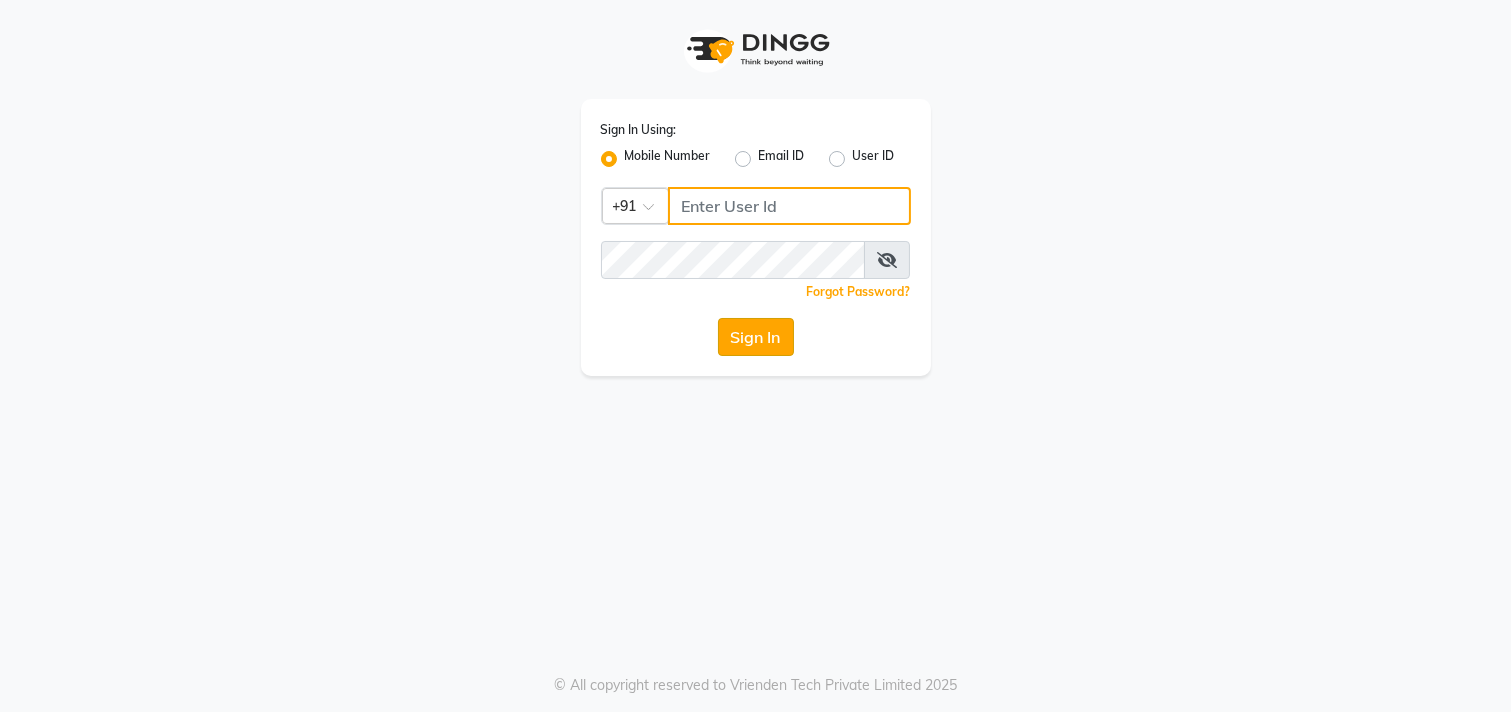 type on "9942209797" 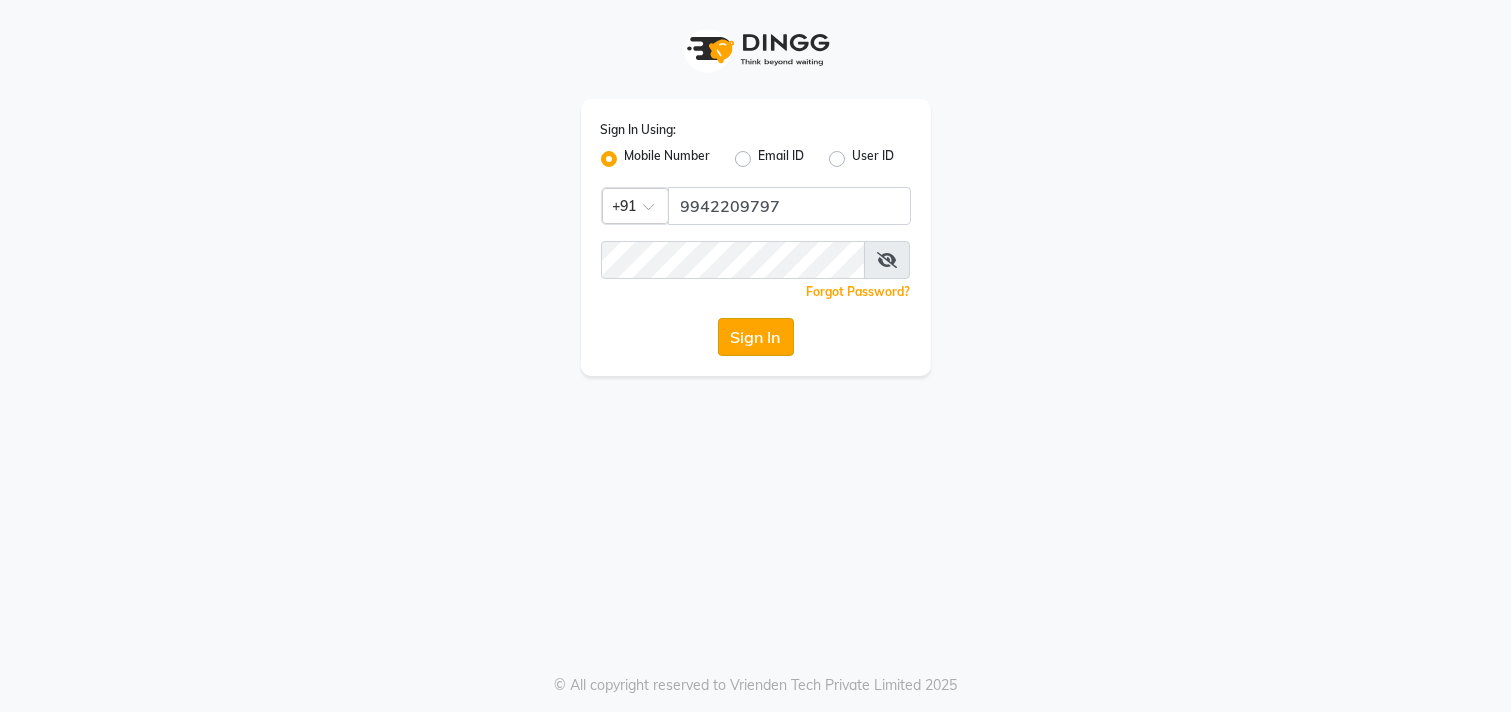 click on "Sign In" 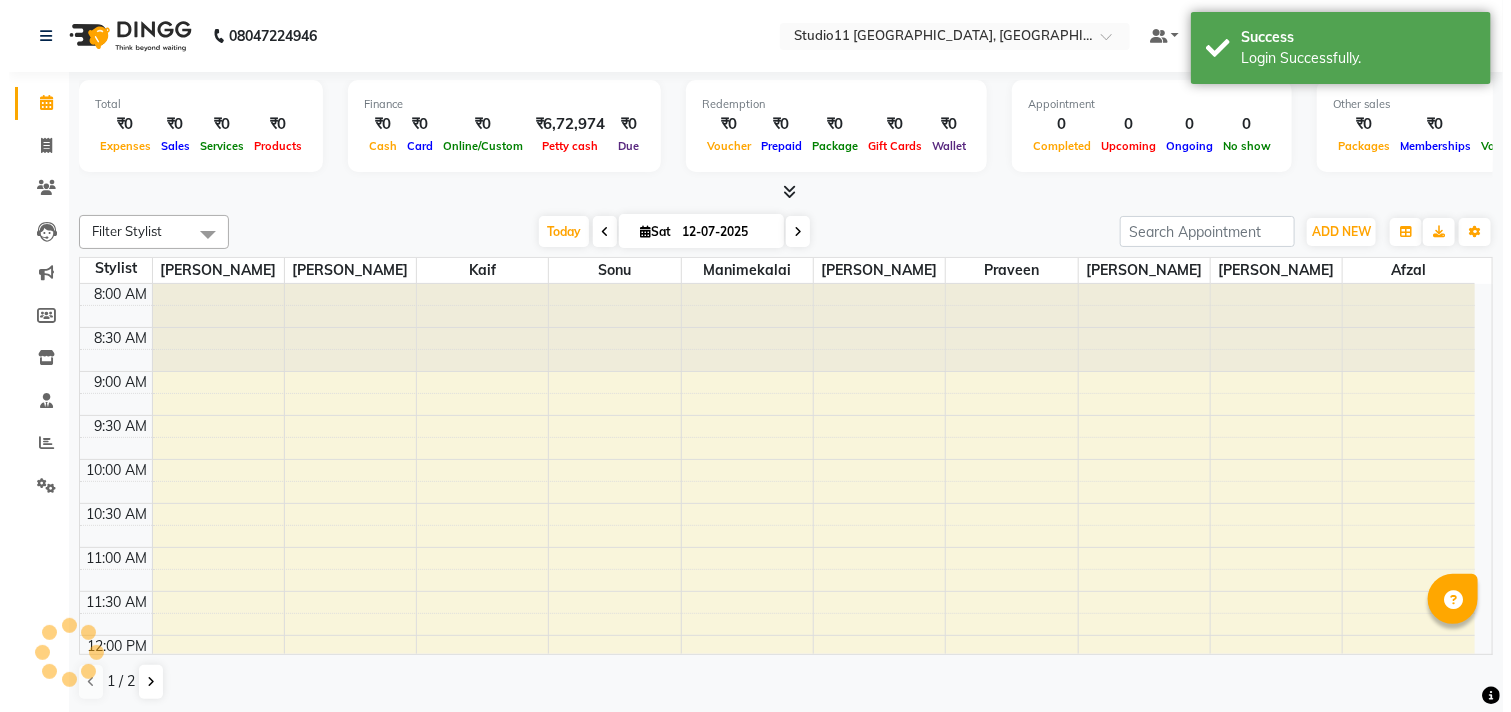 scroll, scrollTop: 0, scrollLeft: 0, axis: both 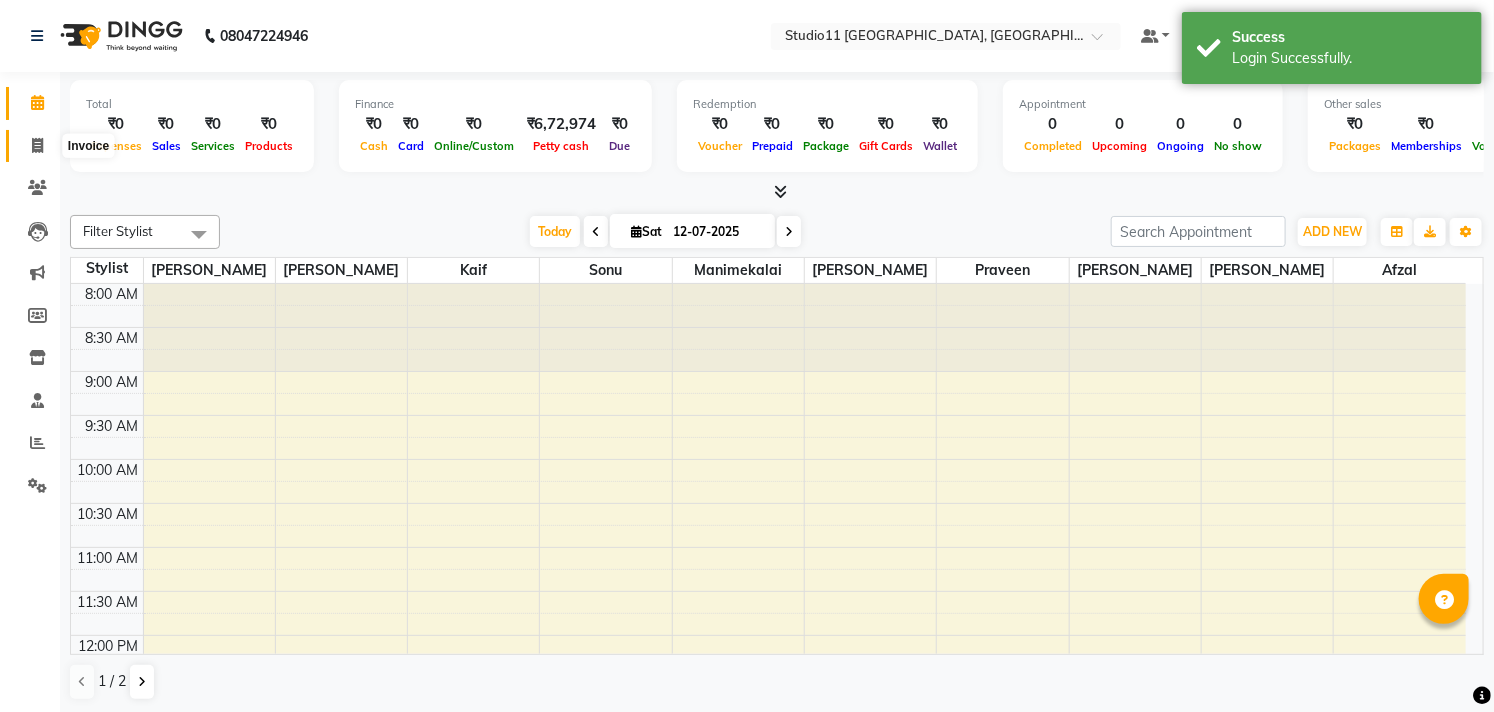 click 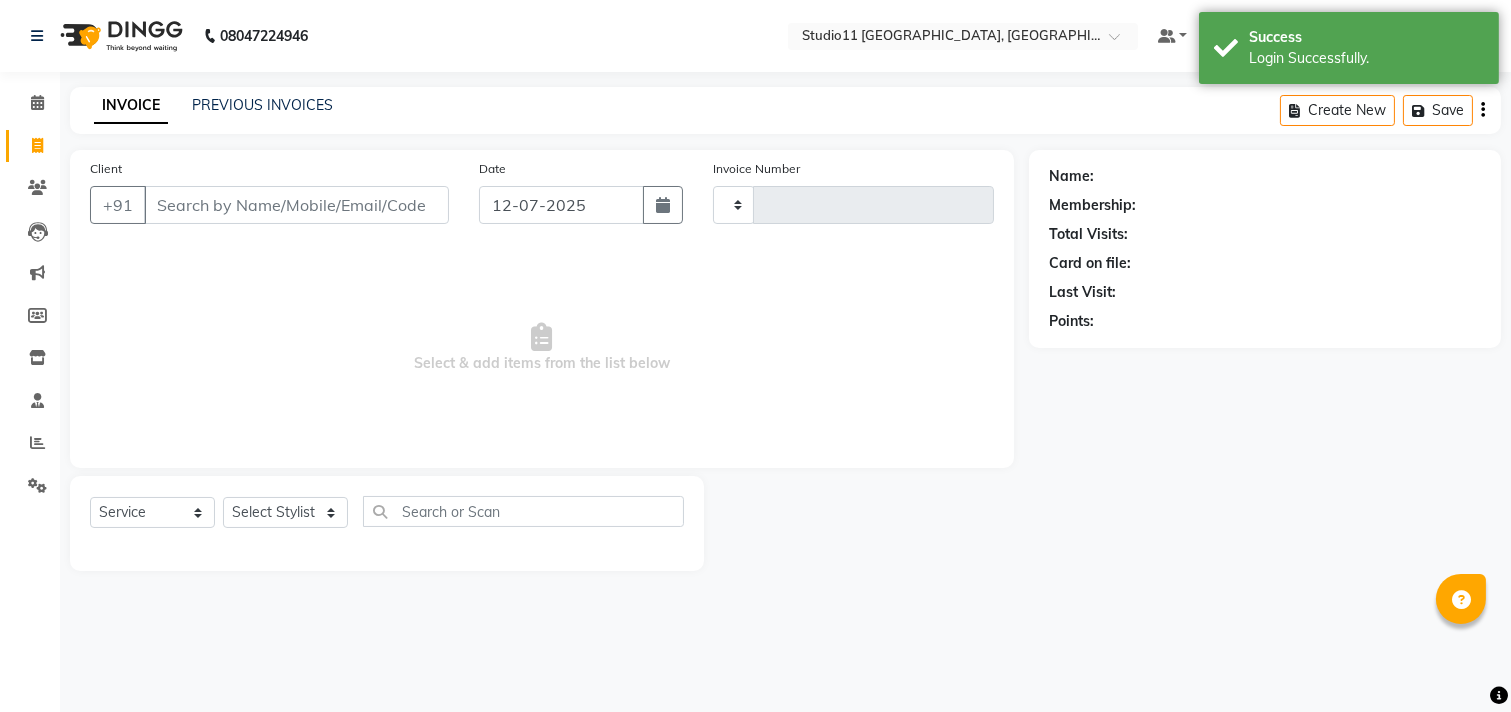 type on "1426" 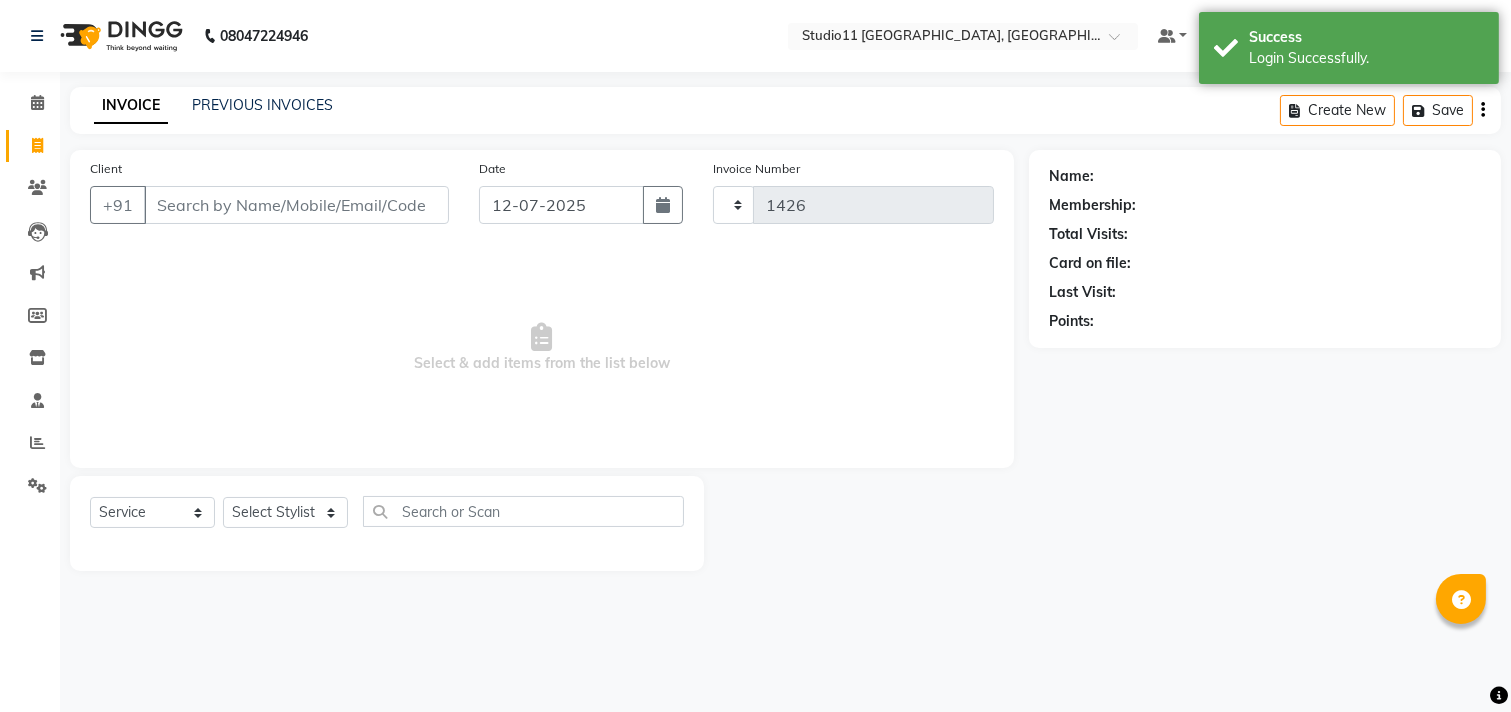 select on "7717" 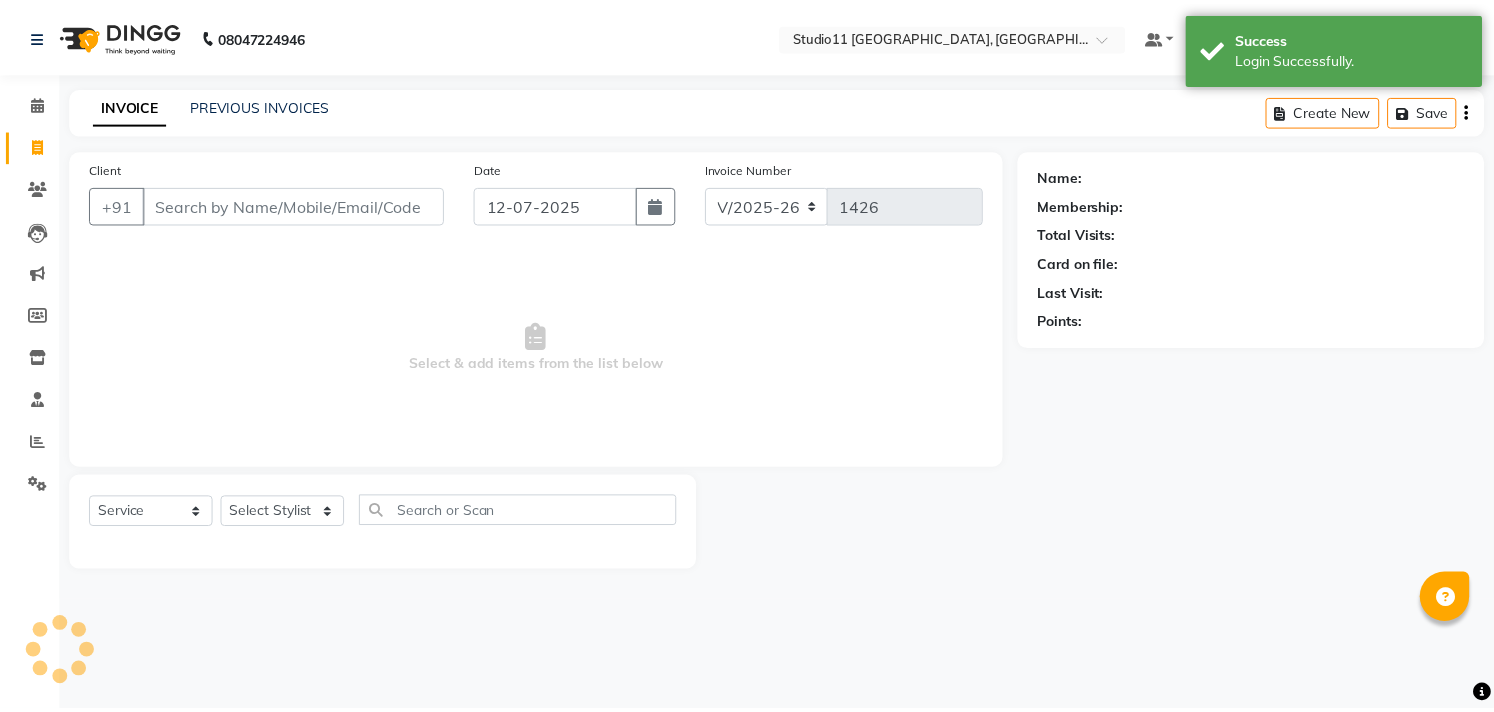 scroll, scrollTop: 0, scrollLeft: 0, axis: both 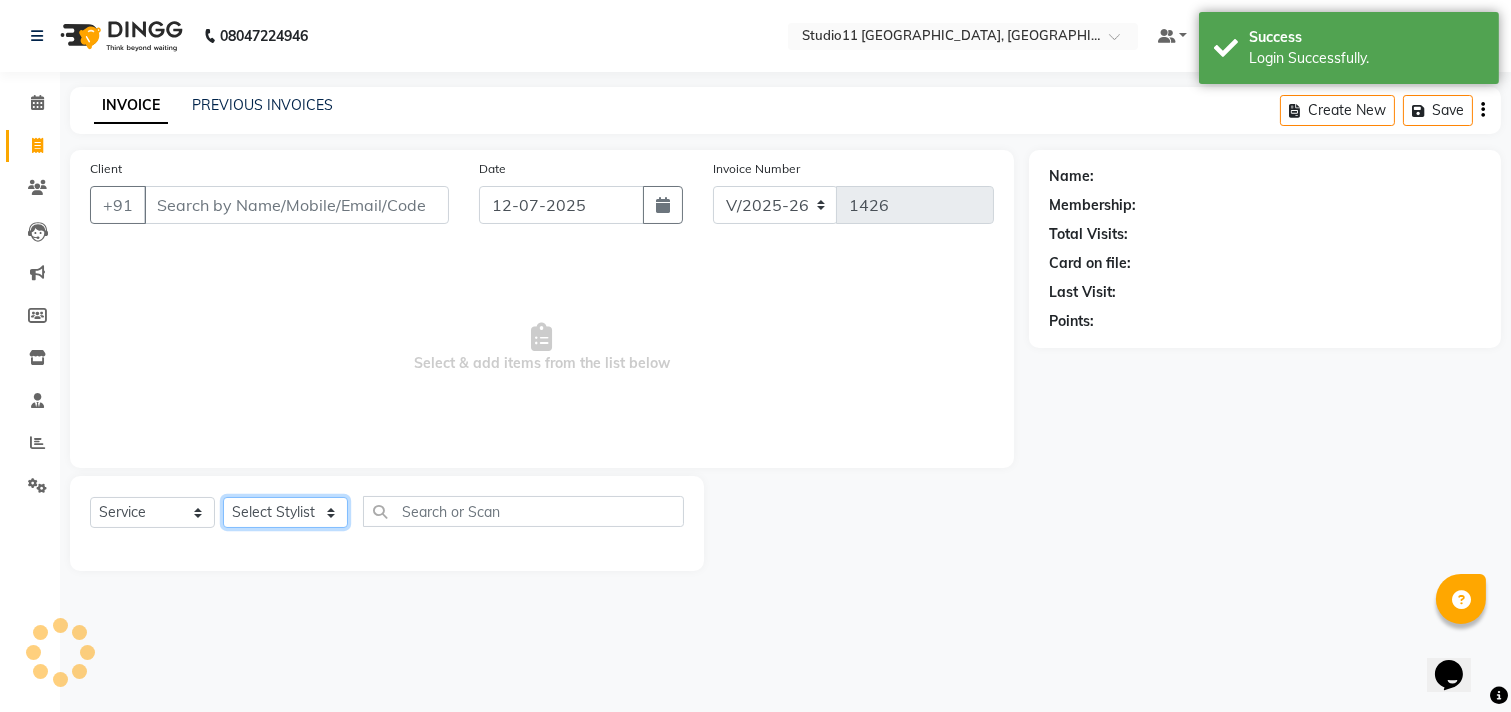 drag, startPoint x: 262, startPoint y: 505, endPoint x: 272, endPoint y: 515, distance: 14.142136 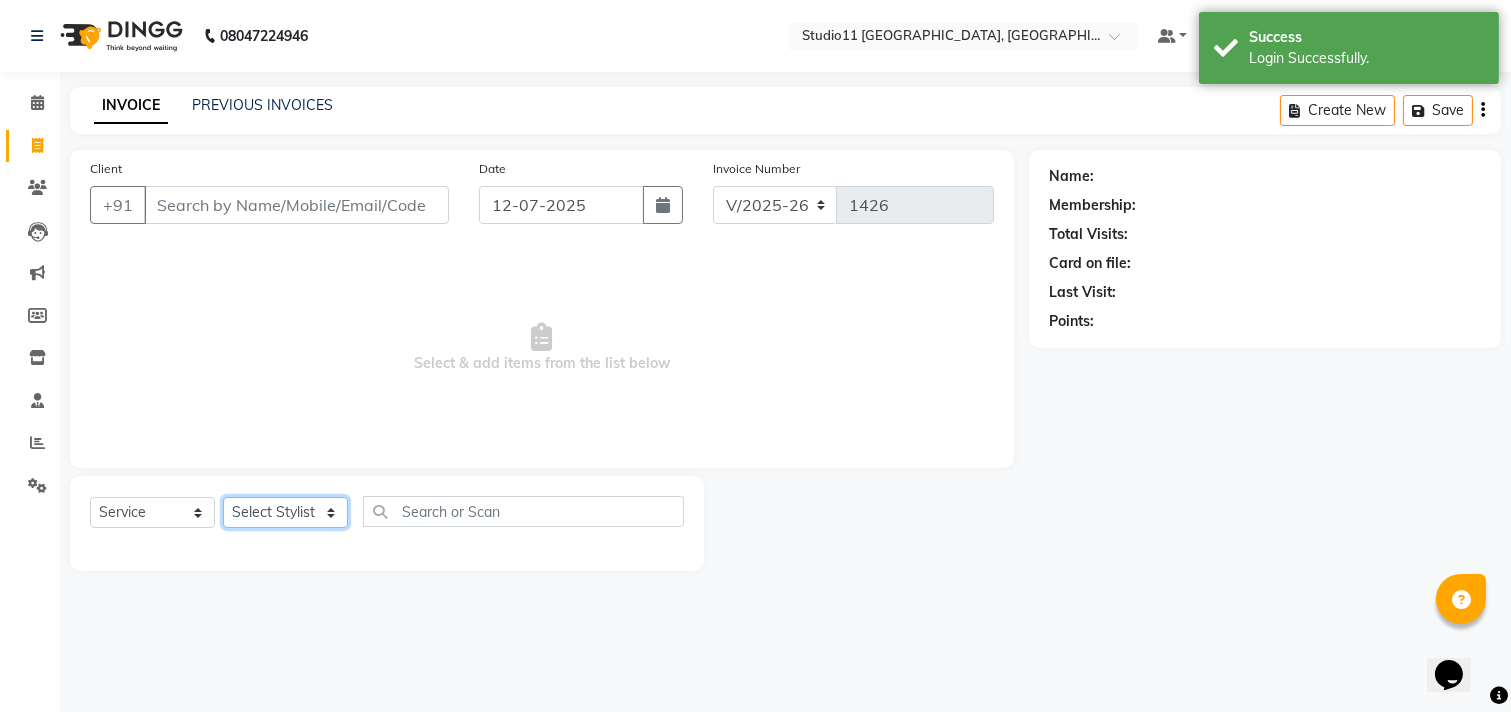 click on "Select Stylist" 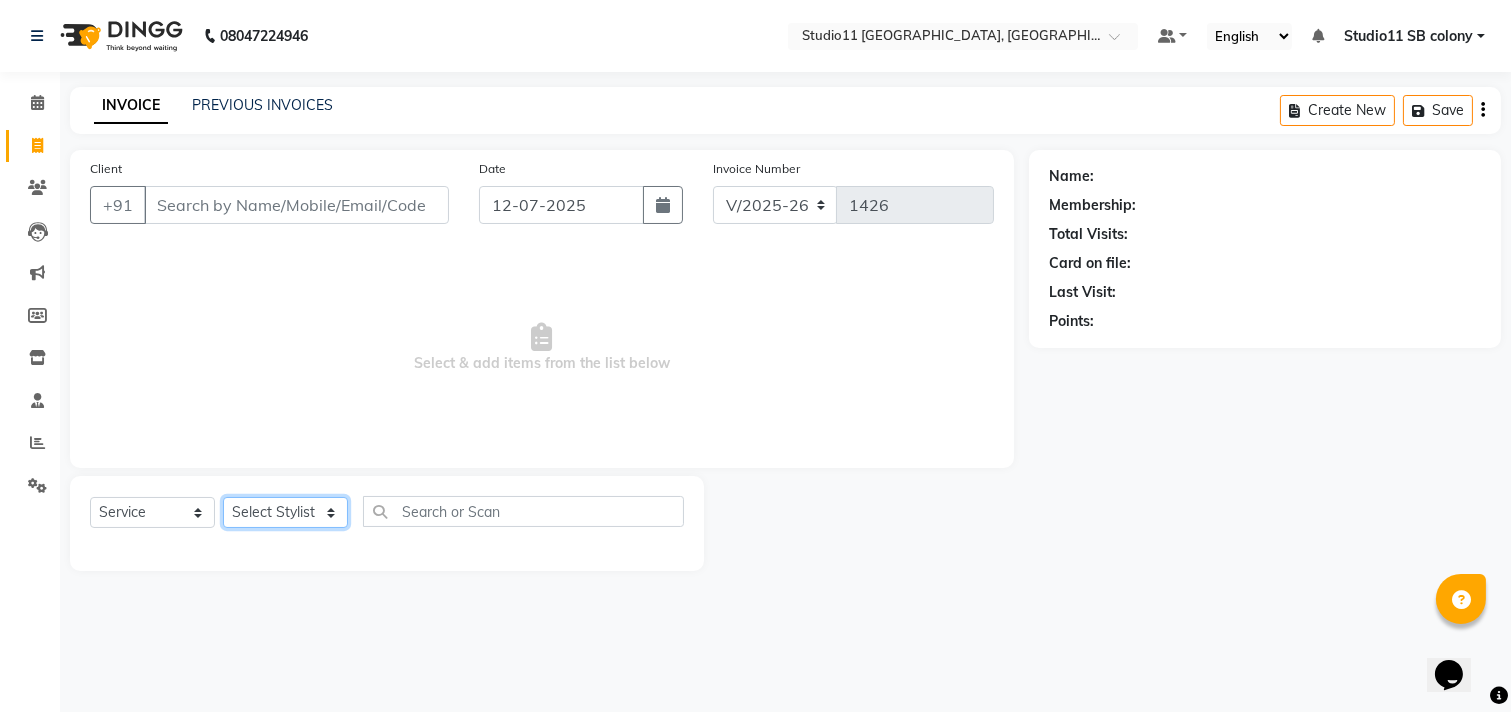 click on "Select Stylist [PERSON_NAME] Dani [PERSON_NAME] Josna kaif [PERSON_NAME] [PERSON_NAME] [PERSON_NAME] Studio11 SB colony Tahir tamil" 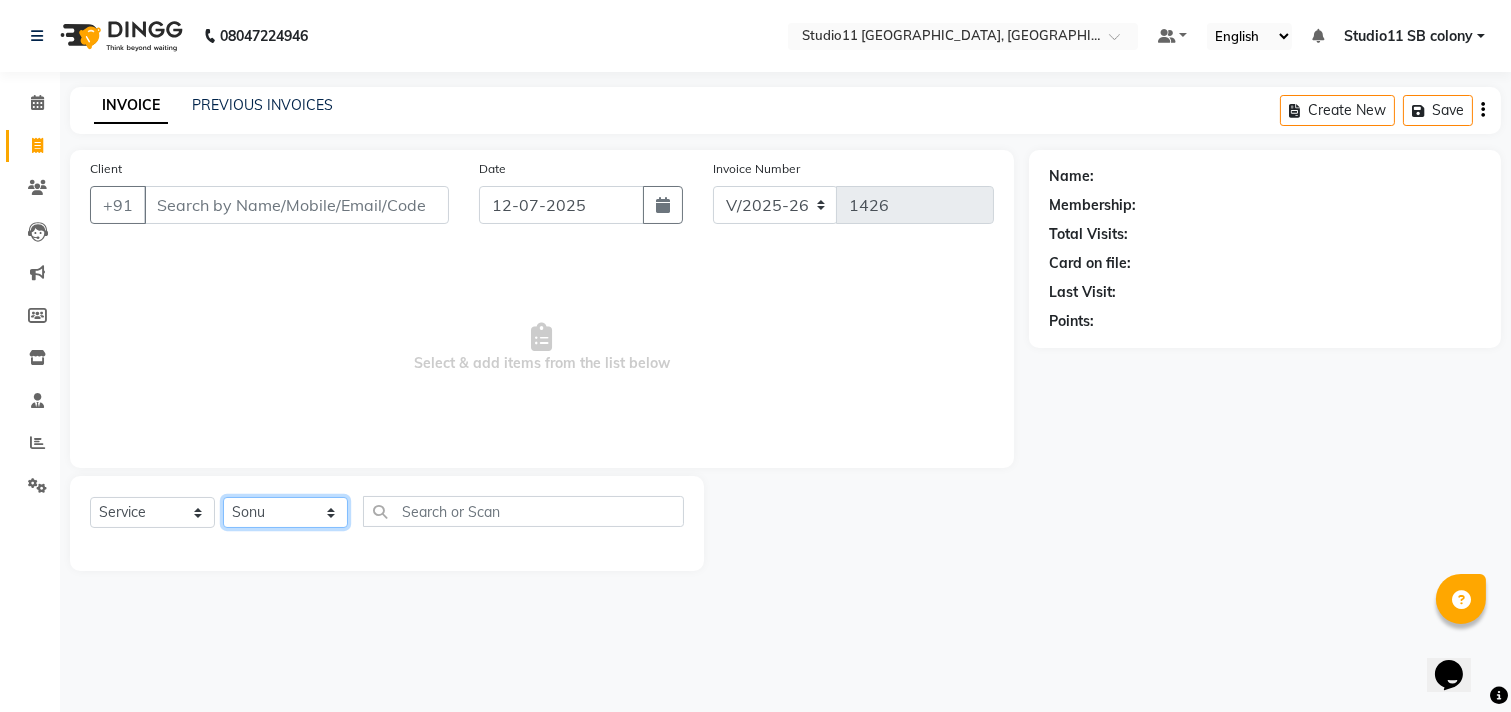 click on "Select Stylist [PERSON_NAME] Dani [PERSON_NAME] Josna kaif [PERSON_NAME] [PERSON_NAME] [PERSON_NAME] Studio11 SB colony Tahir tamil" 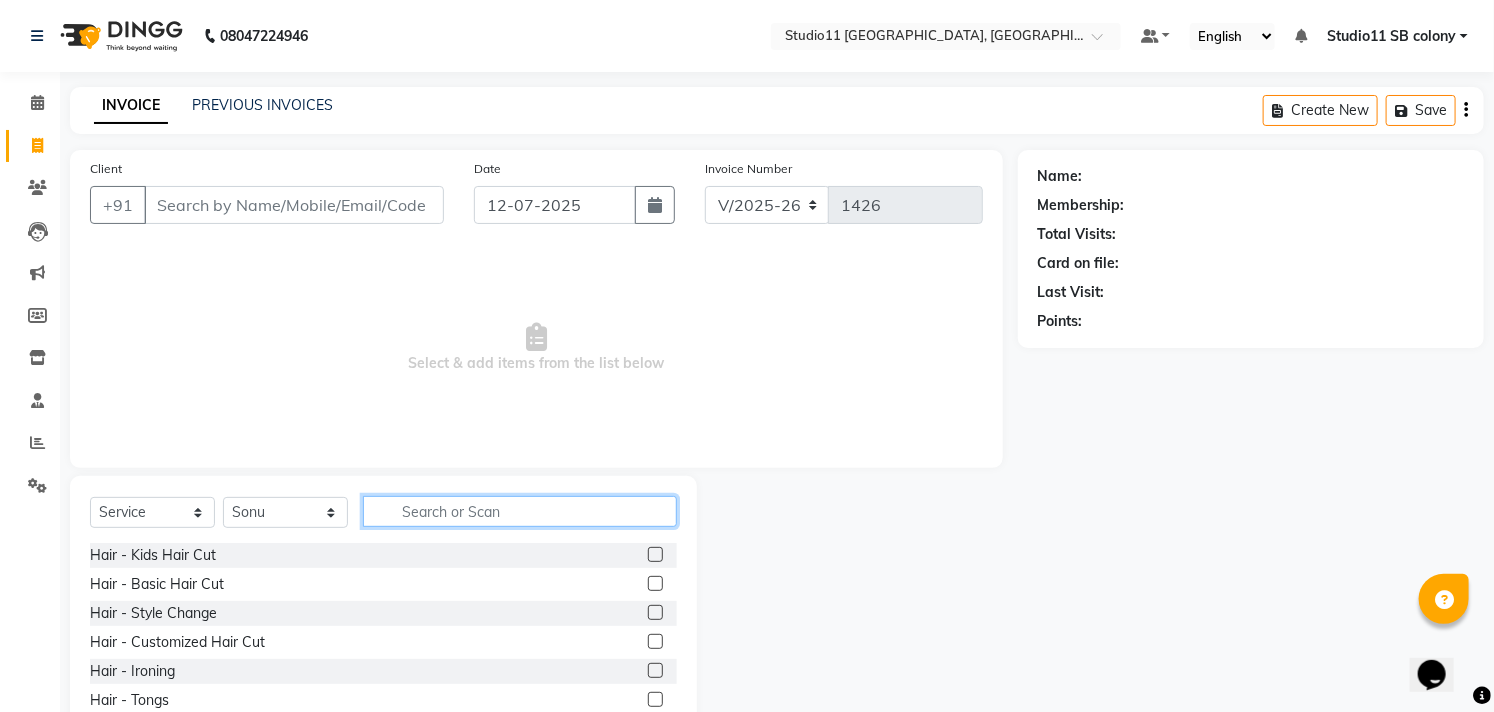 click 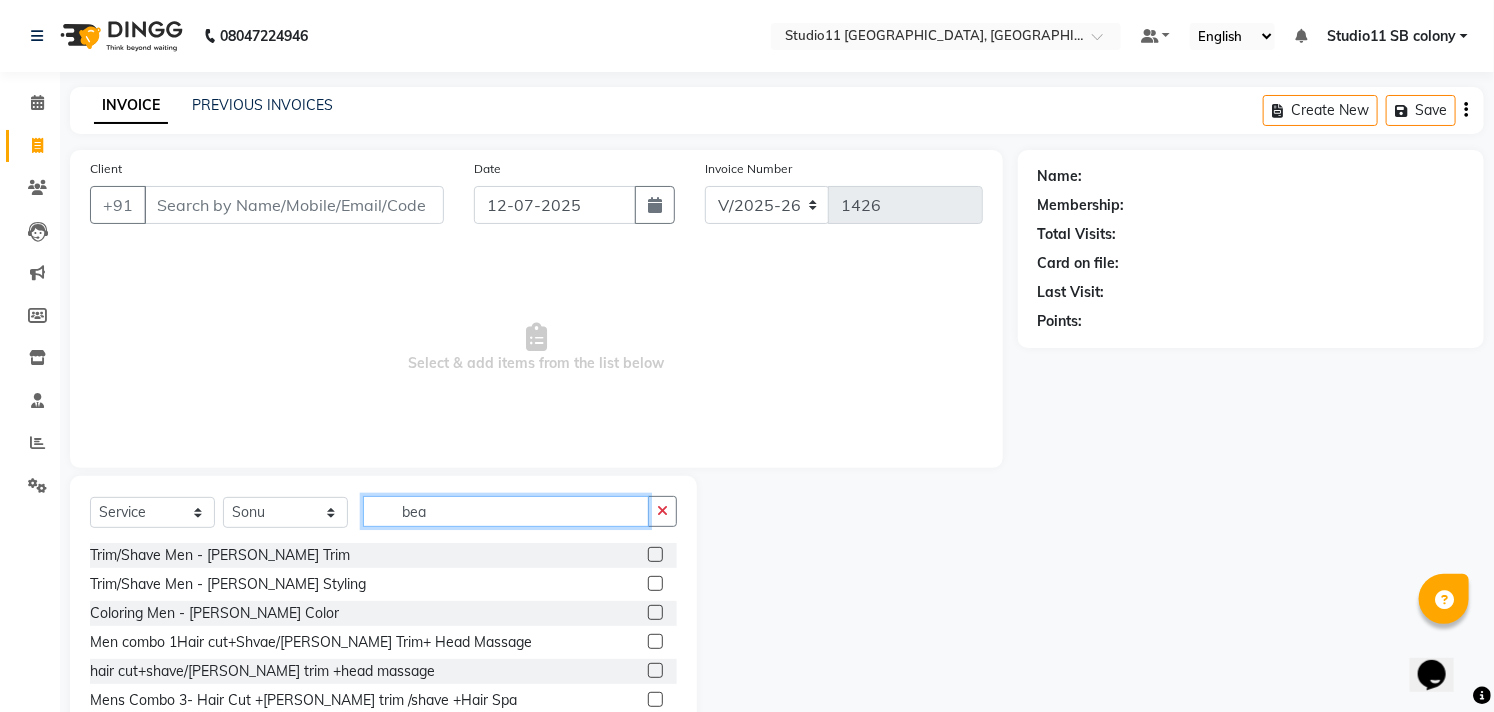 type on "bea" 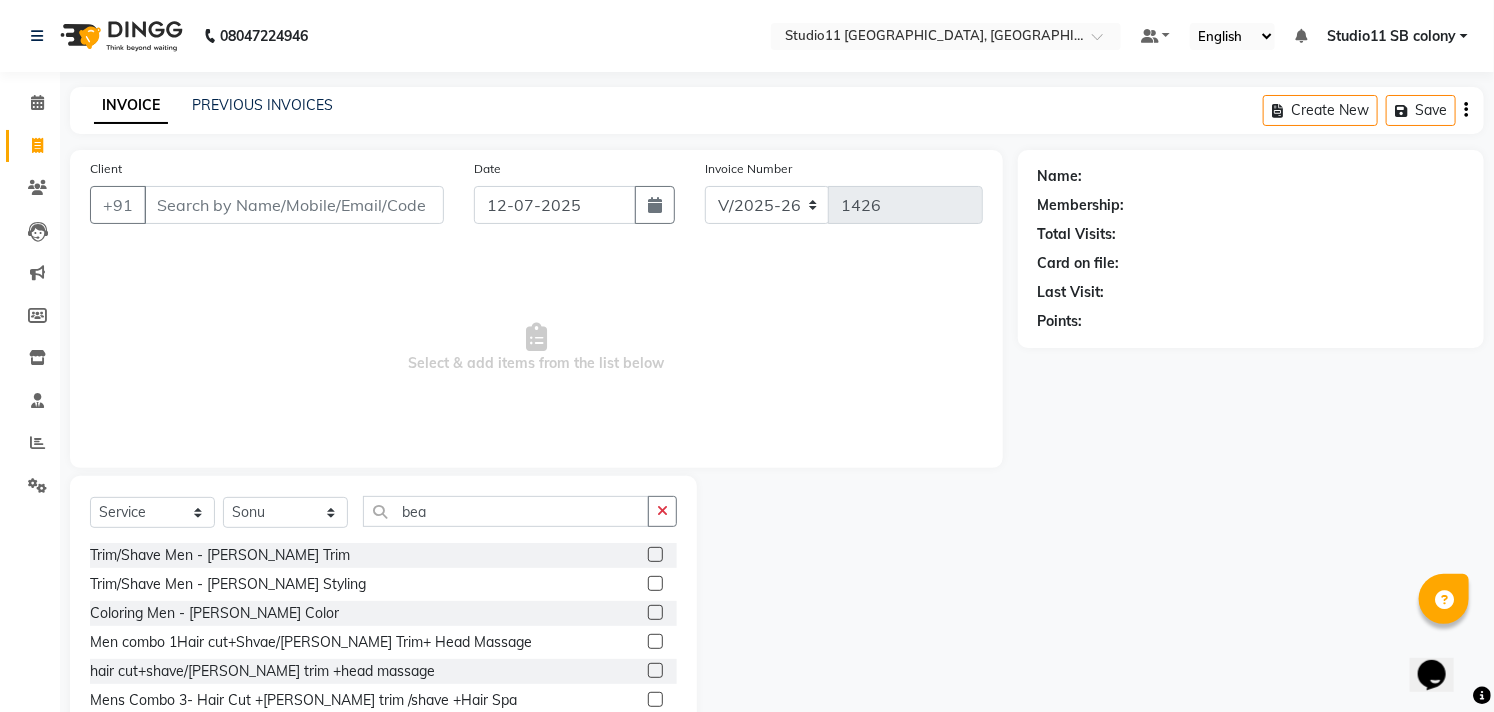 click 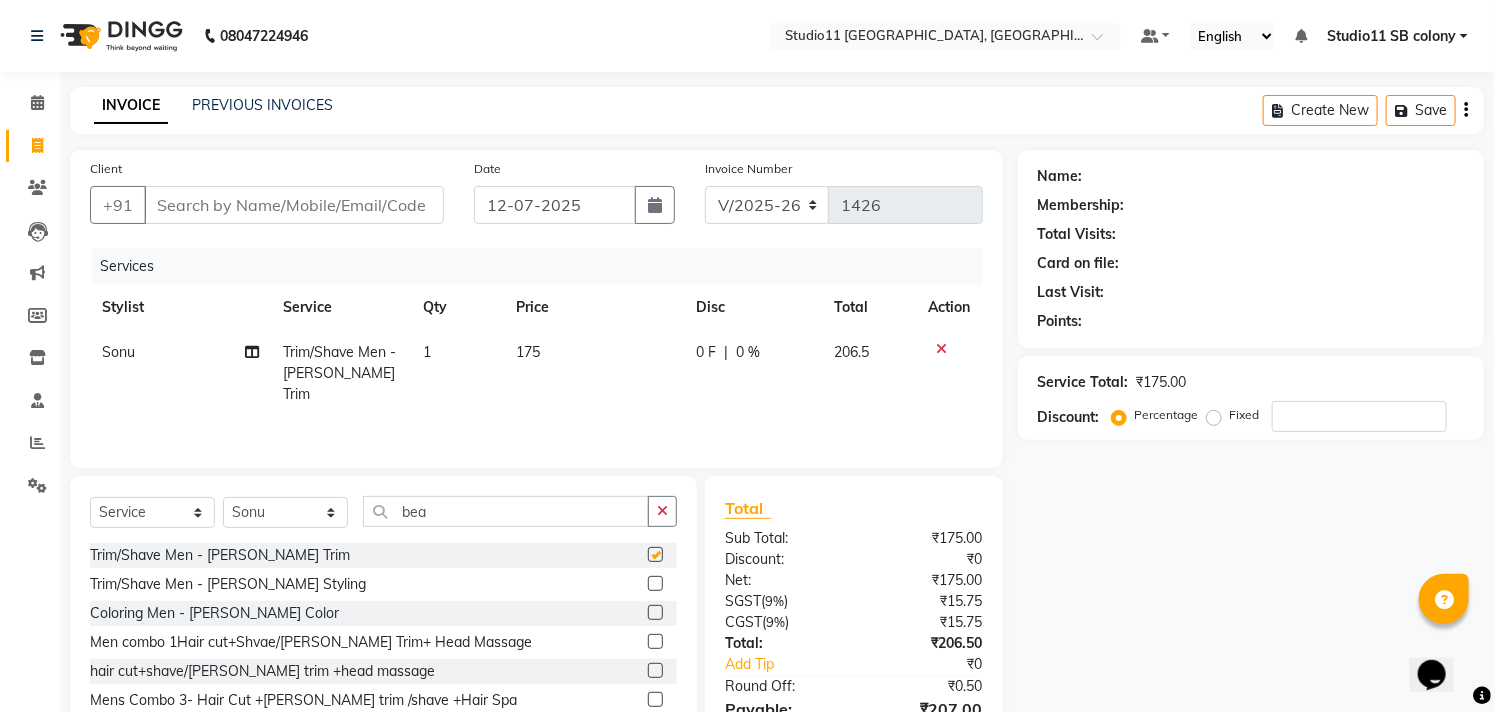 checkbox on "false" 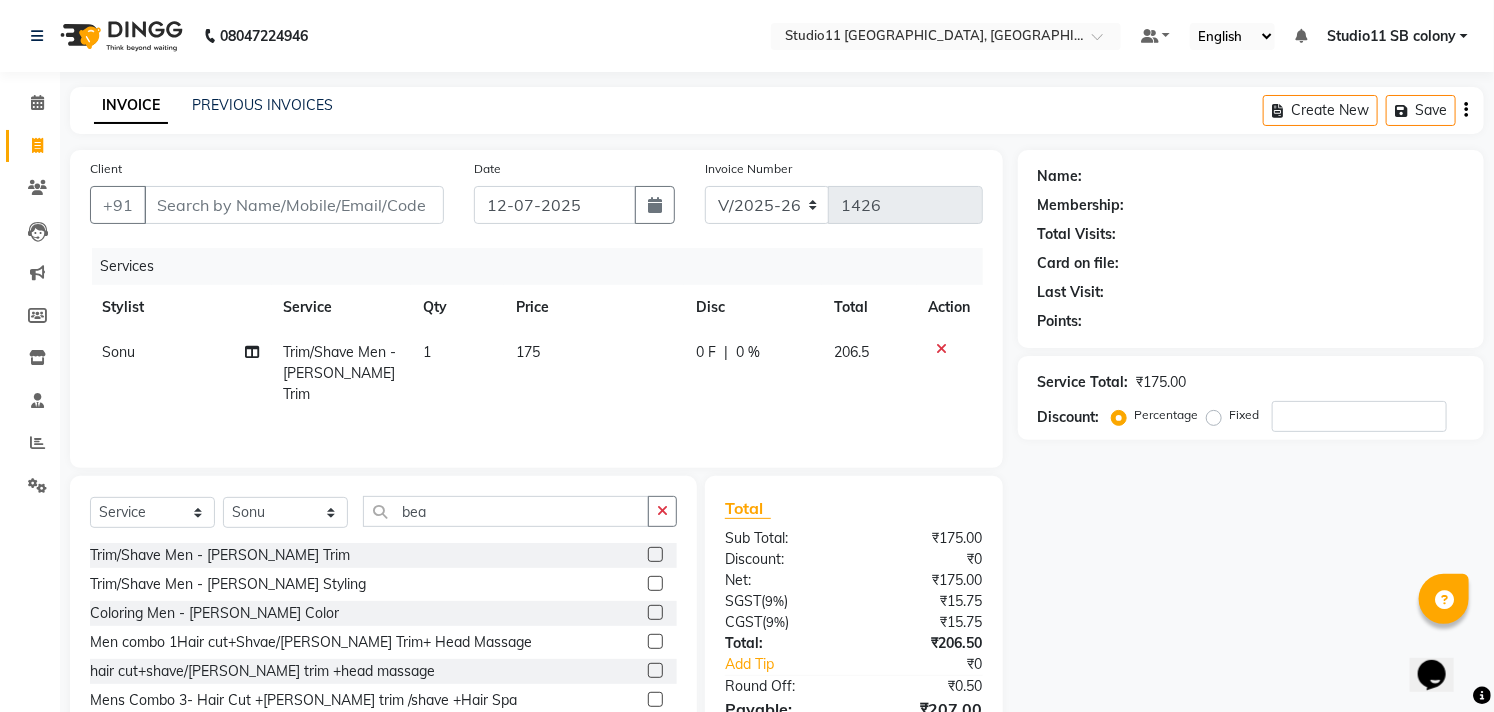 scroll, scrollTop: 108, scrollLeft: 0, axis: vertical 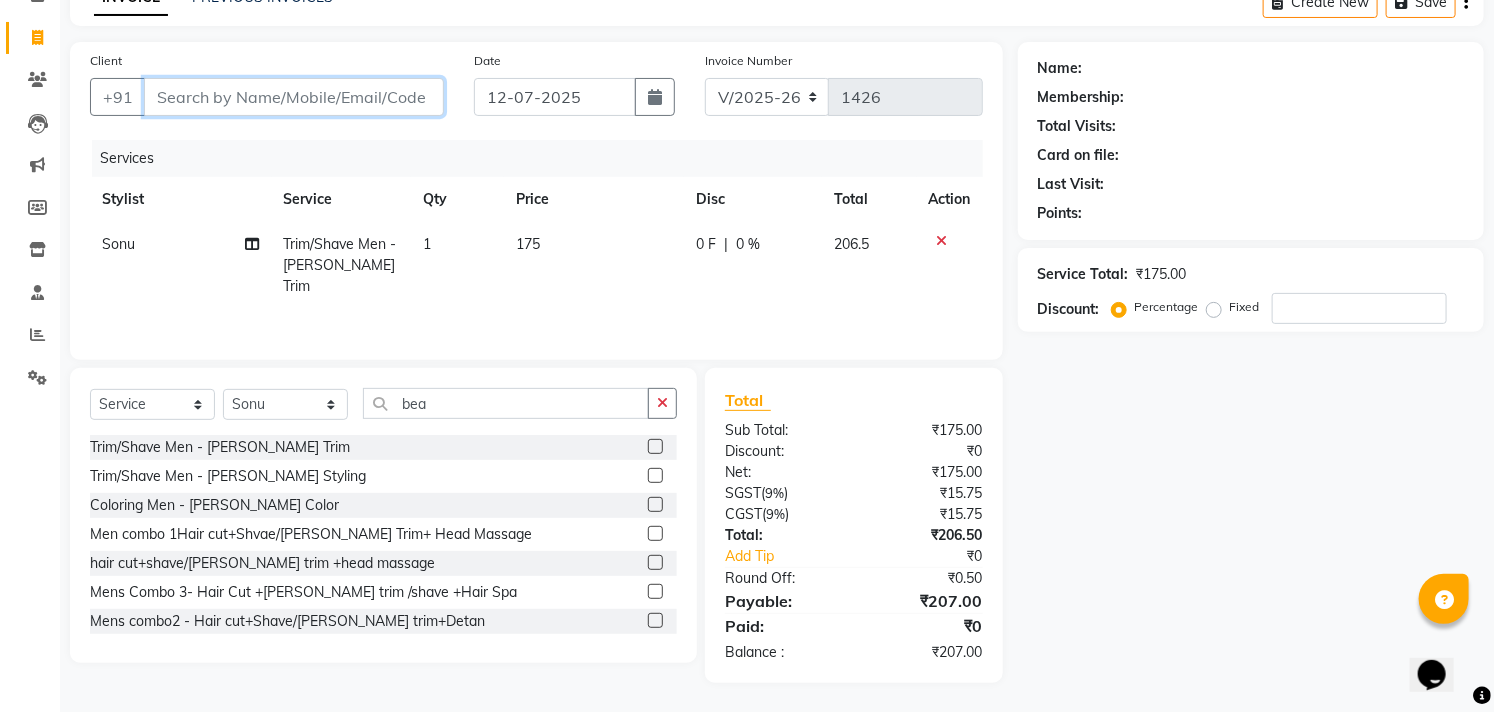 click on "Client" at bounding box center [294, 97] 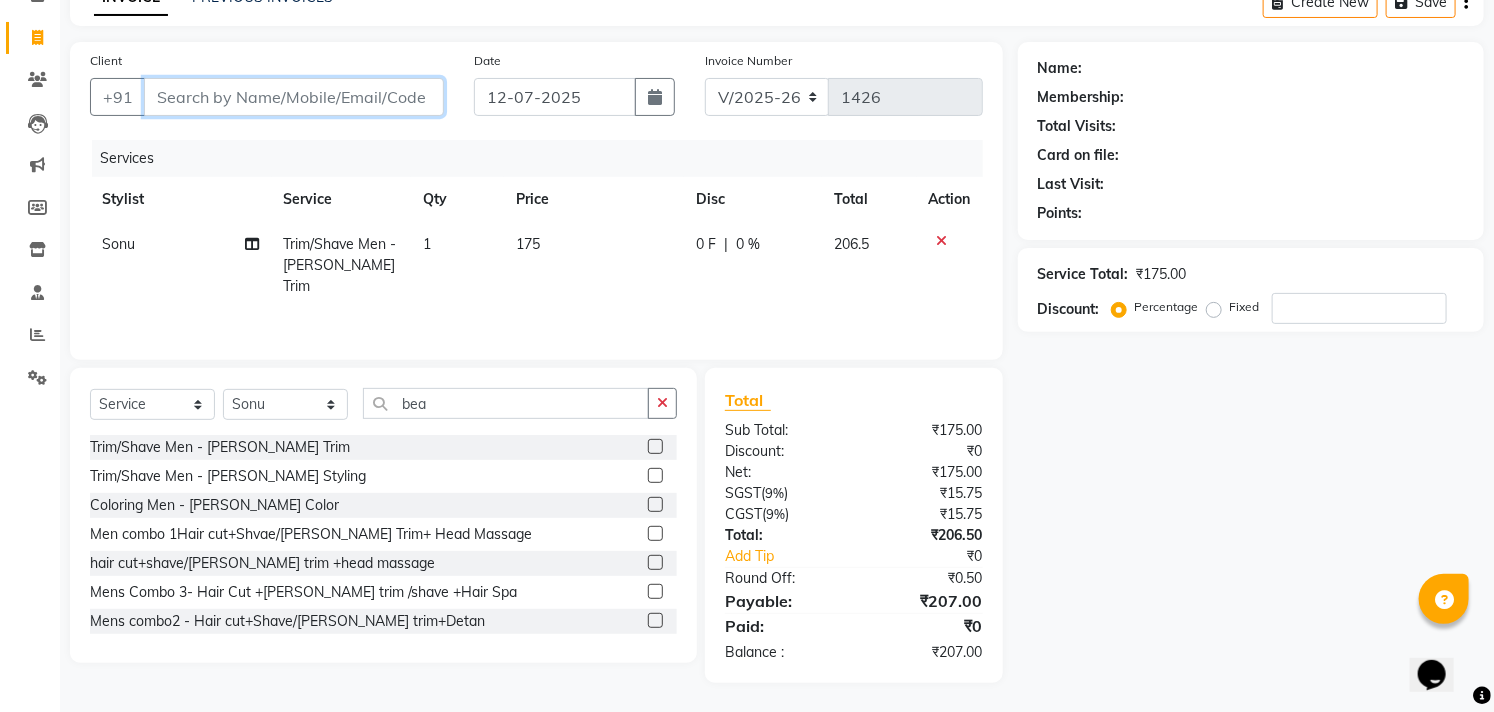 click on "Client" at bounding box center [294, 97] 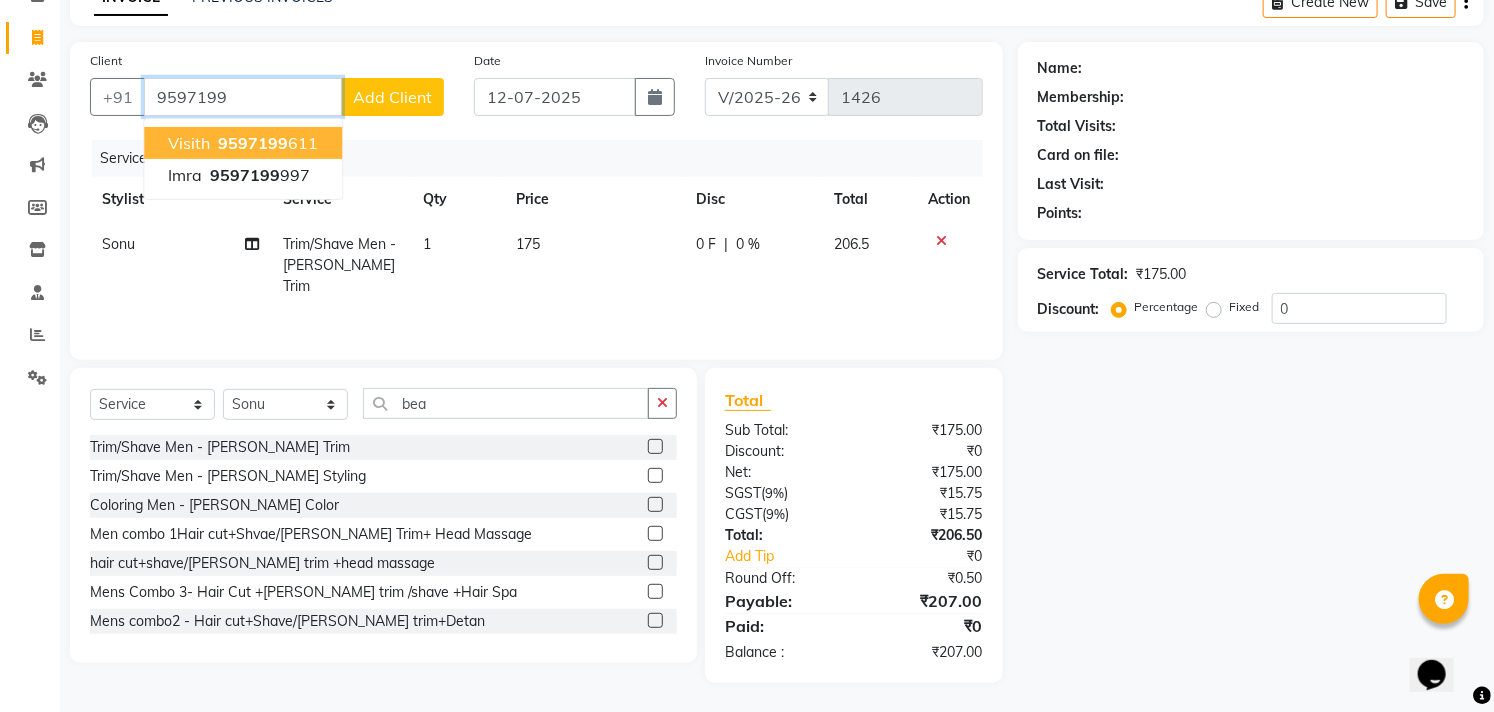 click on "9597199" at bounding box center (243, 97) 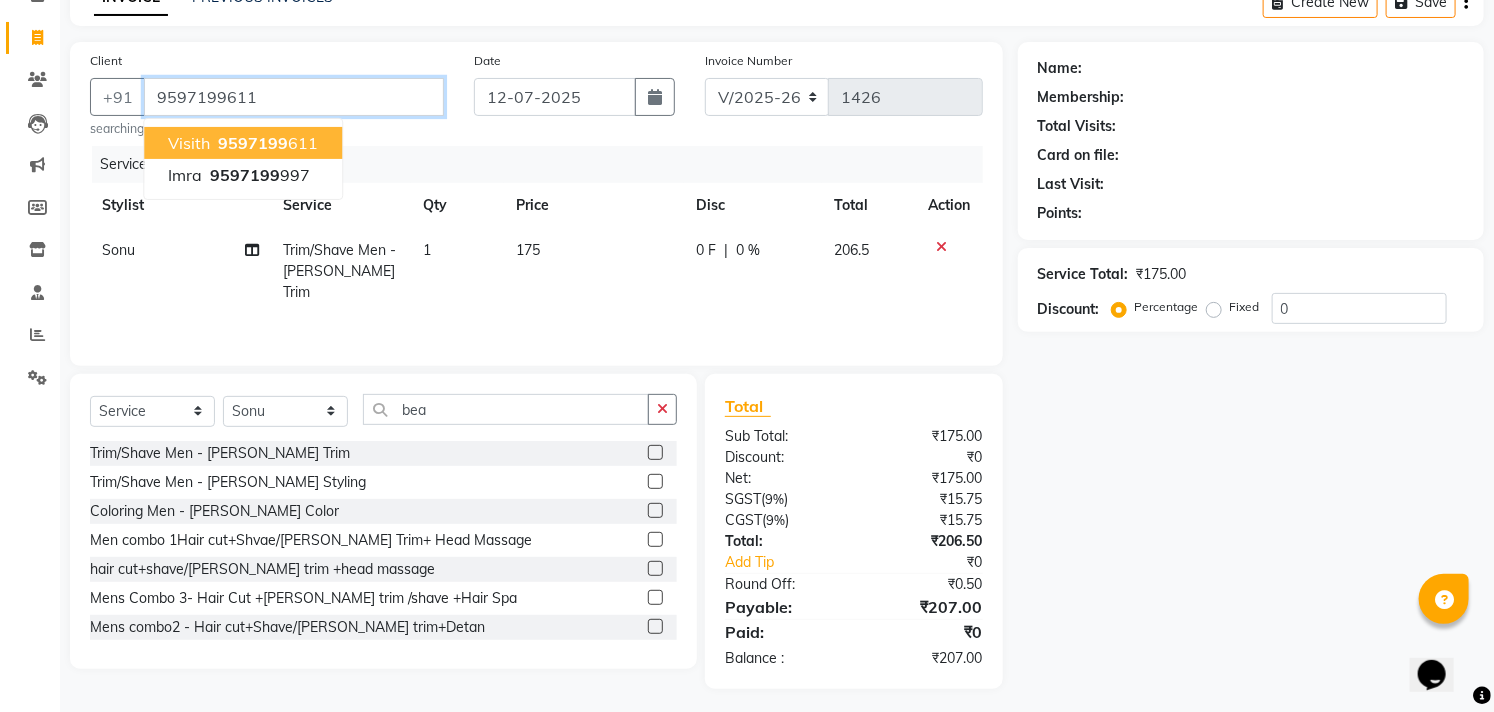 click on "9597199" at bounding box center [253, 143] 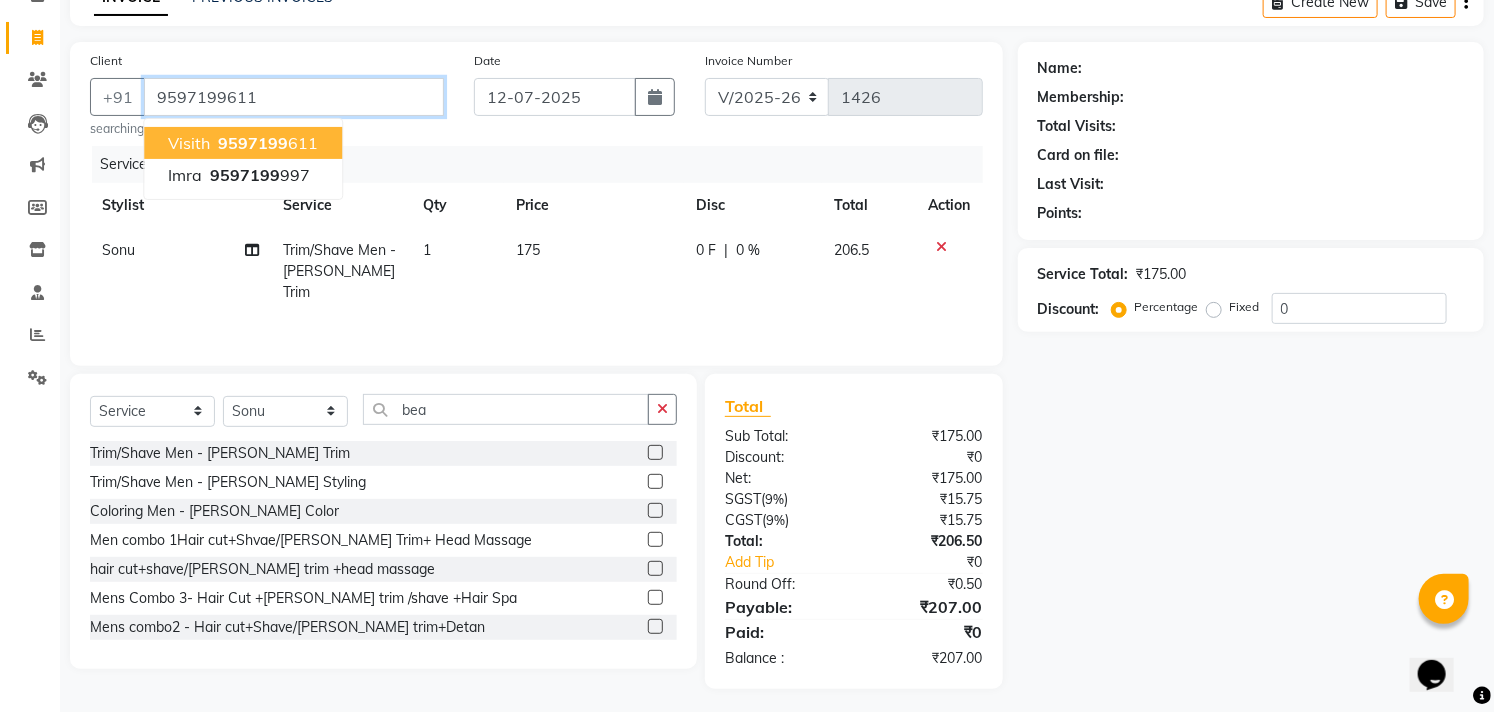 type on "9597199611" 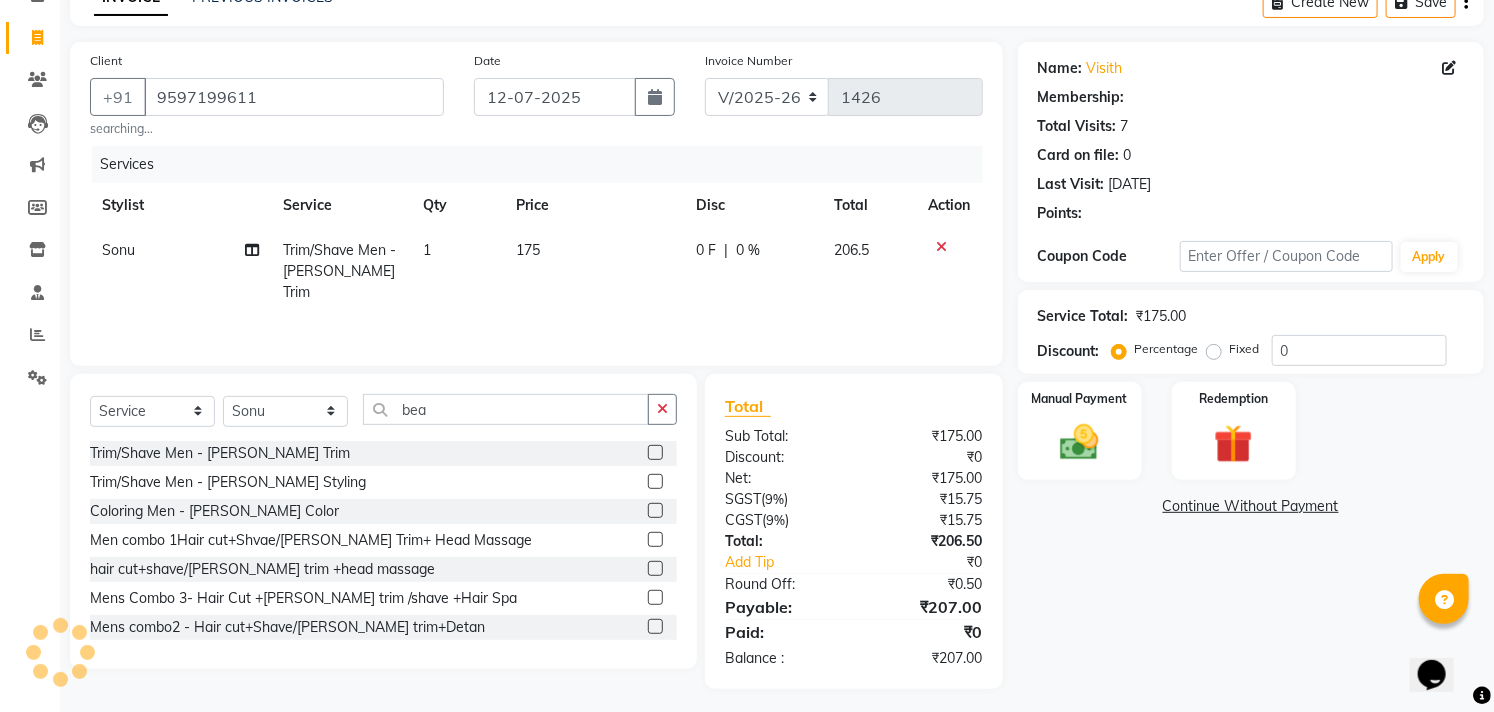 select on "2: Object" 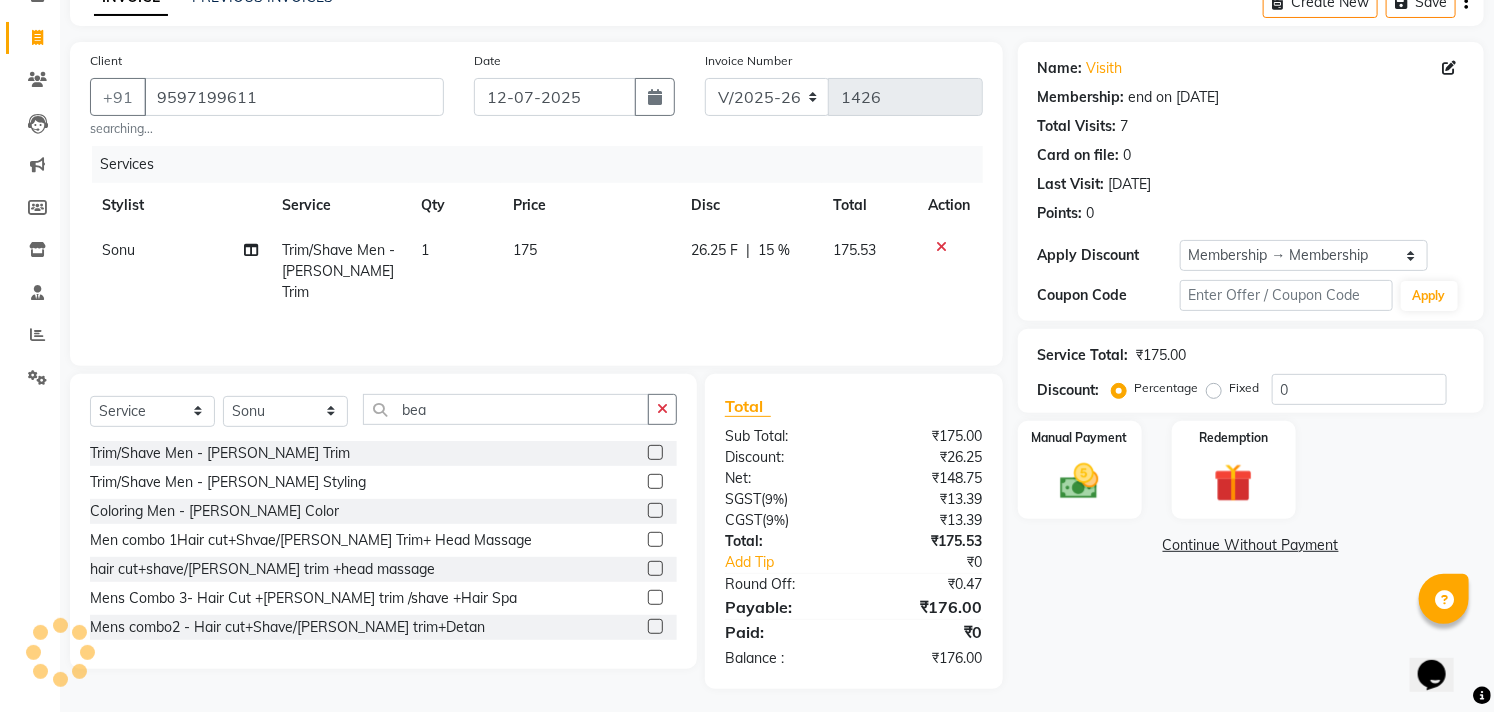 type on "15" 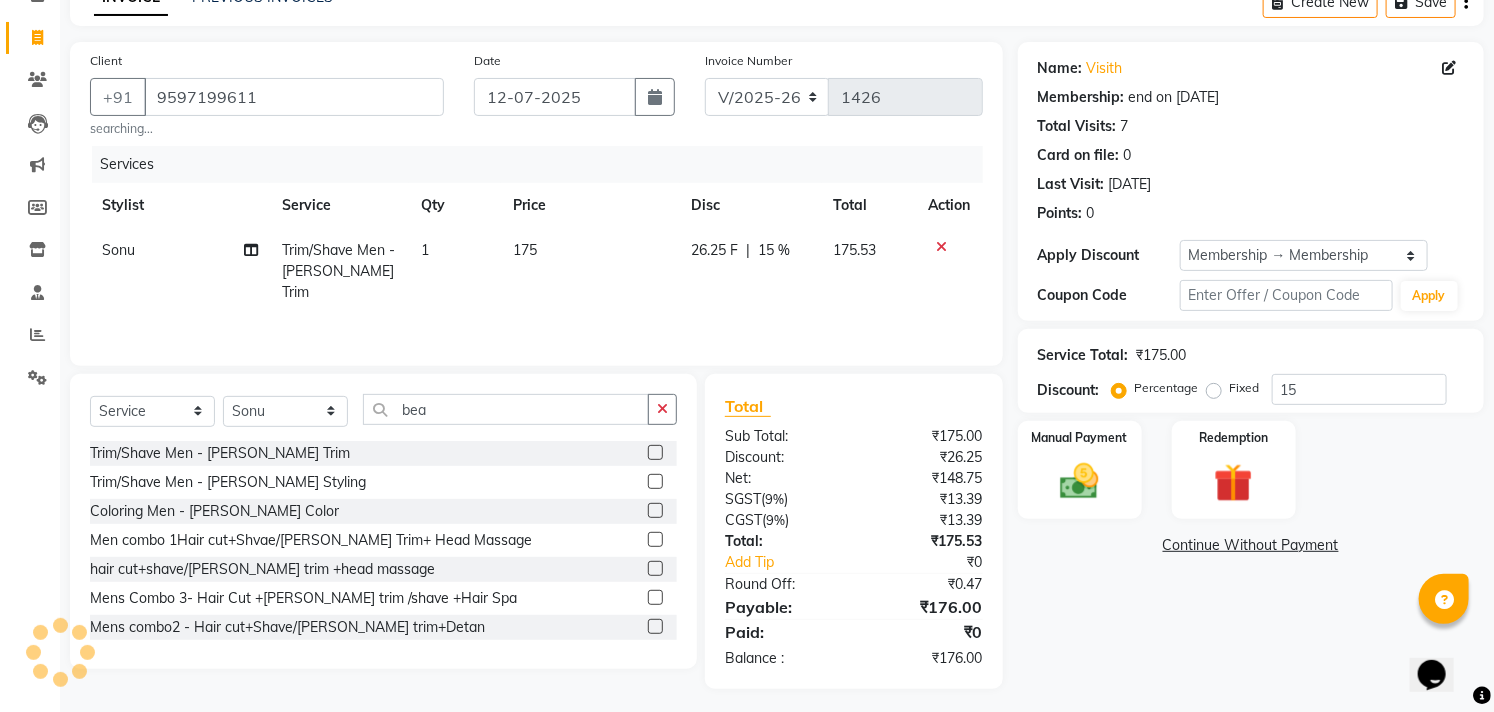 scroll, scrollTop: 115, scrollLeft: 0, axis: vertical 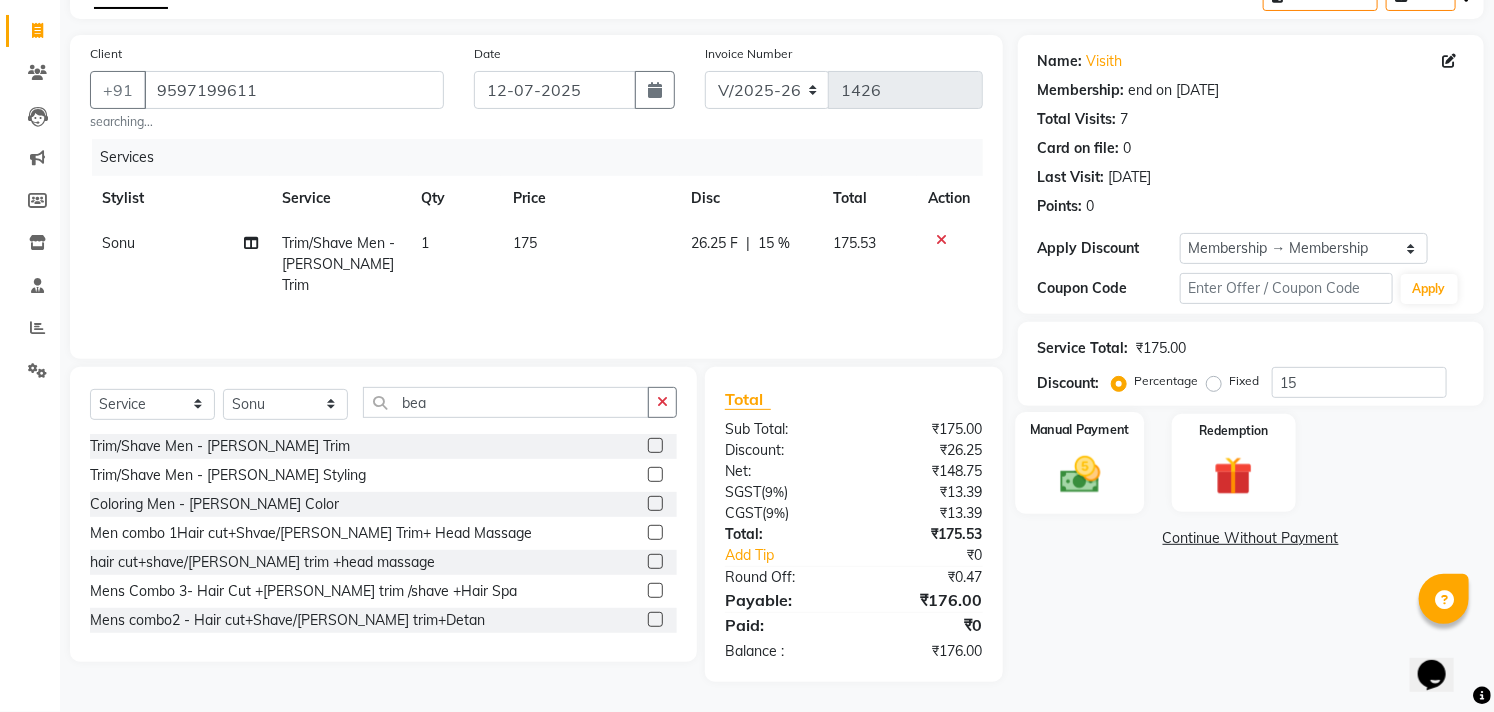 click 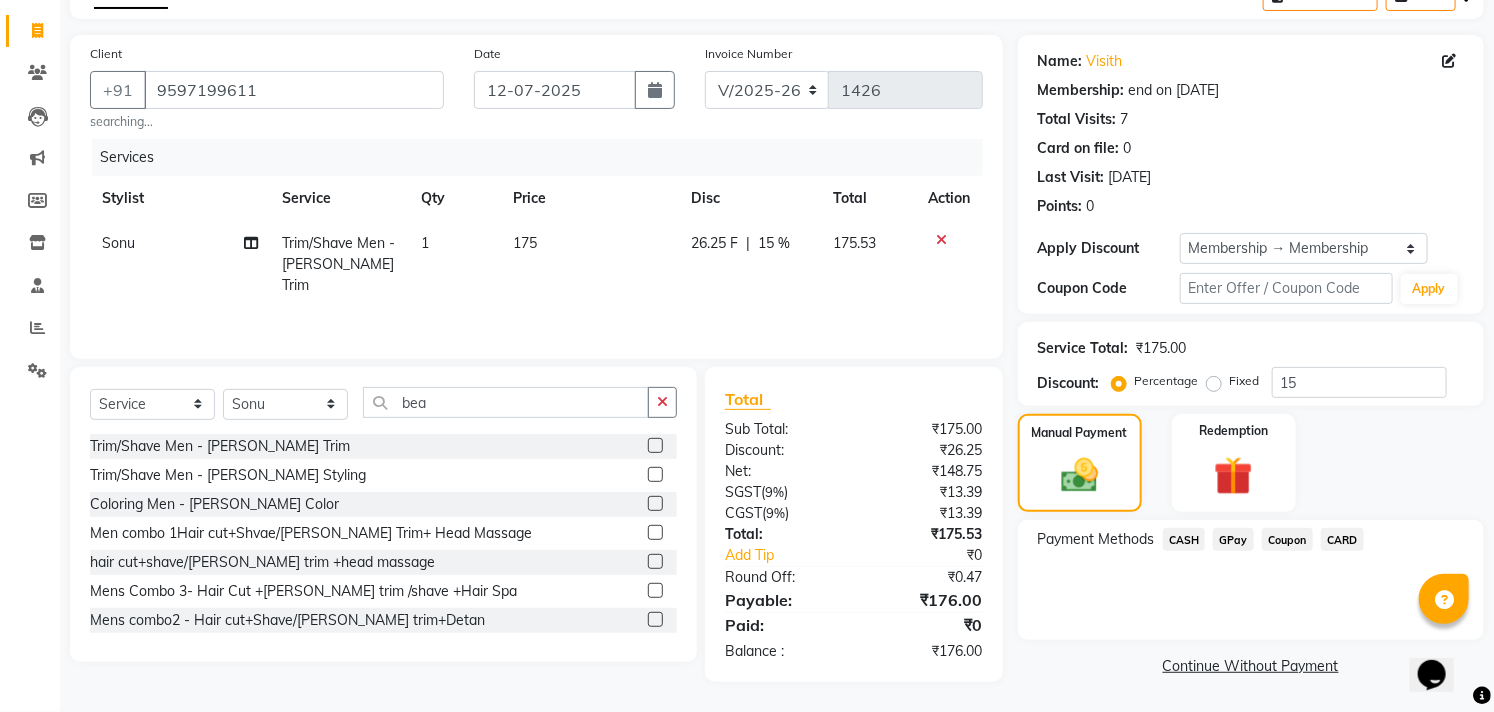 drag, startPoint x: 1233, startPoint y: 541, endPoint x: 1393, endPoint y: 533, distance: 160.19987 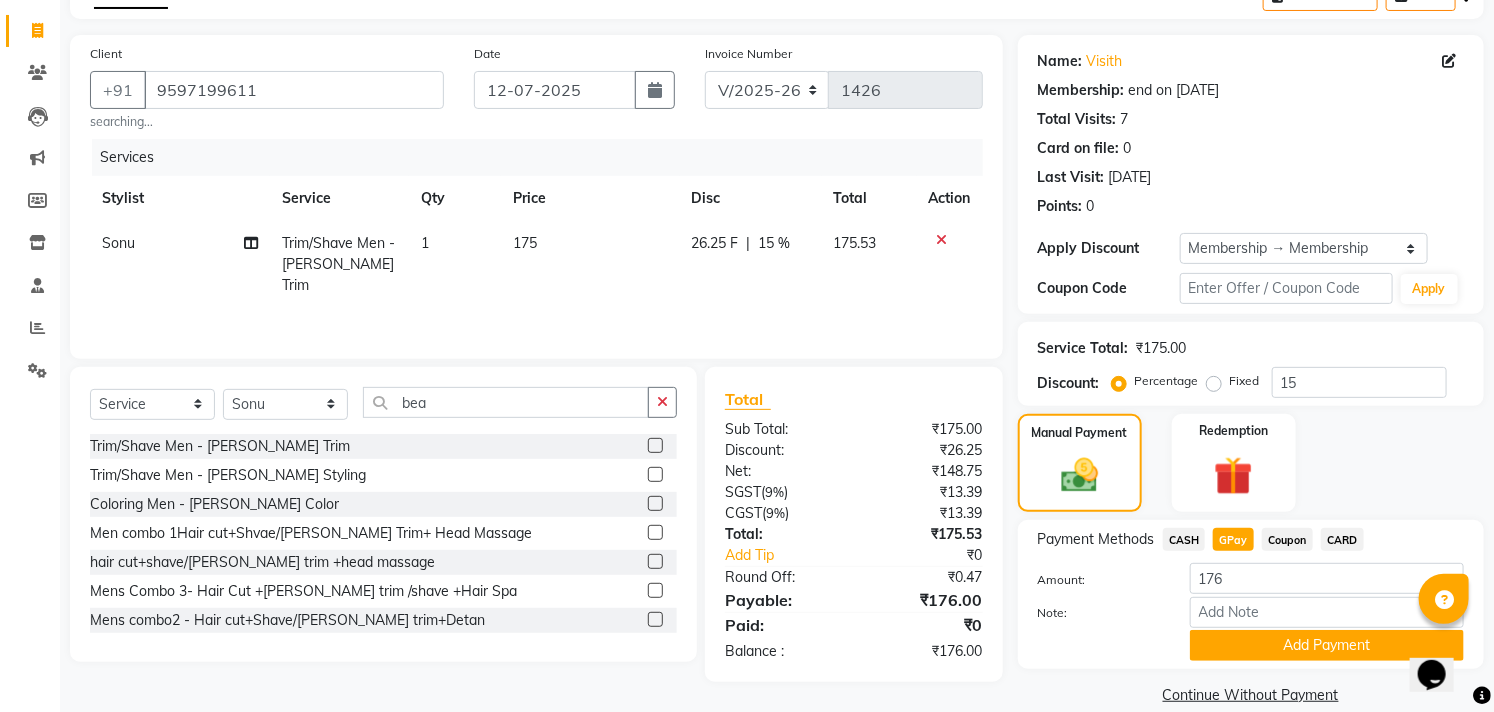 scroll, scrollTop: 143, scrollLeft: 0, axis: vertical 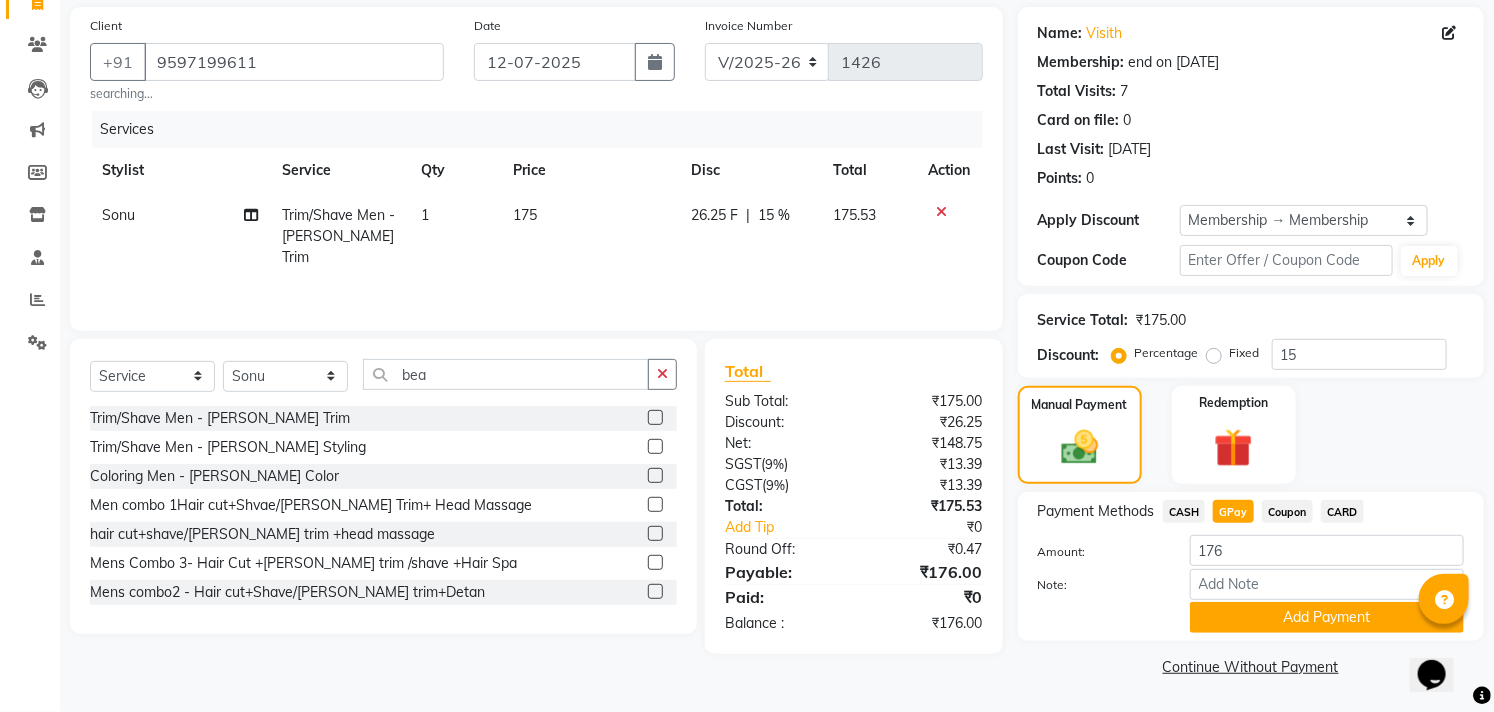 click on "175" 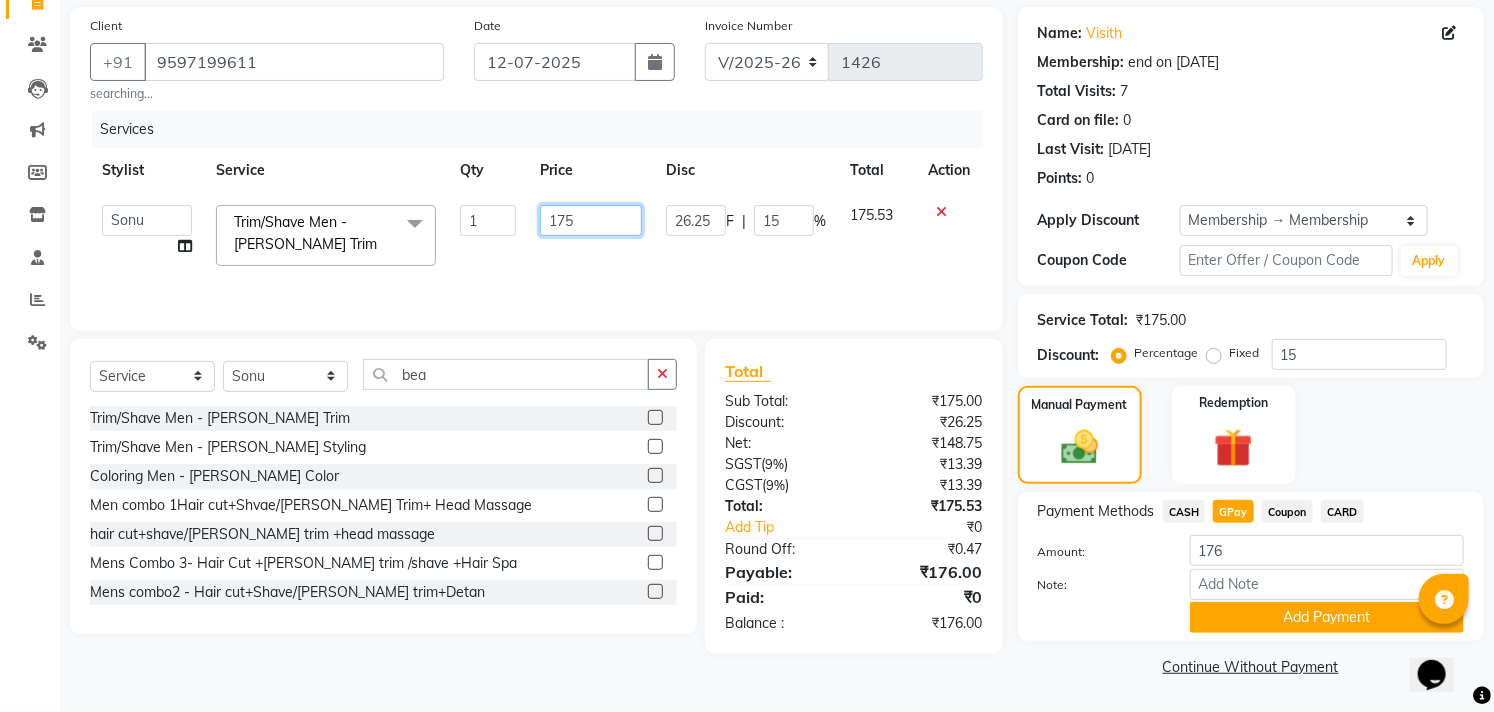 click on "175" 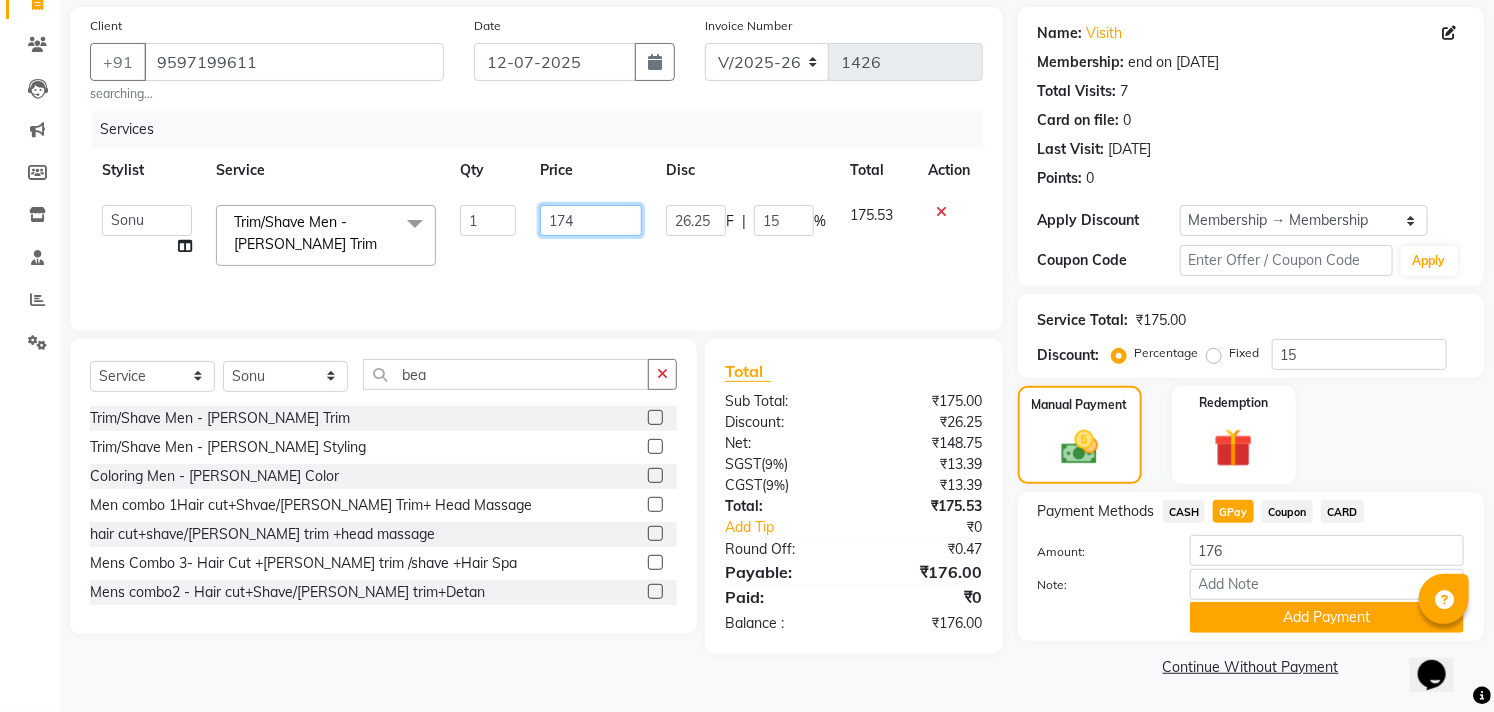 type on "174.5" 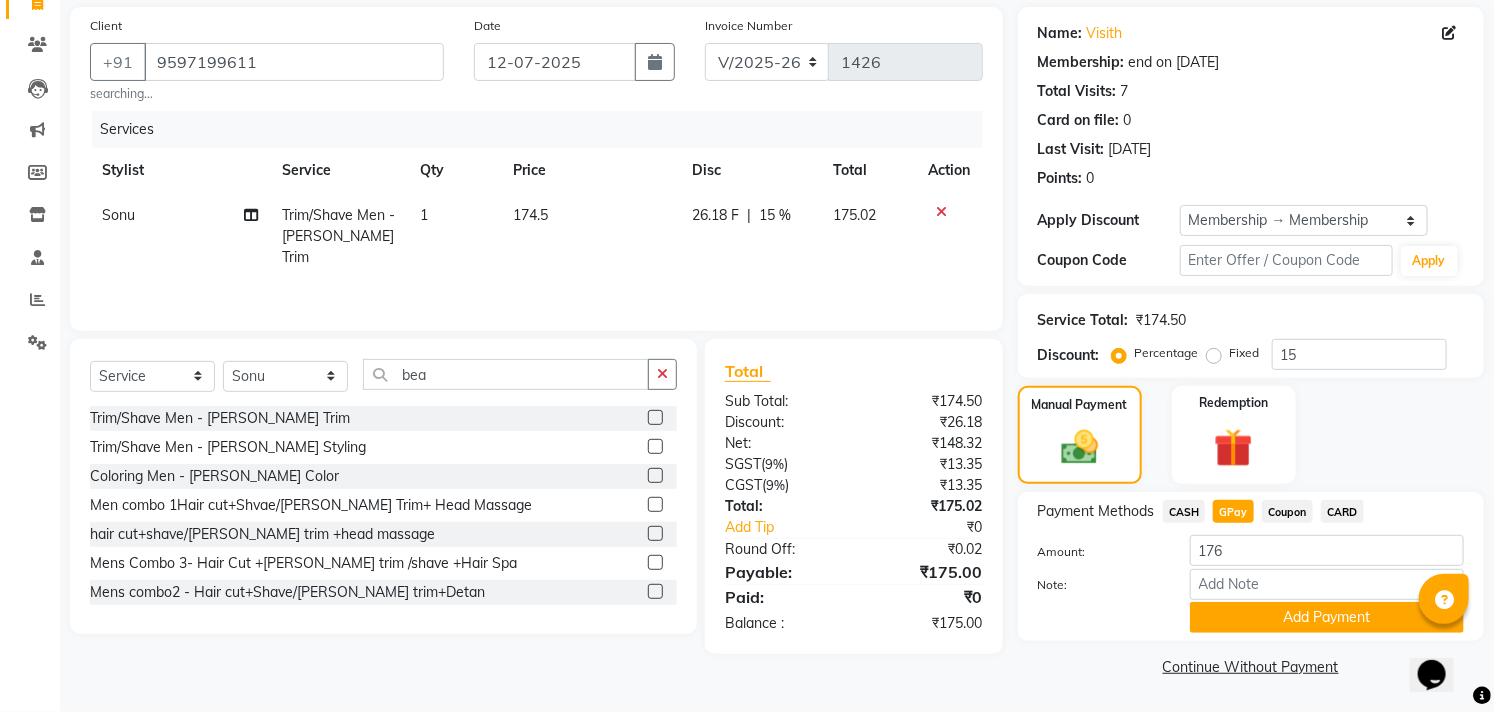 click on "Services Stylist Service Qty Price Disc Total Action [PERSON_NAME] Trim/Shave Men - [PERSON_NAME] Trim 1 174.5 26.18 F | 15 % 175.02" 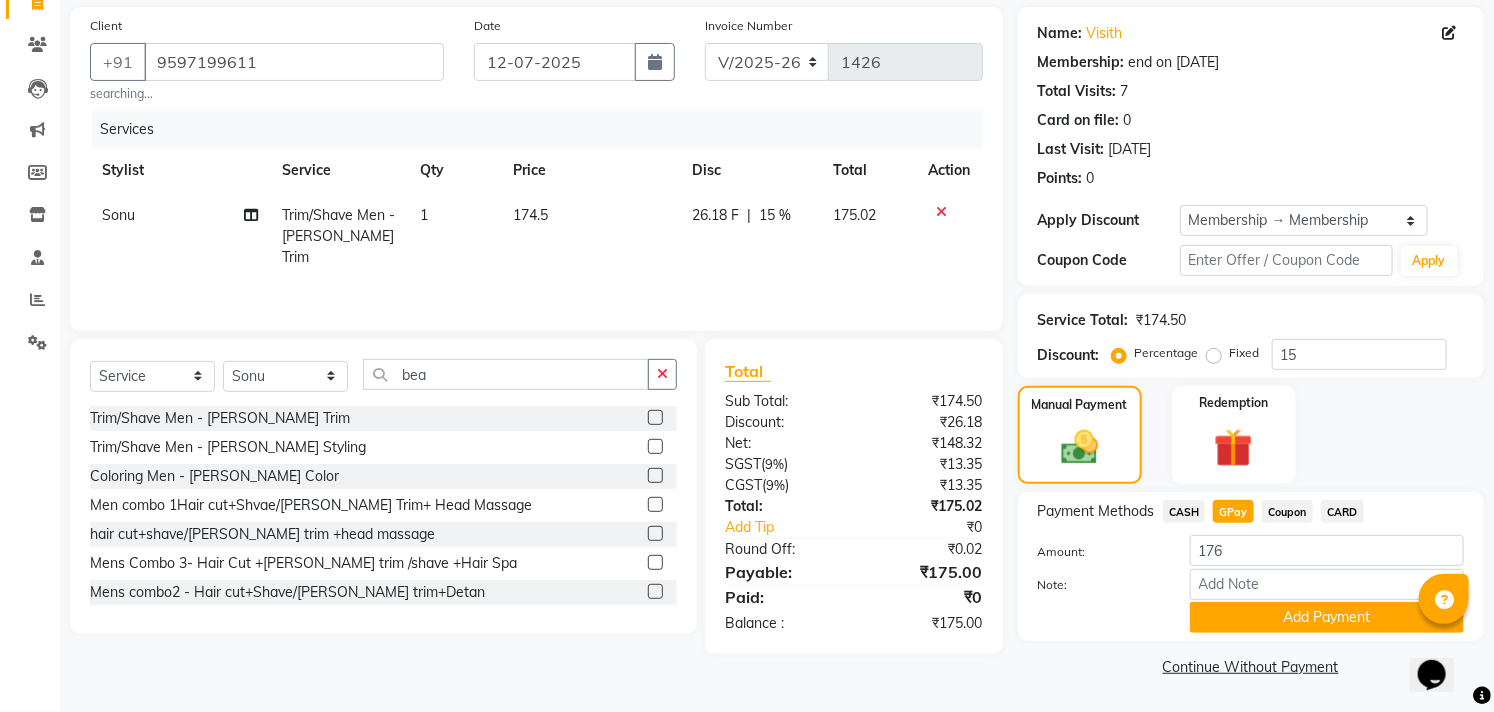 click on "Manual Payment Redemption" 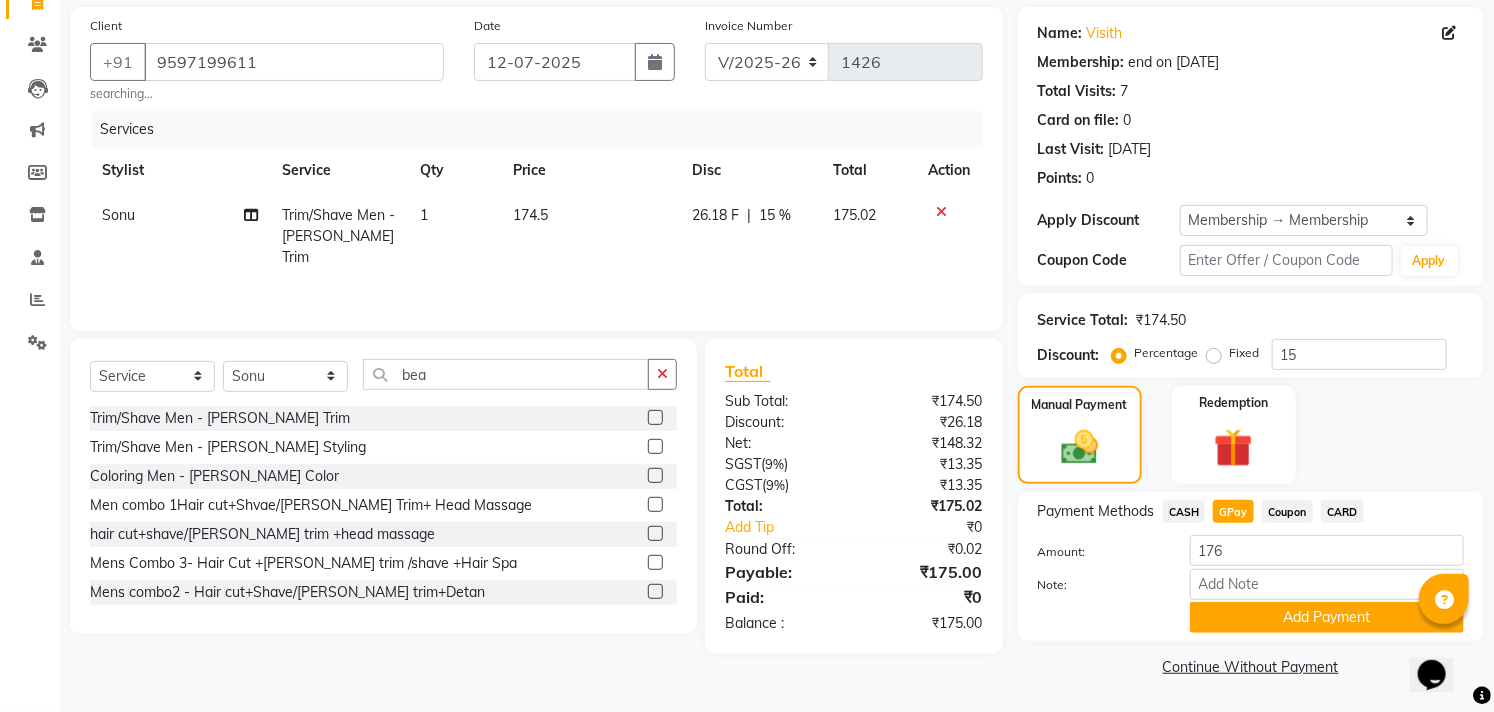 click on "Payment Methods  CASH   GPay   Coupon   CARD" 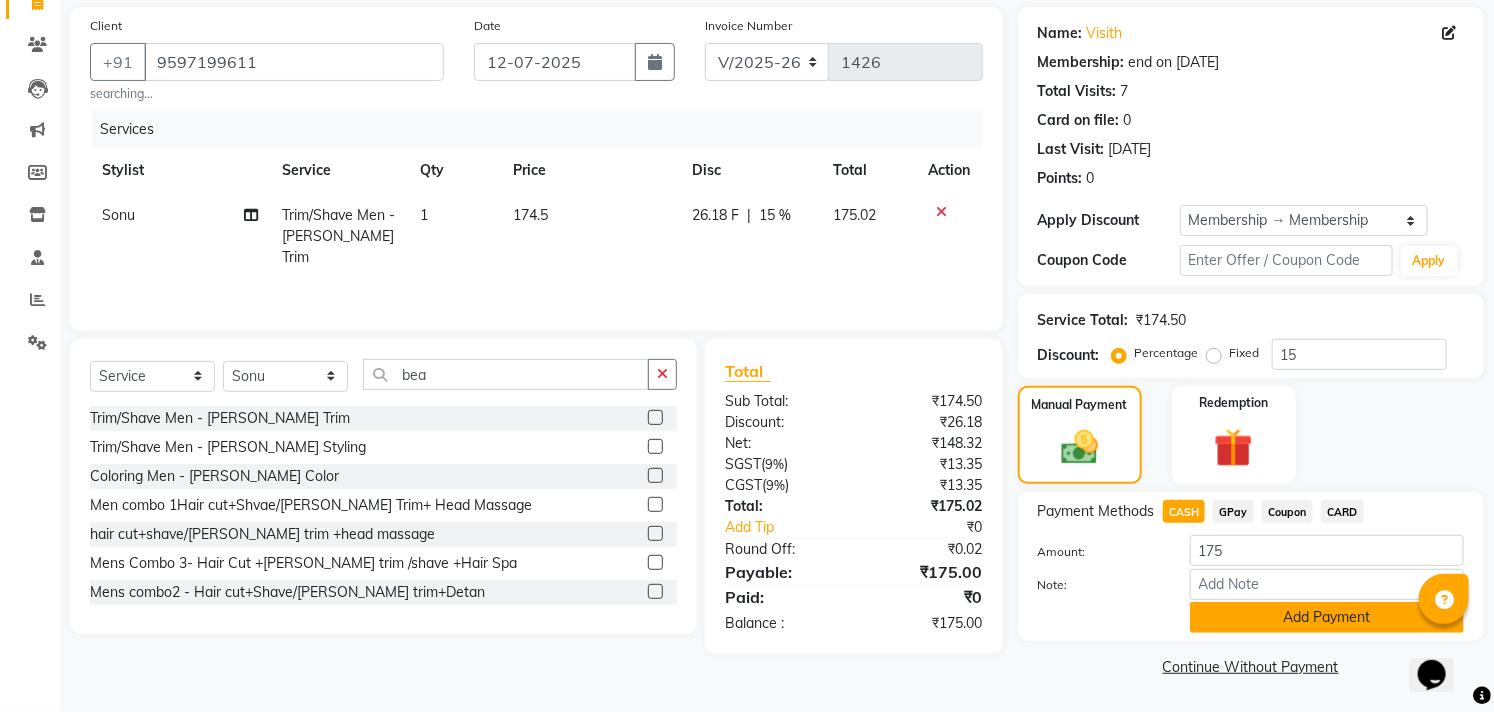 drag, startPoint x: 1248, startPoint y: 613, endPoint x: 1353, endPoint y: 573, distance: 112.36102 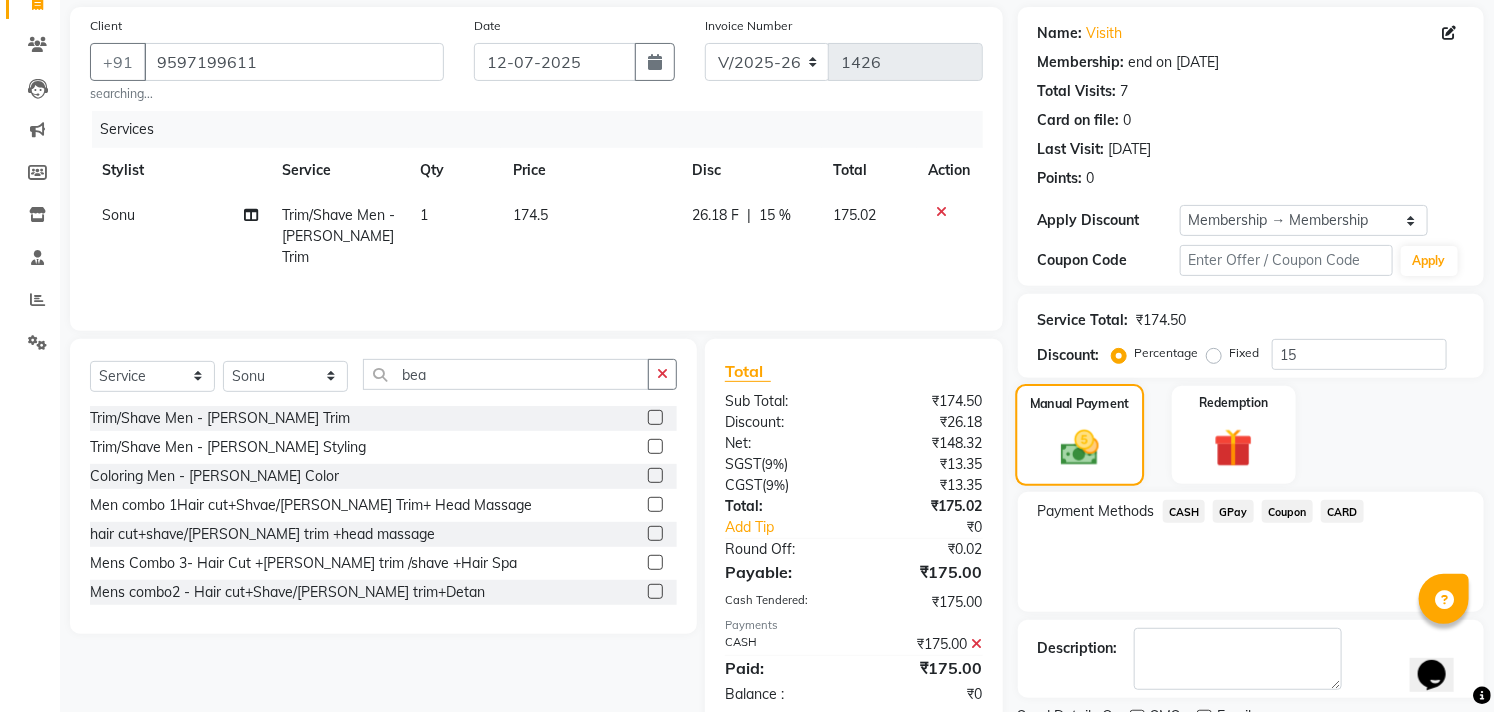 drag, startPoint x: 1510, startPoint y: 518, endPoint x: 1066, endPoint y: 474, distance: 446.17487 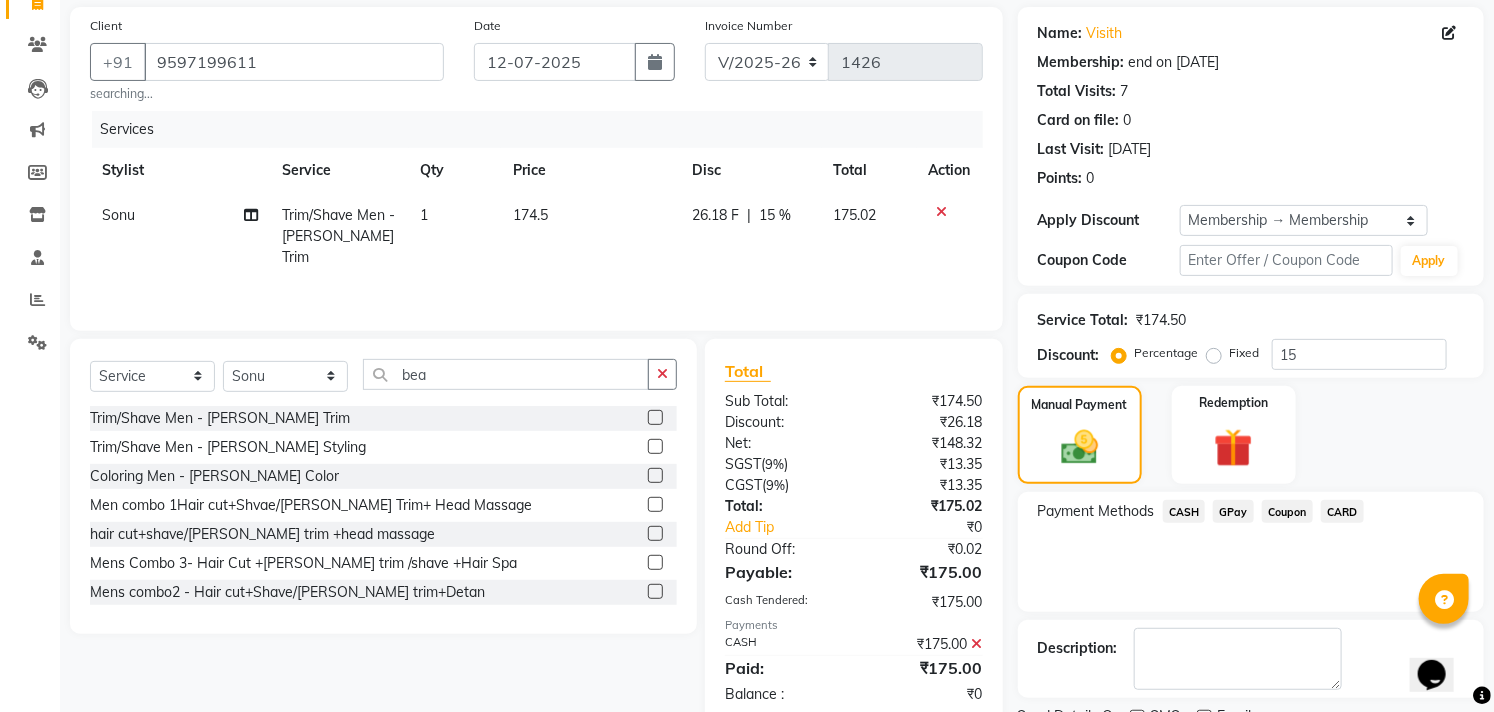 scroll, scrollTop: 226, scrollLeft: 0, axis: vertical 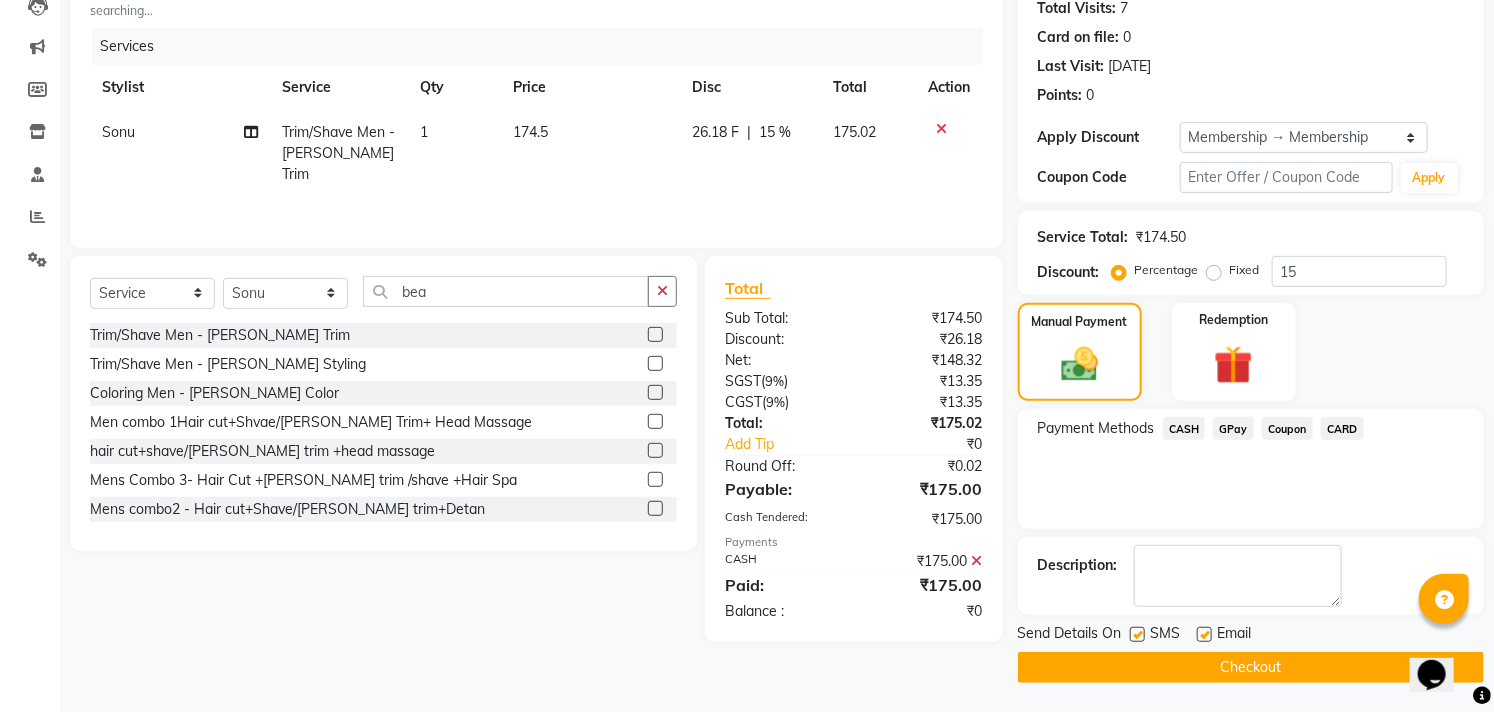click 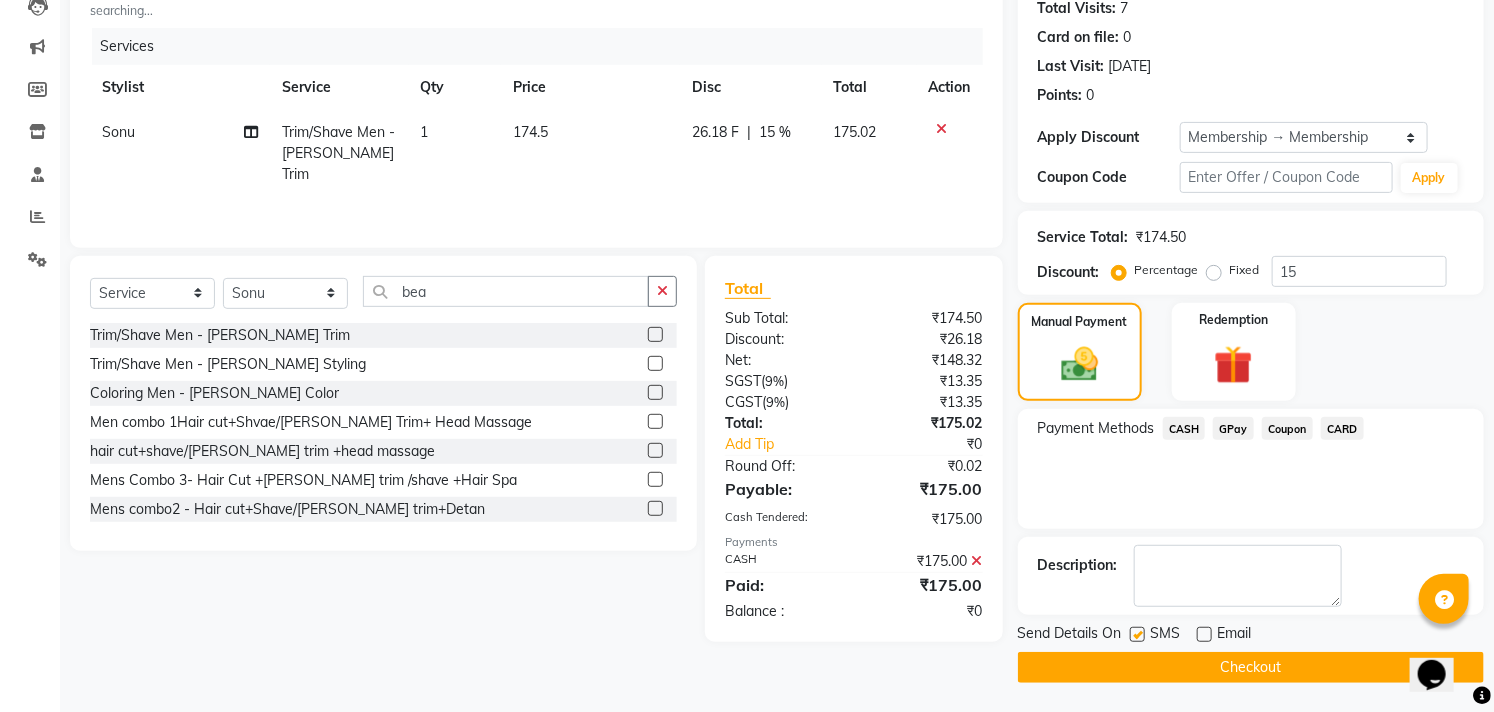 click 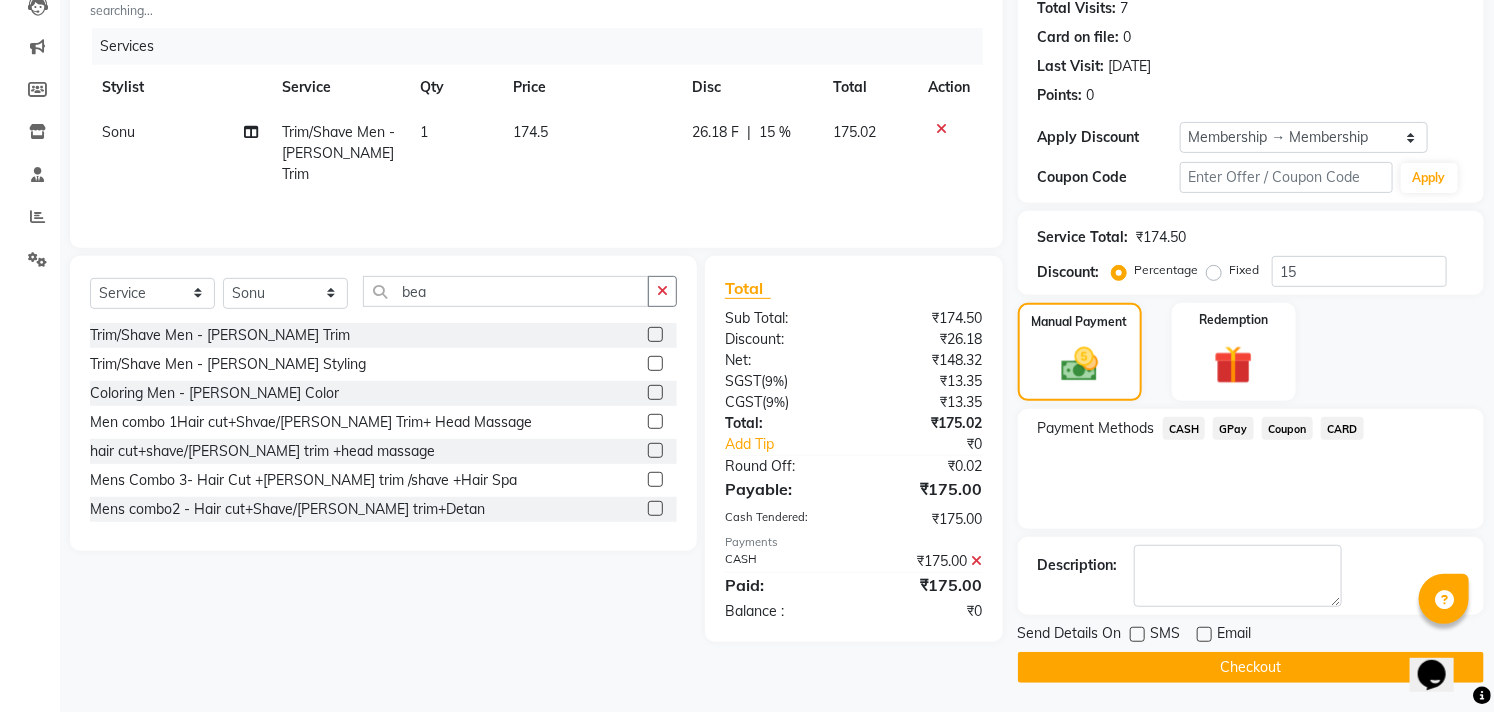 click on "Checkout" 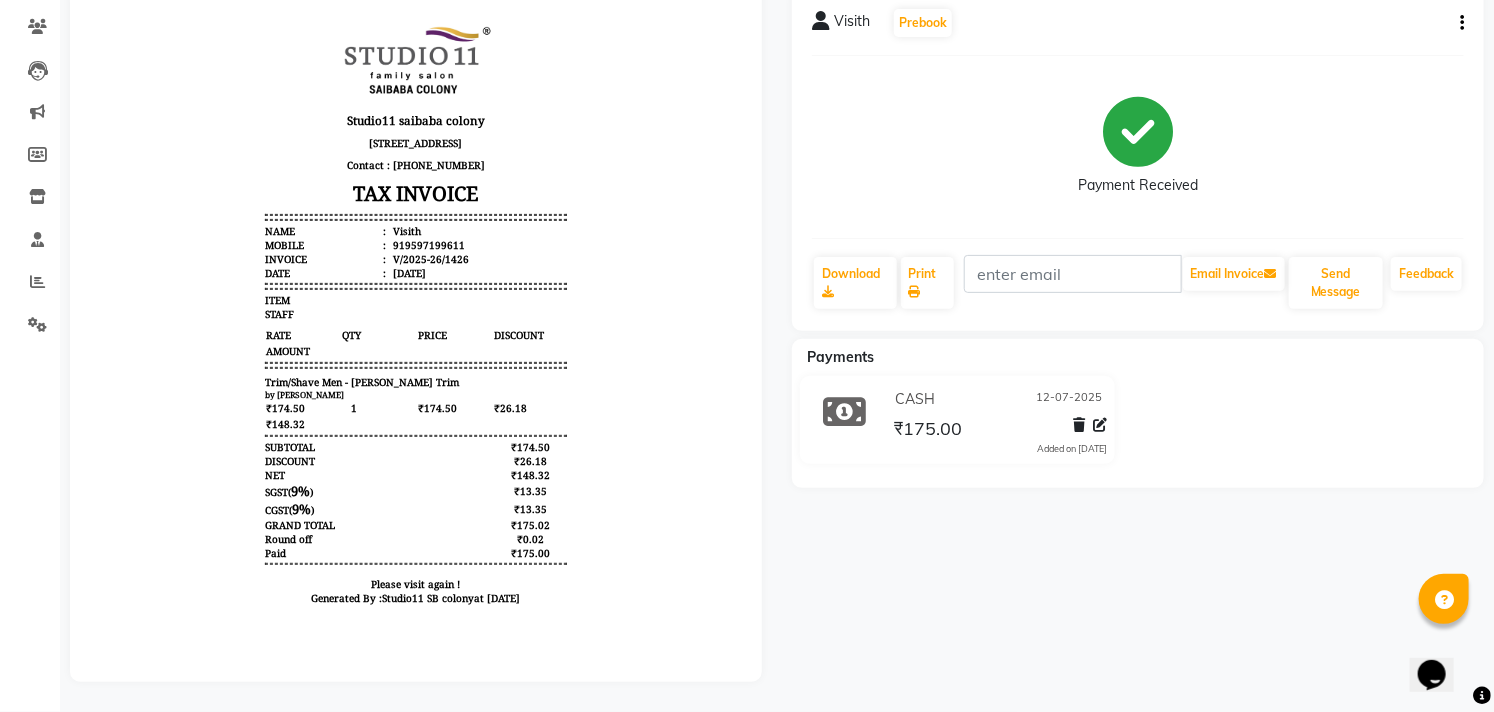 scroll, scrollTop: 176, scrollLeft: 0, axis: vertical 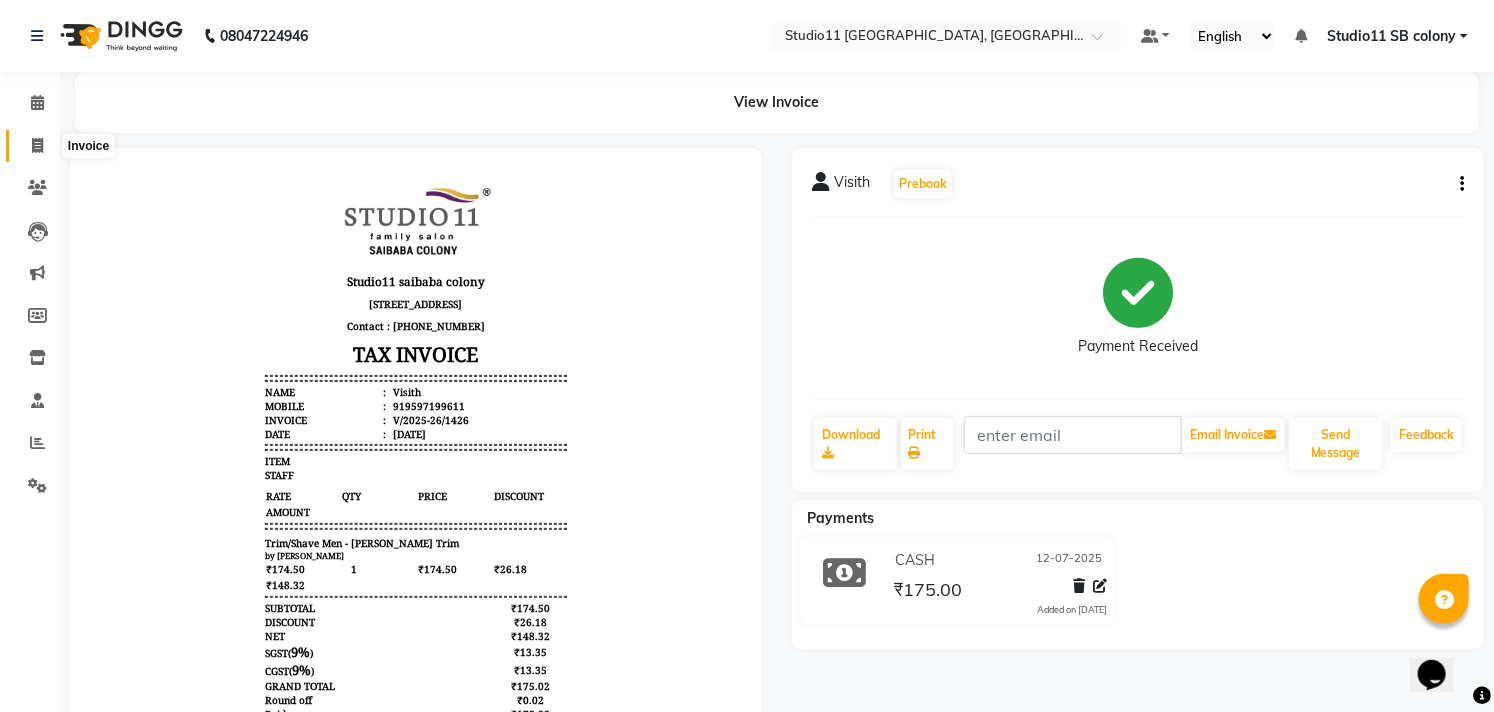 click 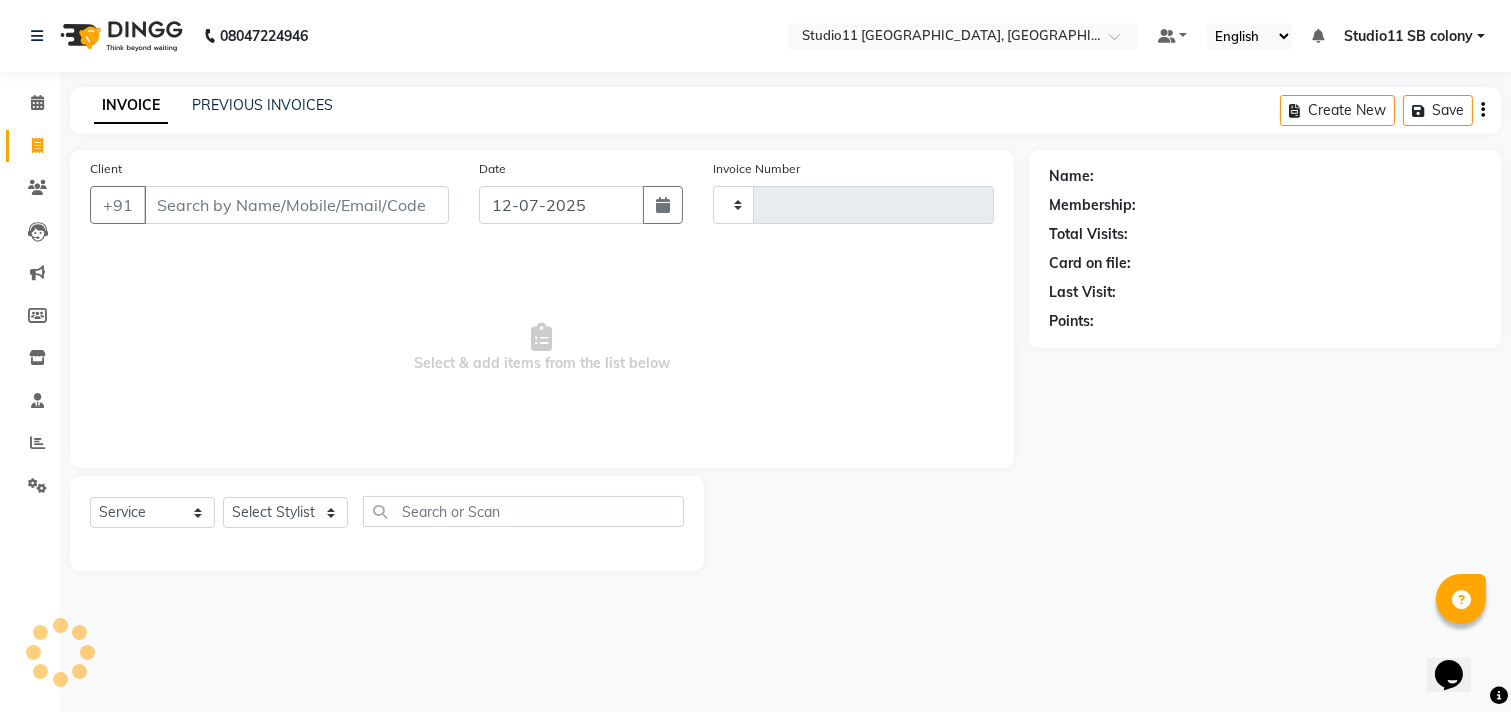 type on "1427" 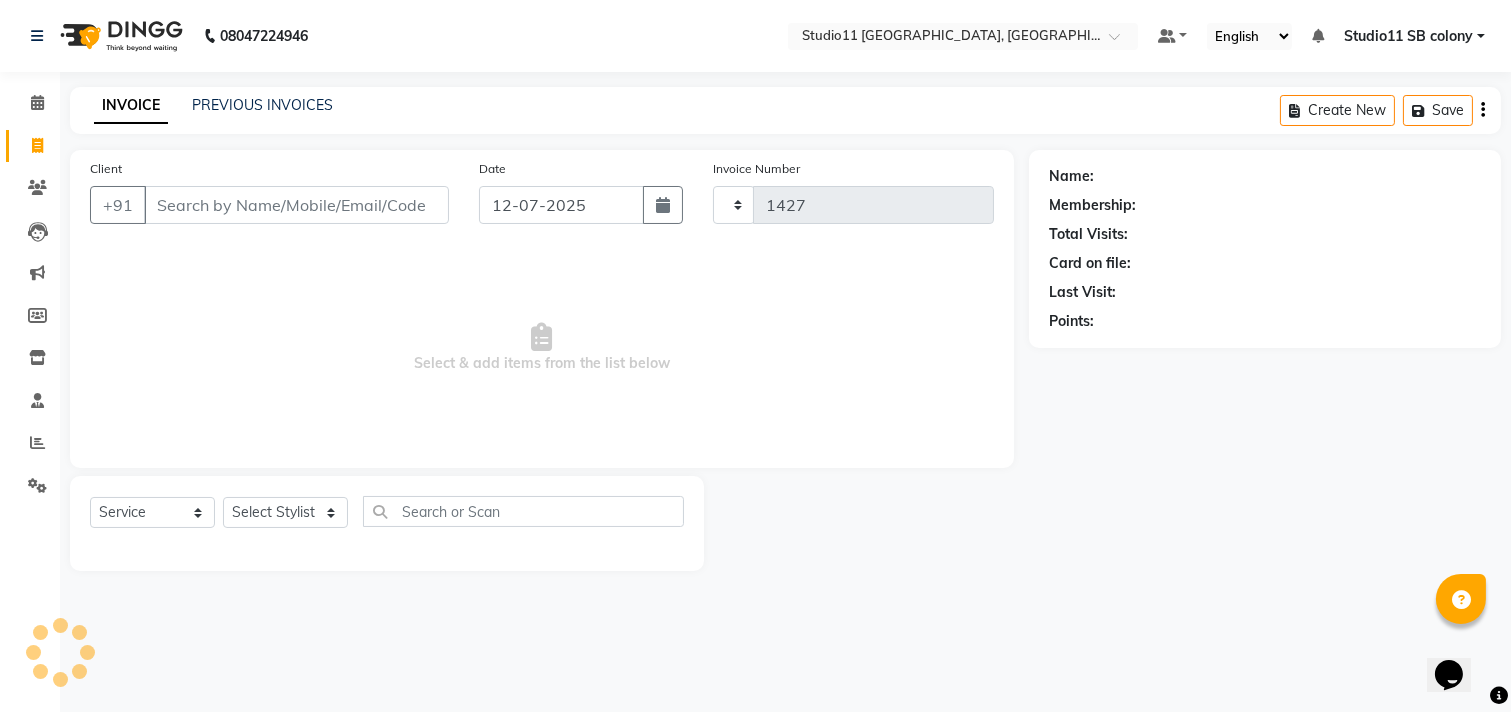select on "7717" 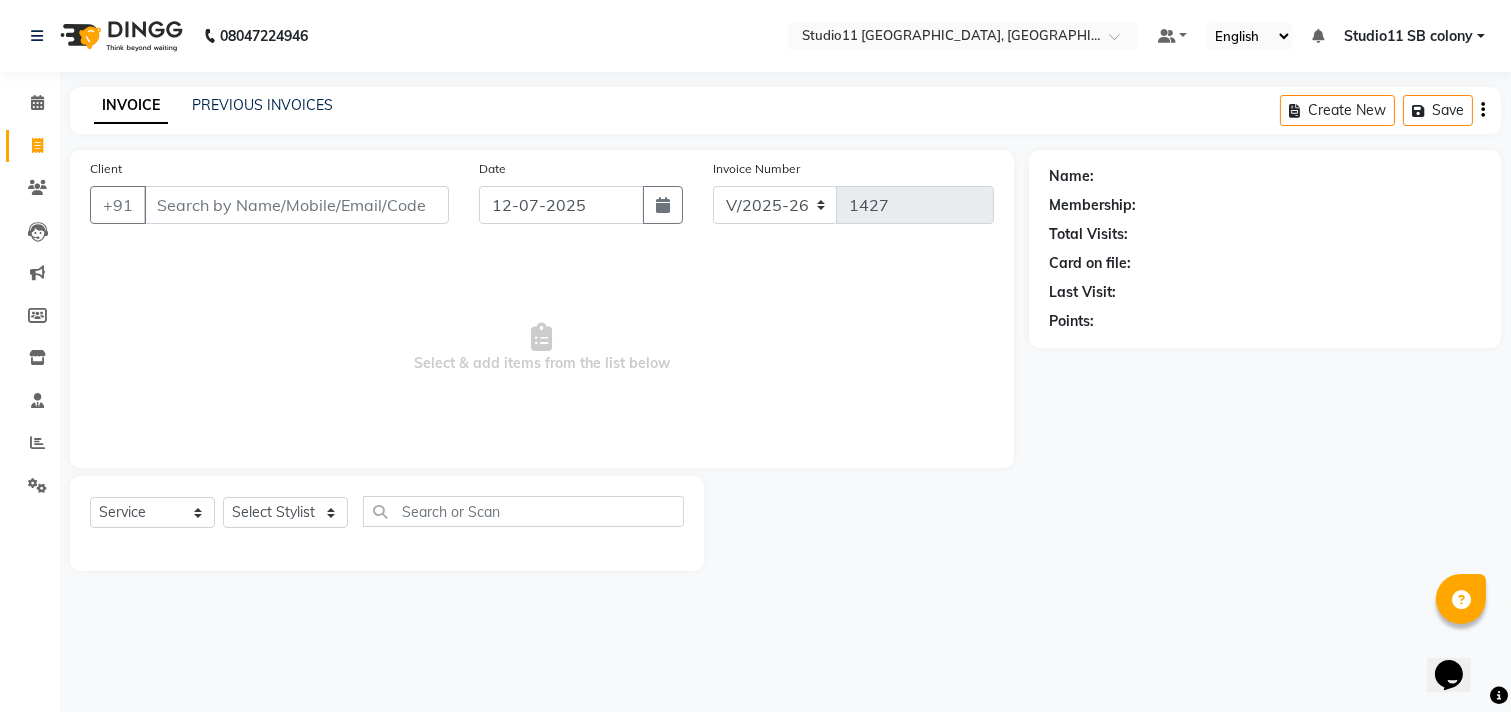 click on "Client" at bounding box center (296, 205) 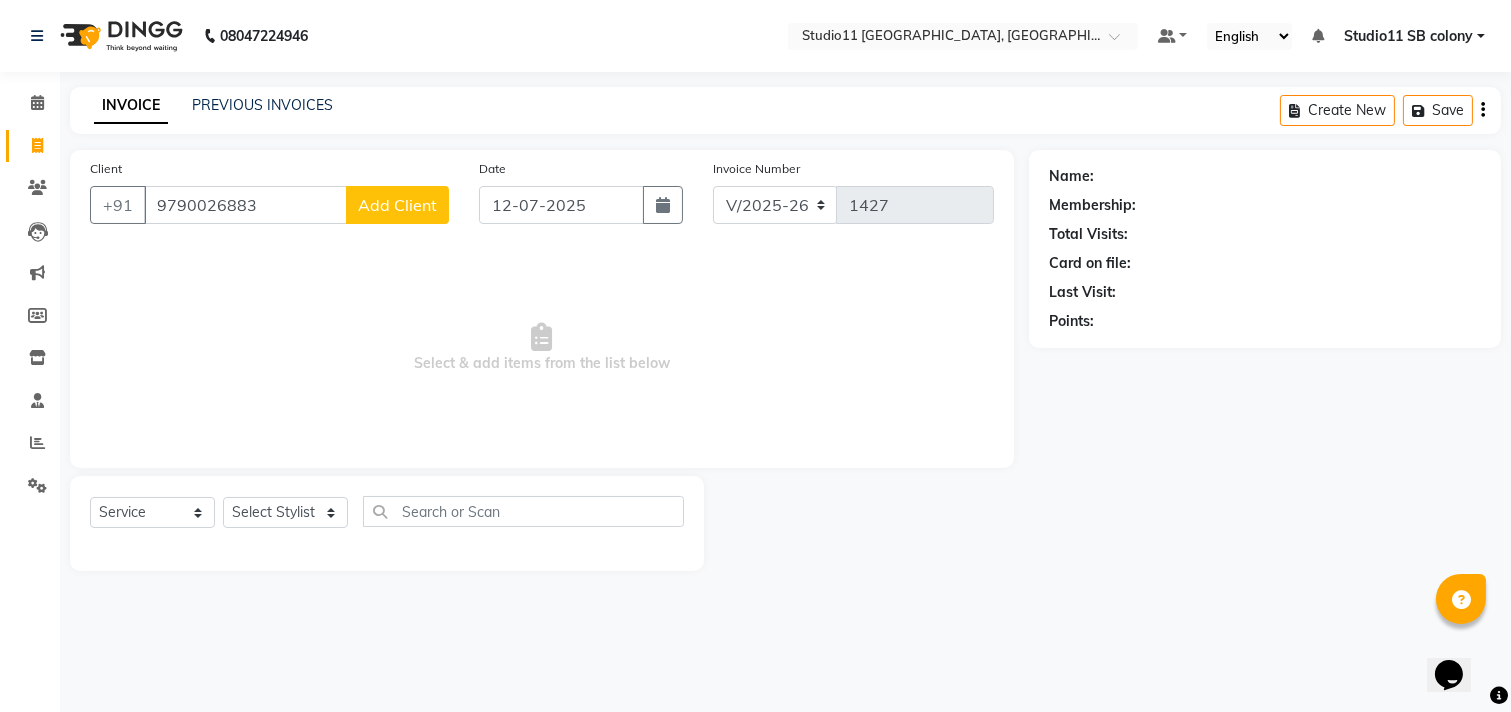 type on "9790026883" 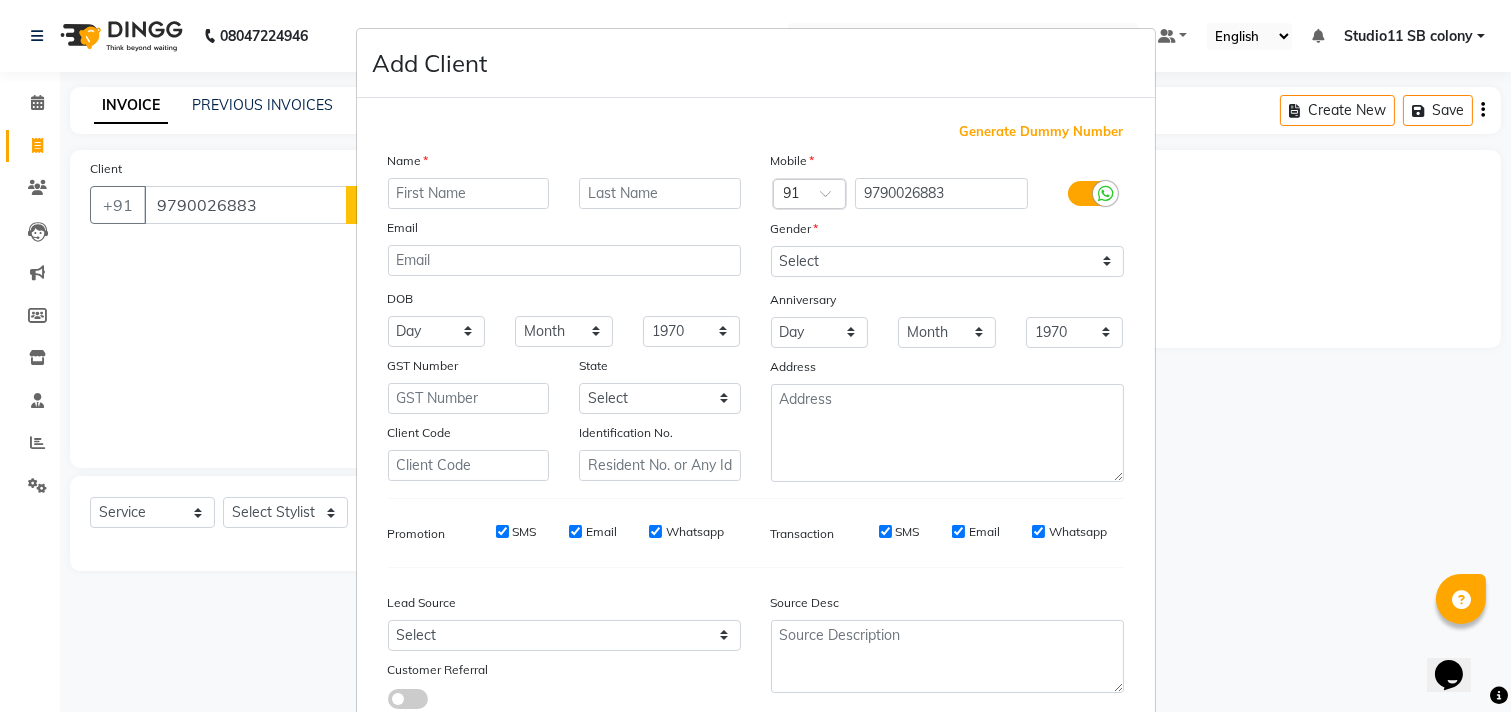 click at bounding box center [469, 193] 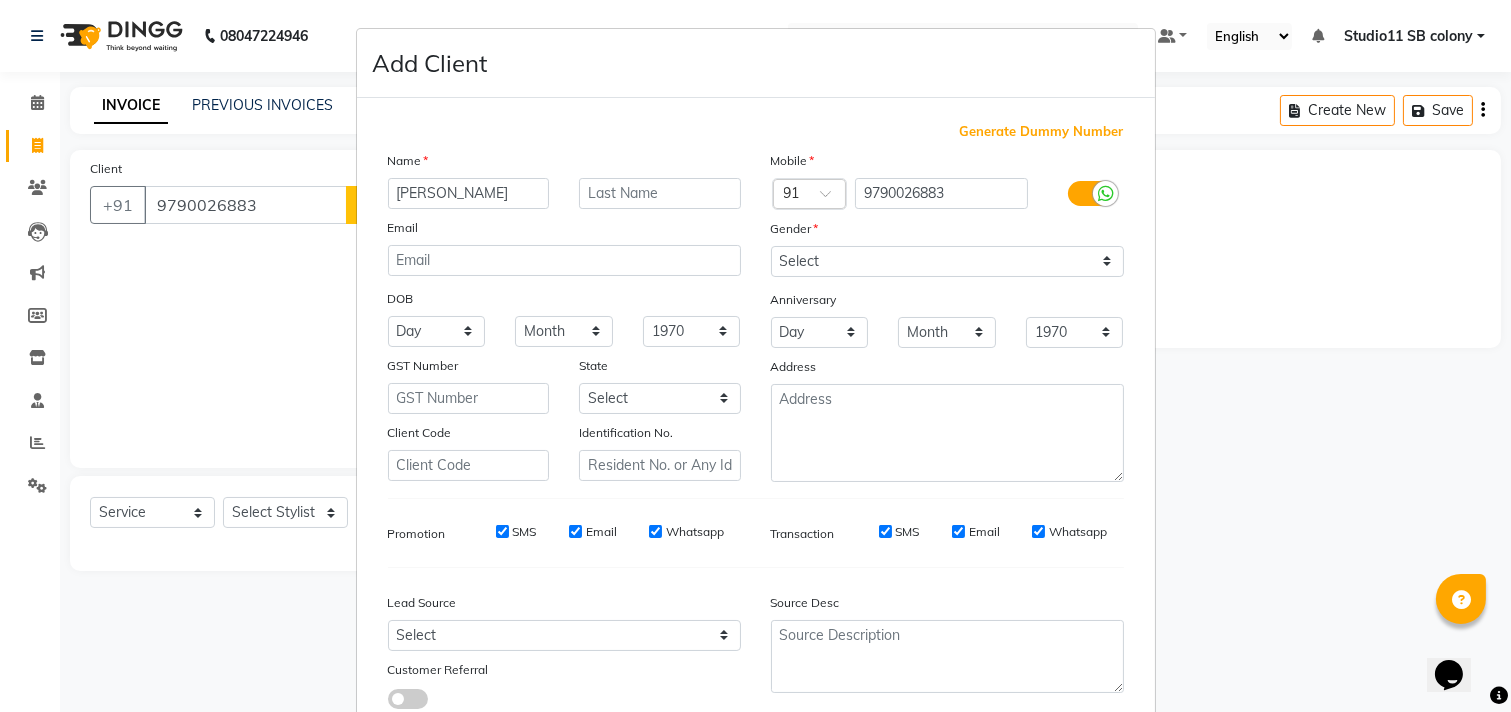 type on "[PERSON_NAME]" 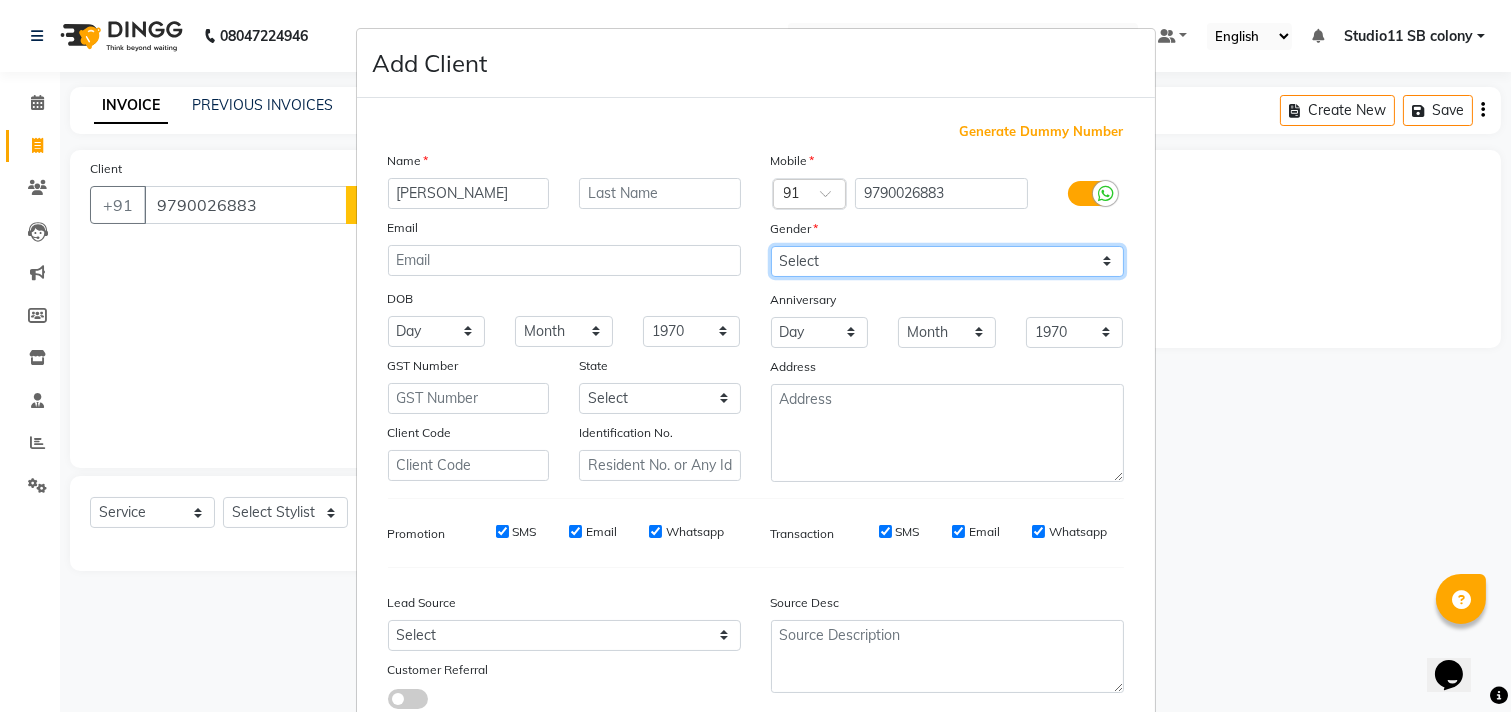 drag, startPoint x: 935, startPoint y: 254, endPoint x: 938, endPoint y: 274, distance: 20.22375 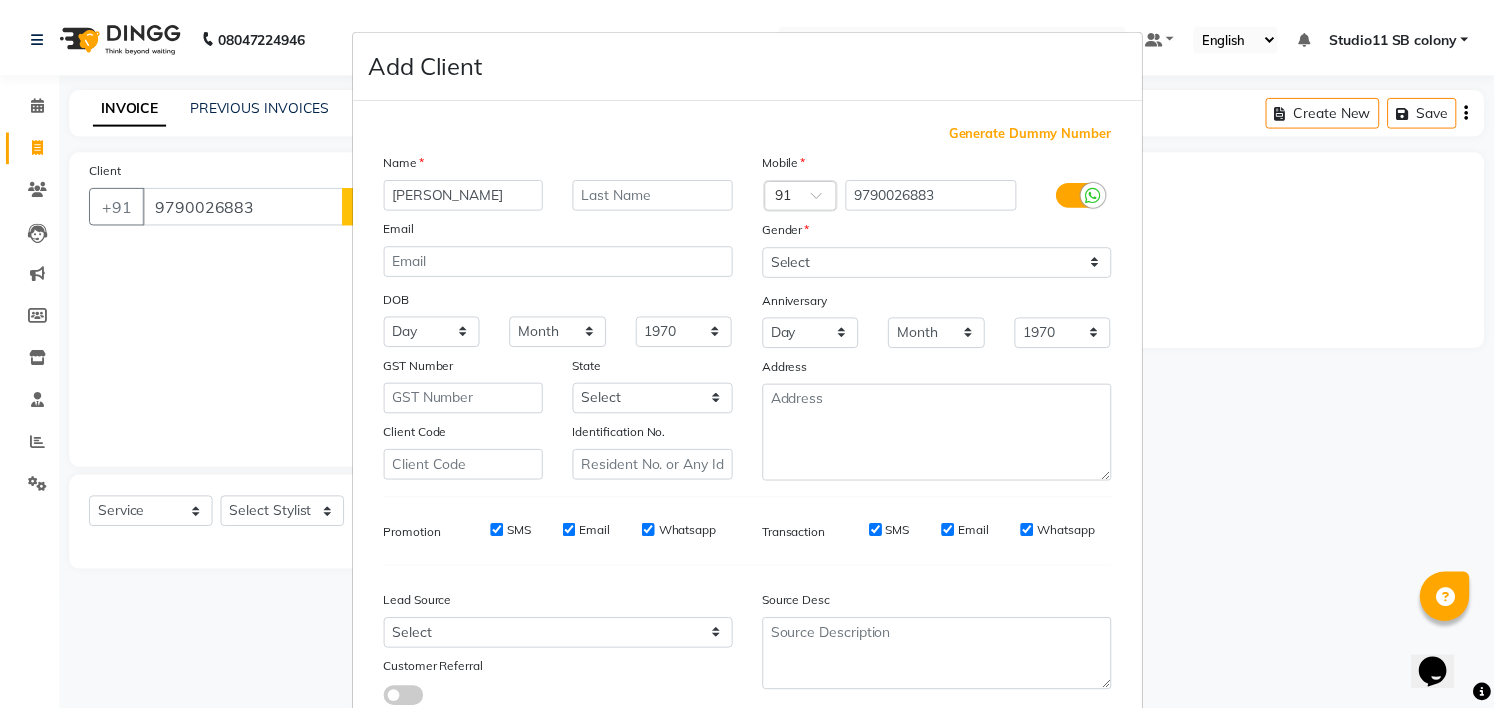 scroll, scrollTop: 138, scrollLeft: 0, axis: vertical 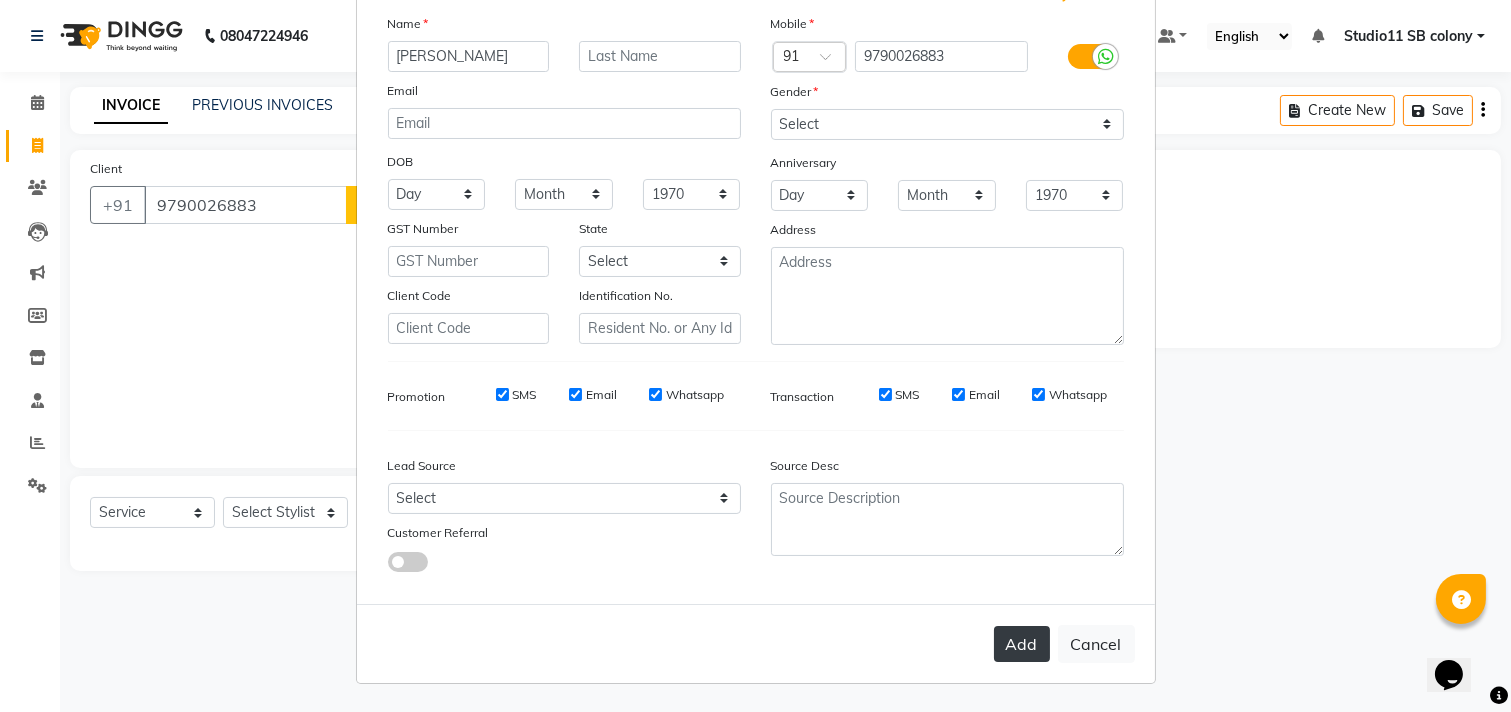 drag, startPoint x: 1003, startPoint y: 636, endPoint x: 1510, endPoint y: 441, distance: 543.20715 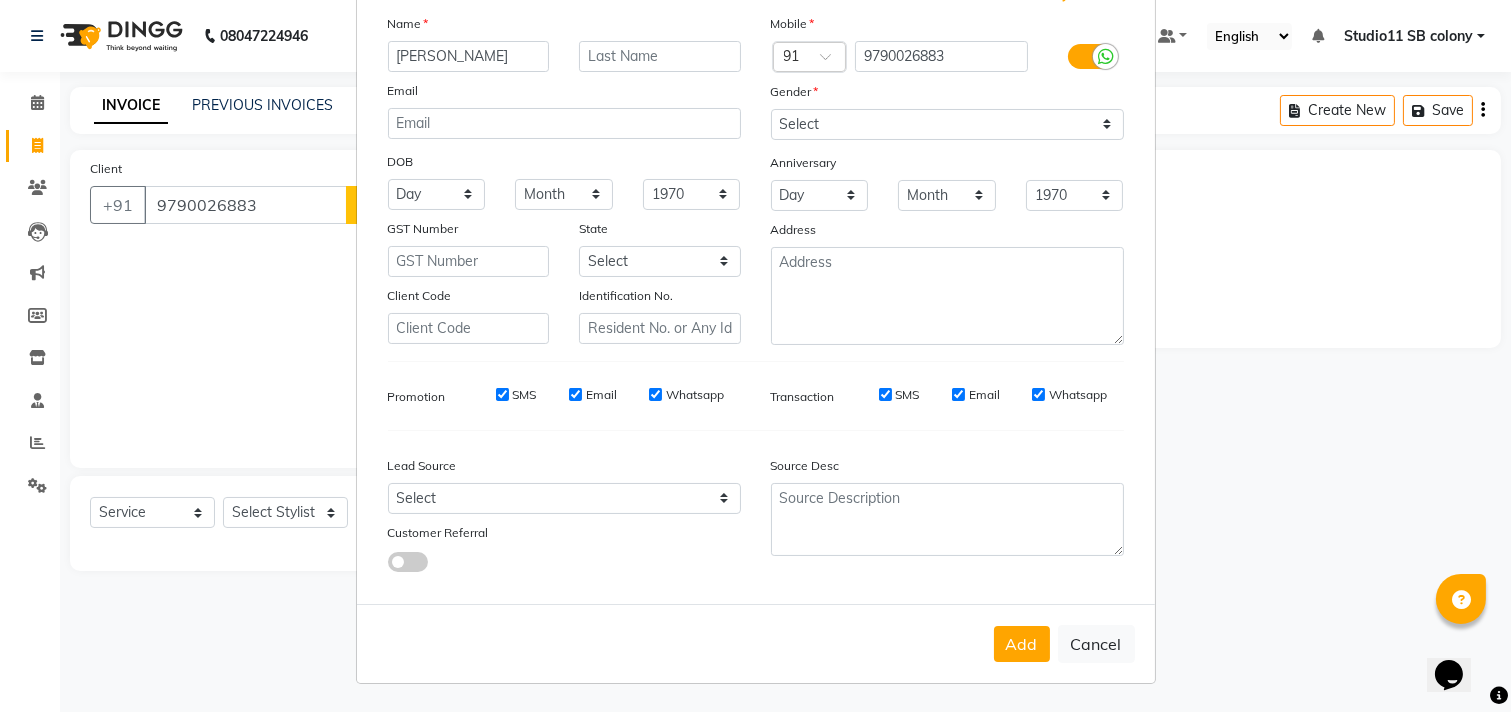 click on "Add" at bounding box center [1022, 644] 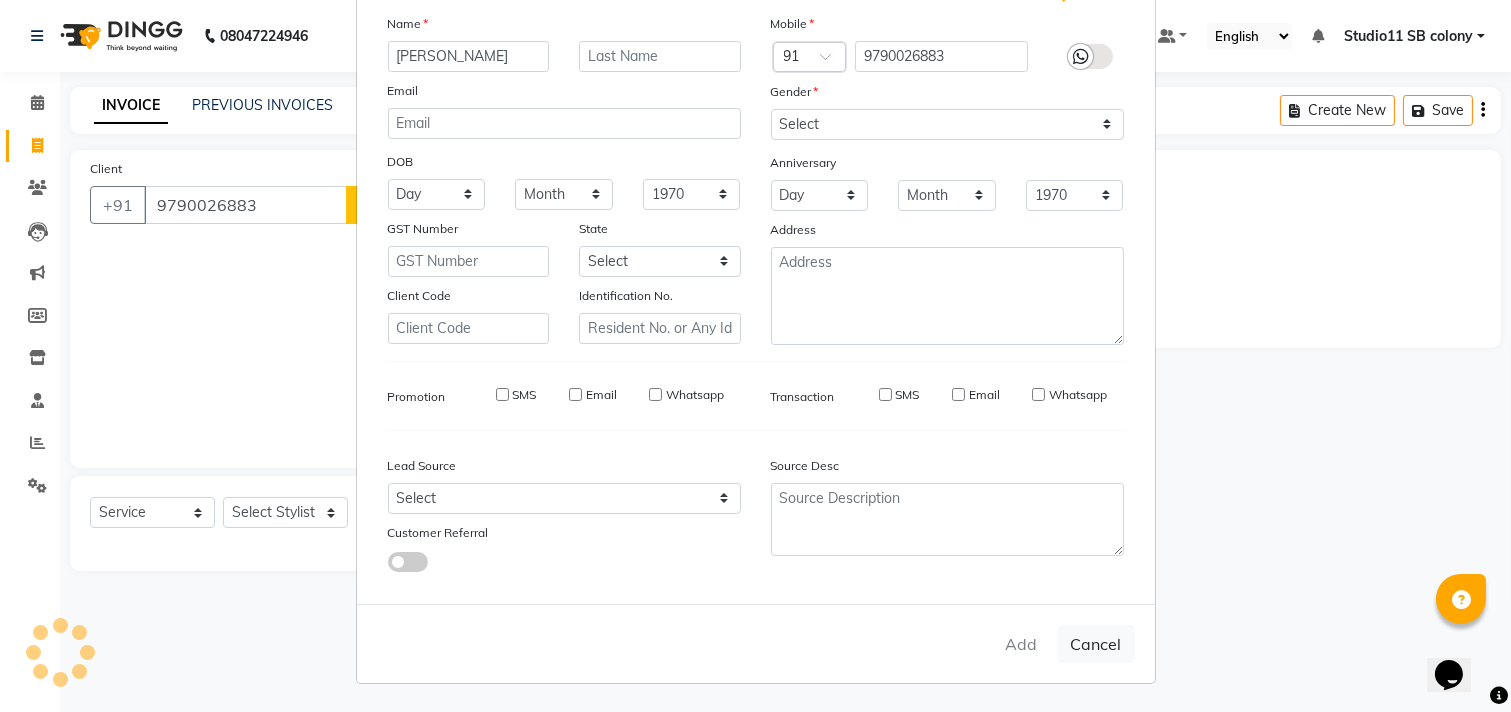 type 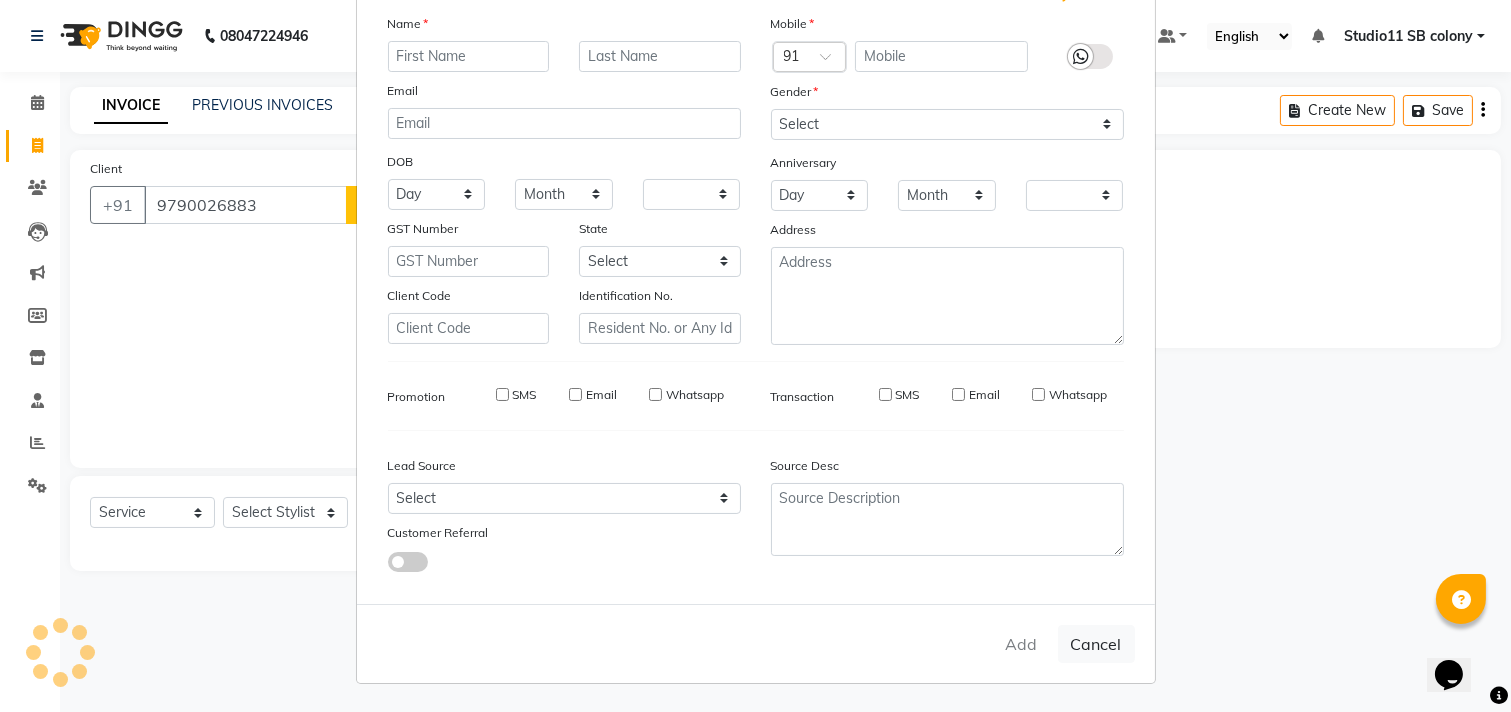 checkbox on "false" 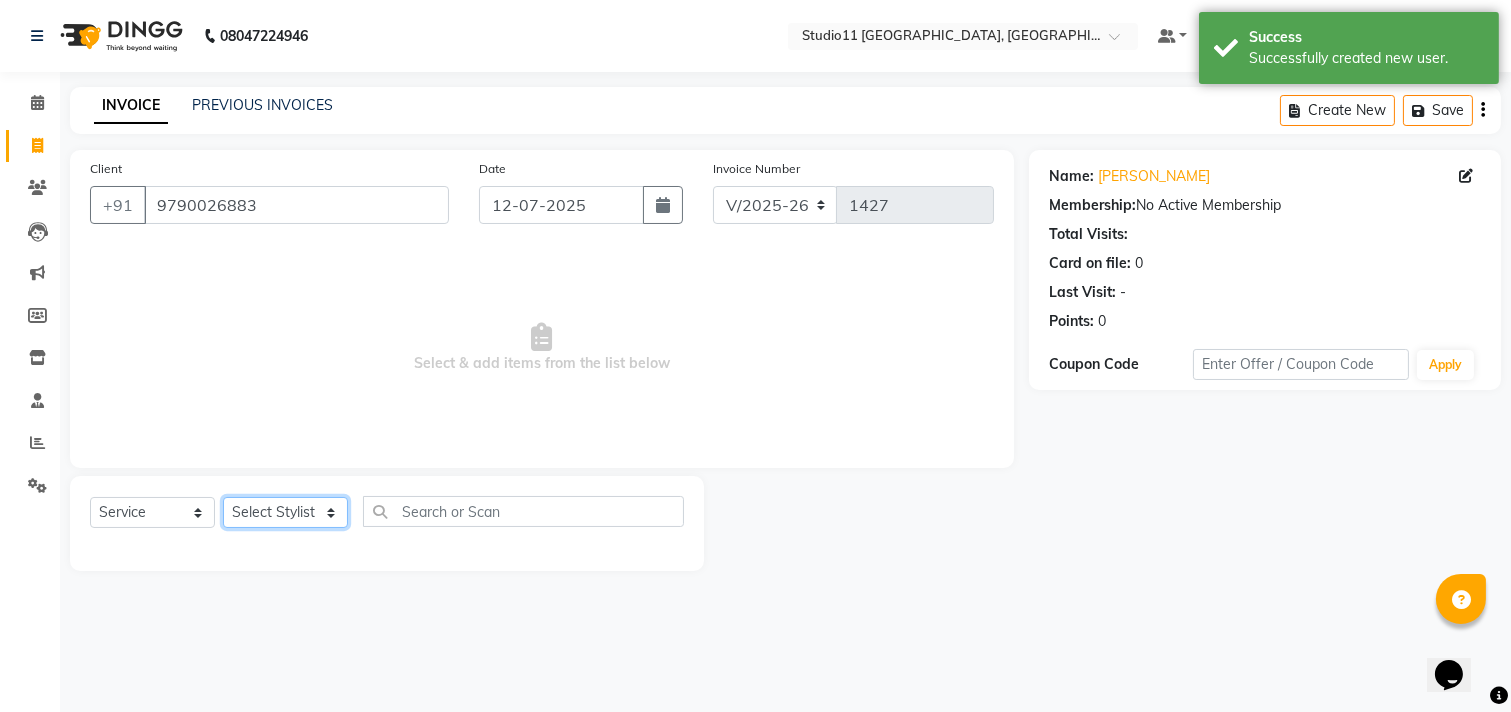 click on "Select Stylist [PERSON_NAME] Dani [PERSON_NAME] Josna kaif [PERSON_NAME] [PERSON_NAME] [PERSON_NAME] Studio11 SB colony Tahir tamil" 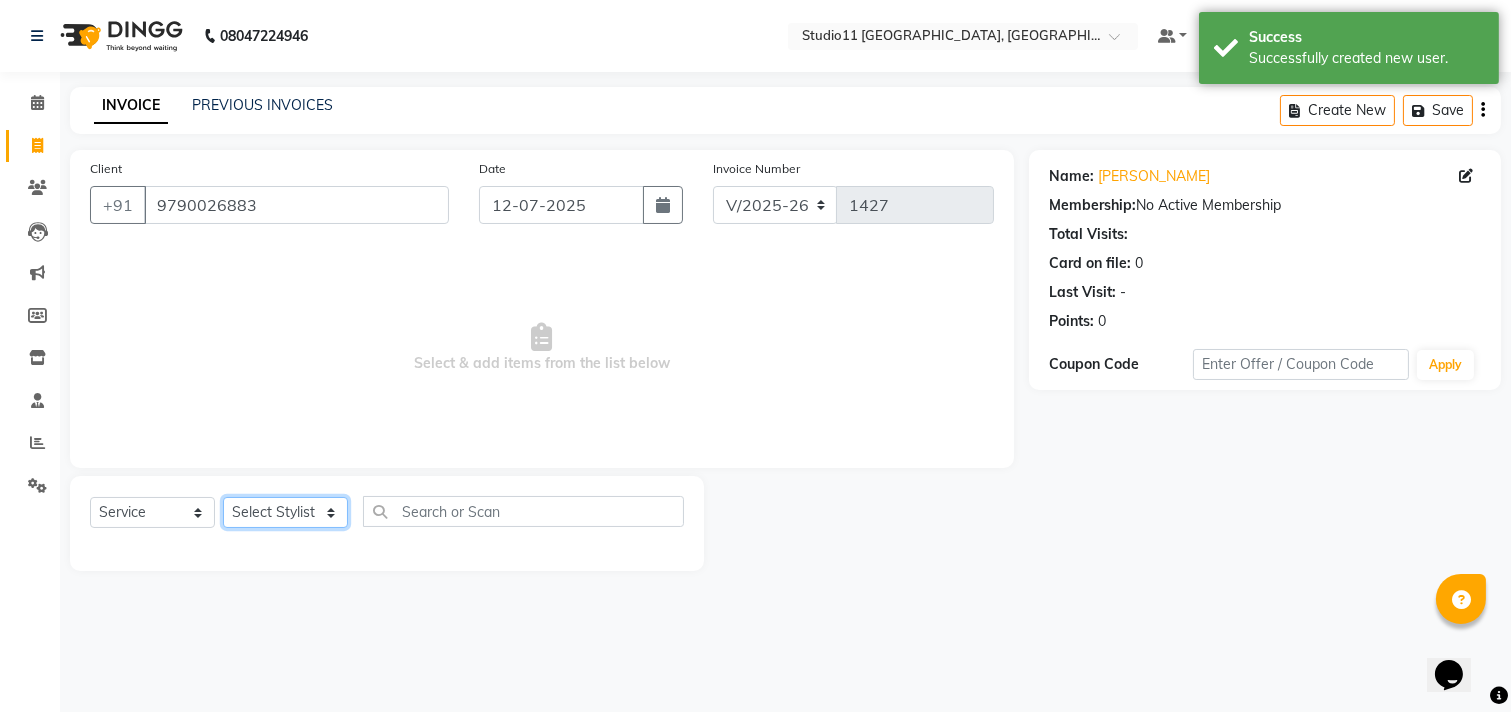 select on "68719" 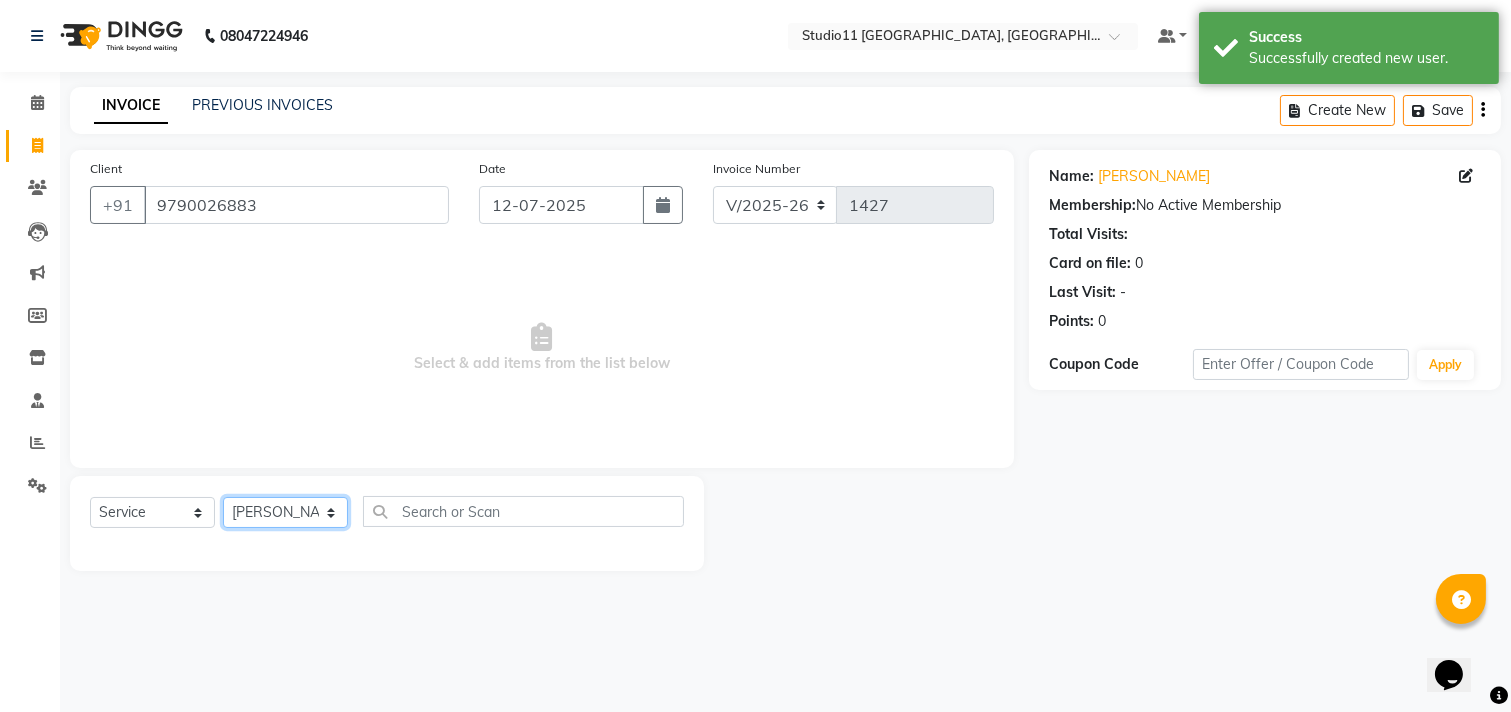 click on "Select Stylist [PERSON_NAME] Dani [PERSON_NAME] Josna kaif [PERSON_NAME] [PERSON_NAME] [PERSON_NAME] Studio11 SB colony Tahir tamil" 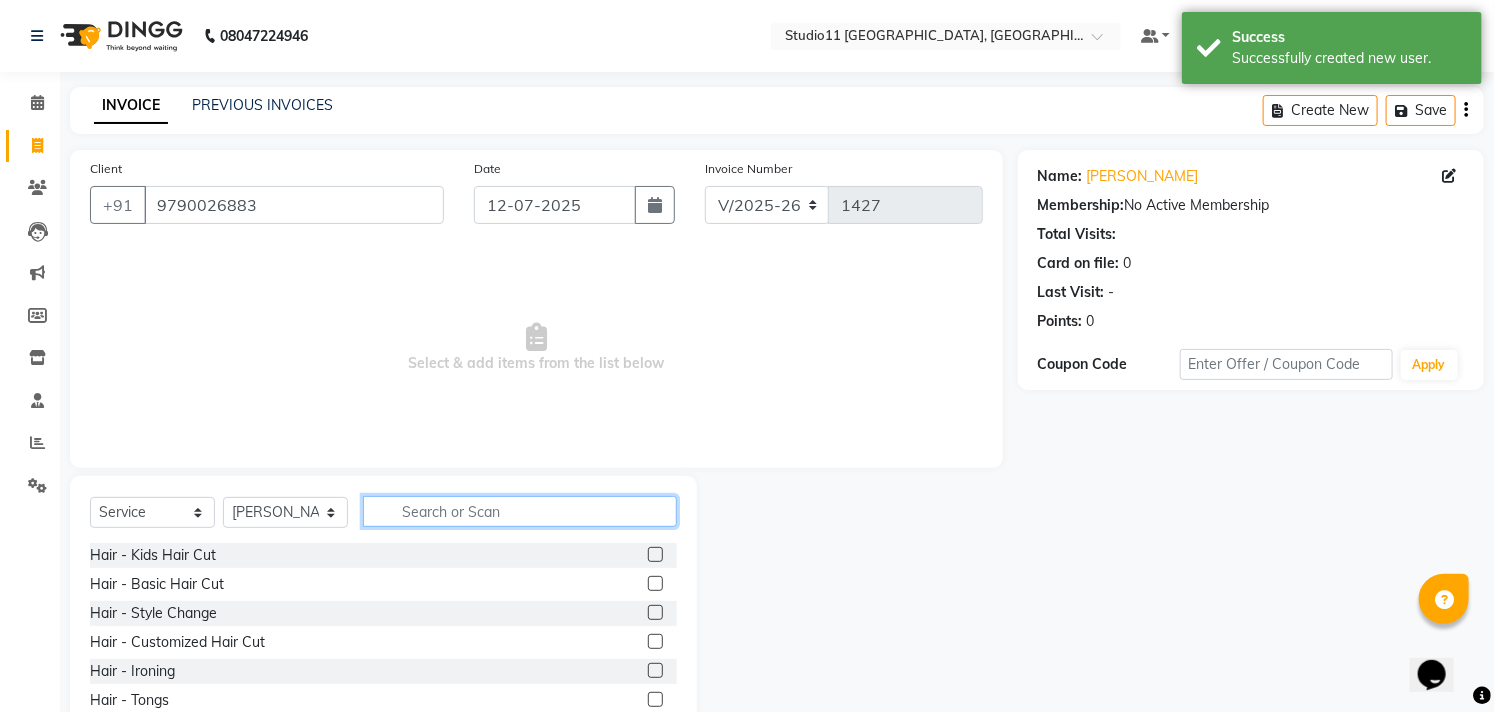 click 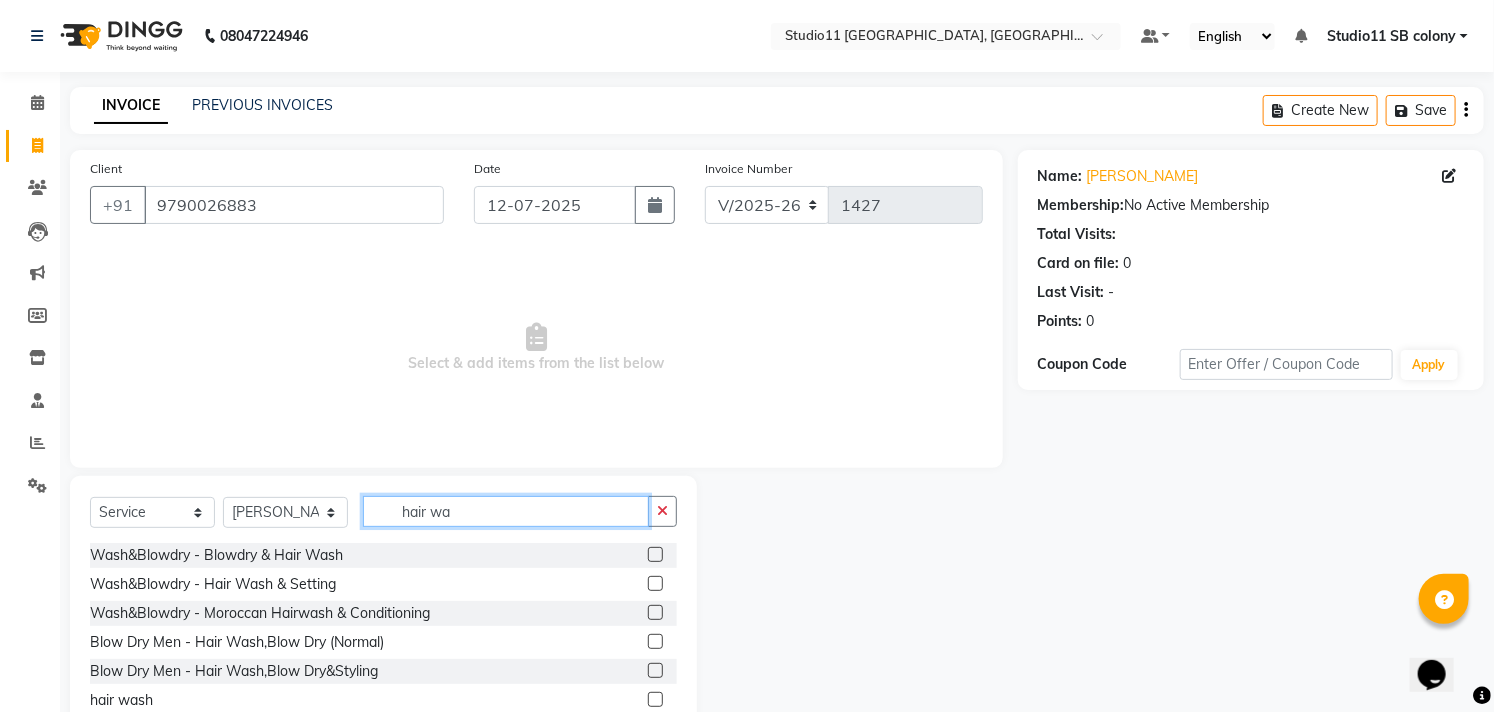 type on "hair wa" 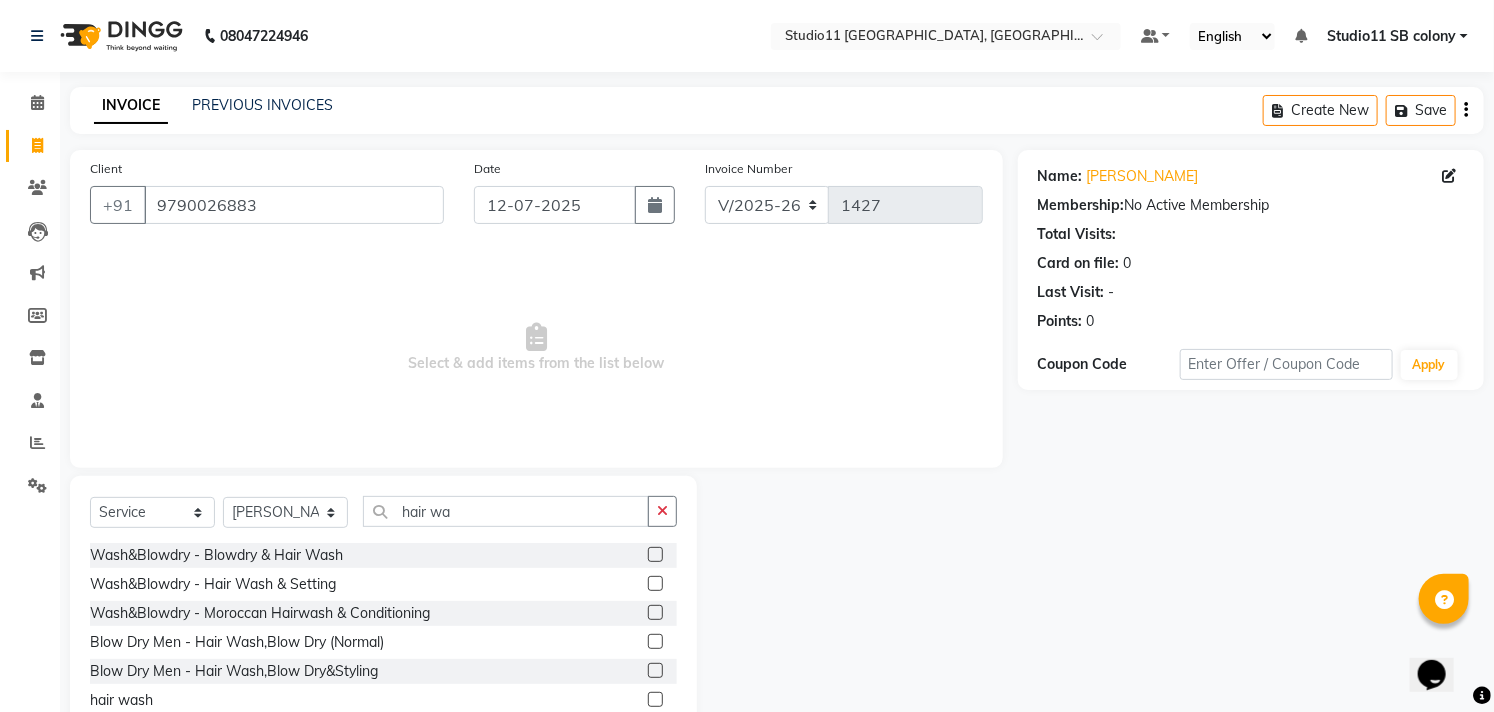 click 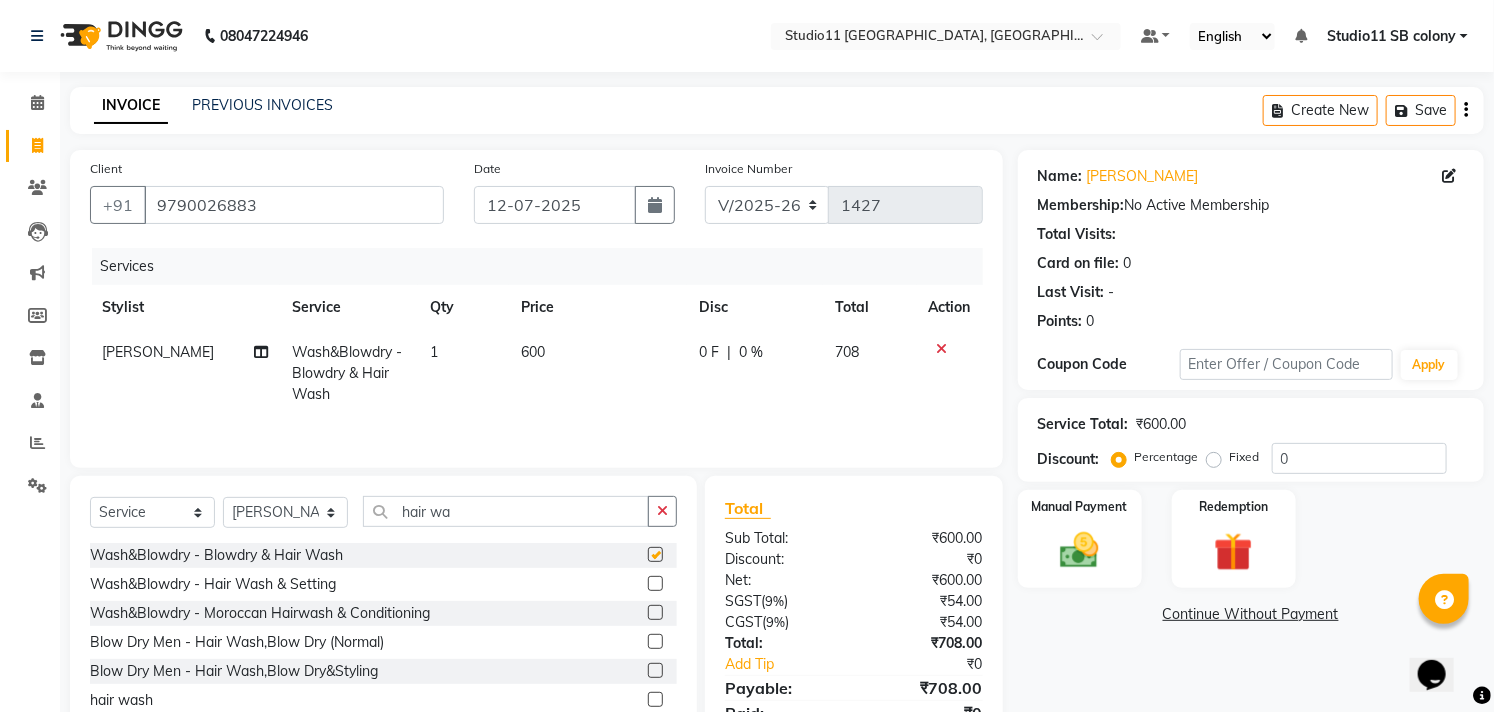 checkbox on "false" 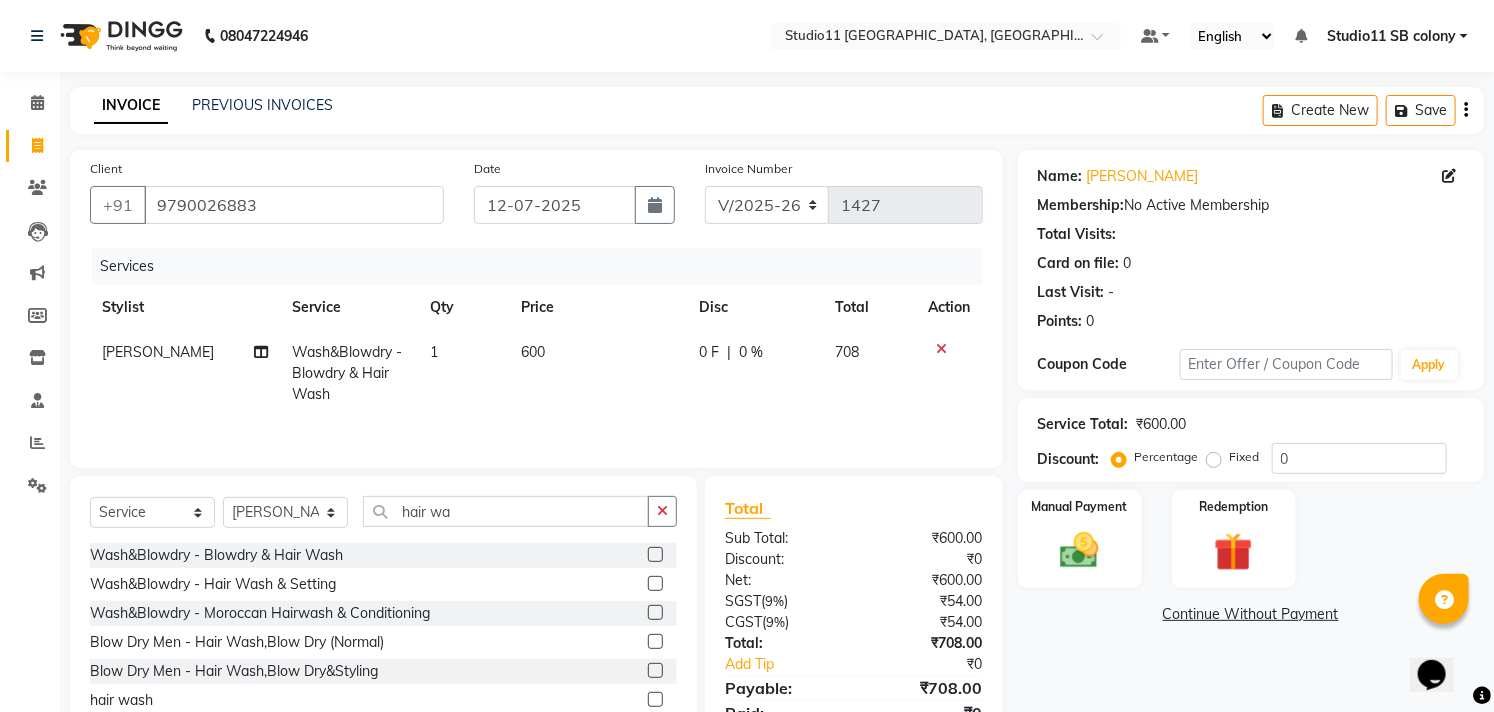 drag, startPoint x: 531, startPoint y: 341, endPoint x: 665, endPoint y: 358, distance: 135.07405 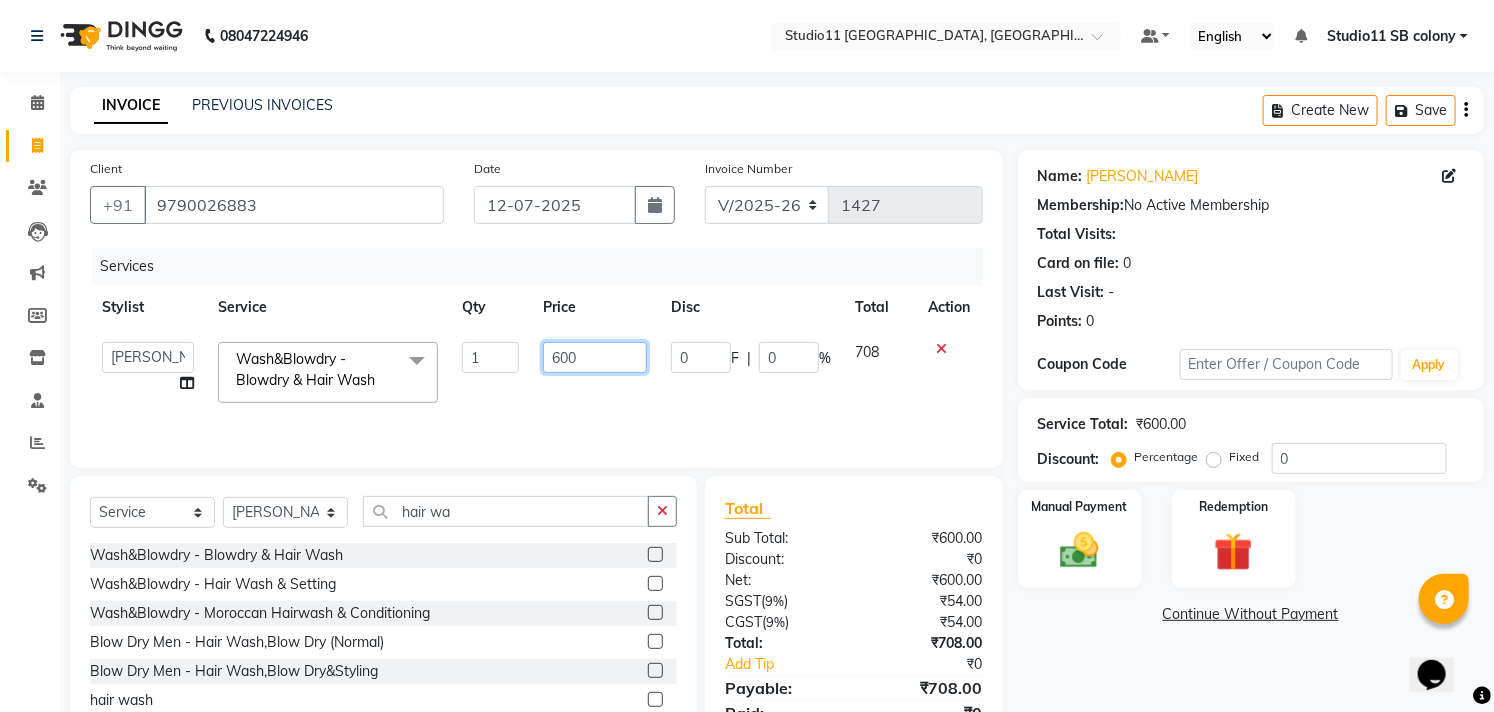 click on "600" 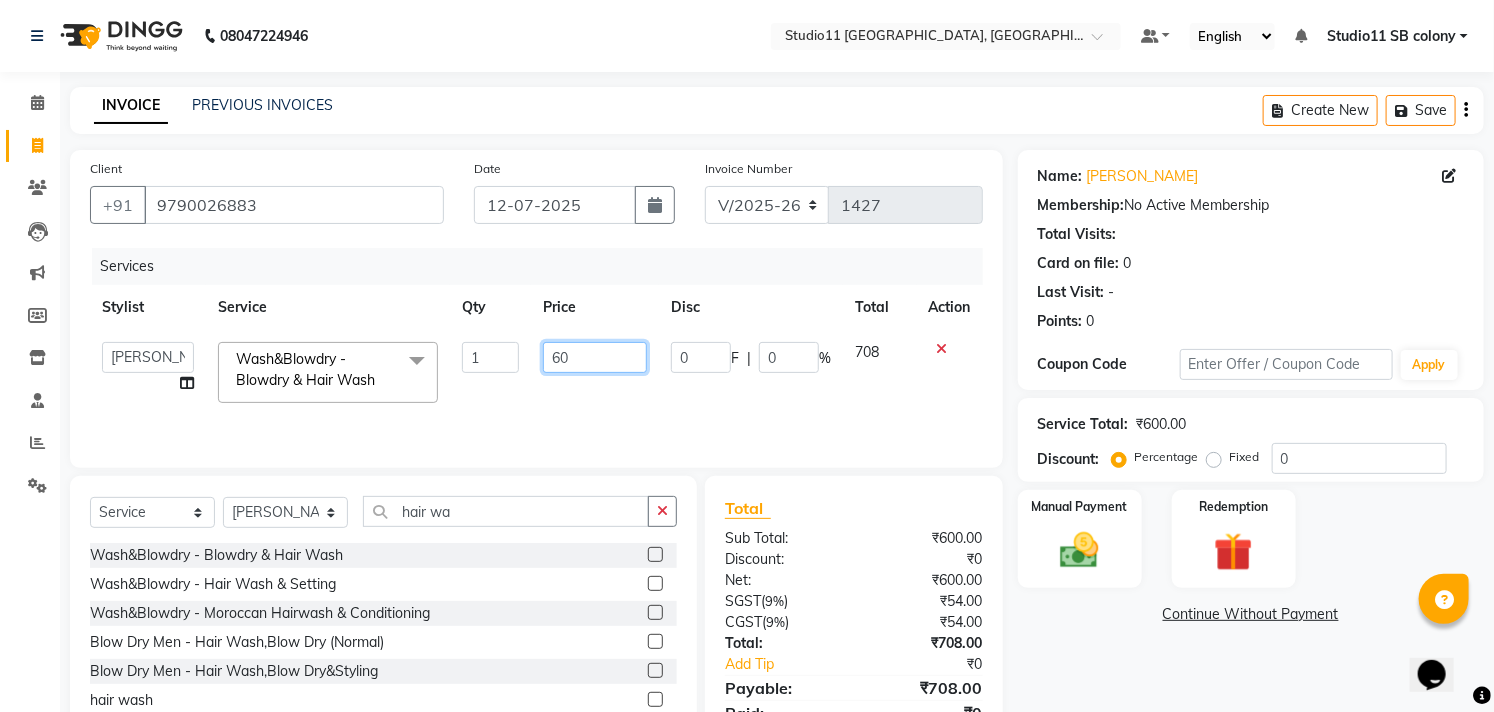 type on "6" 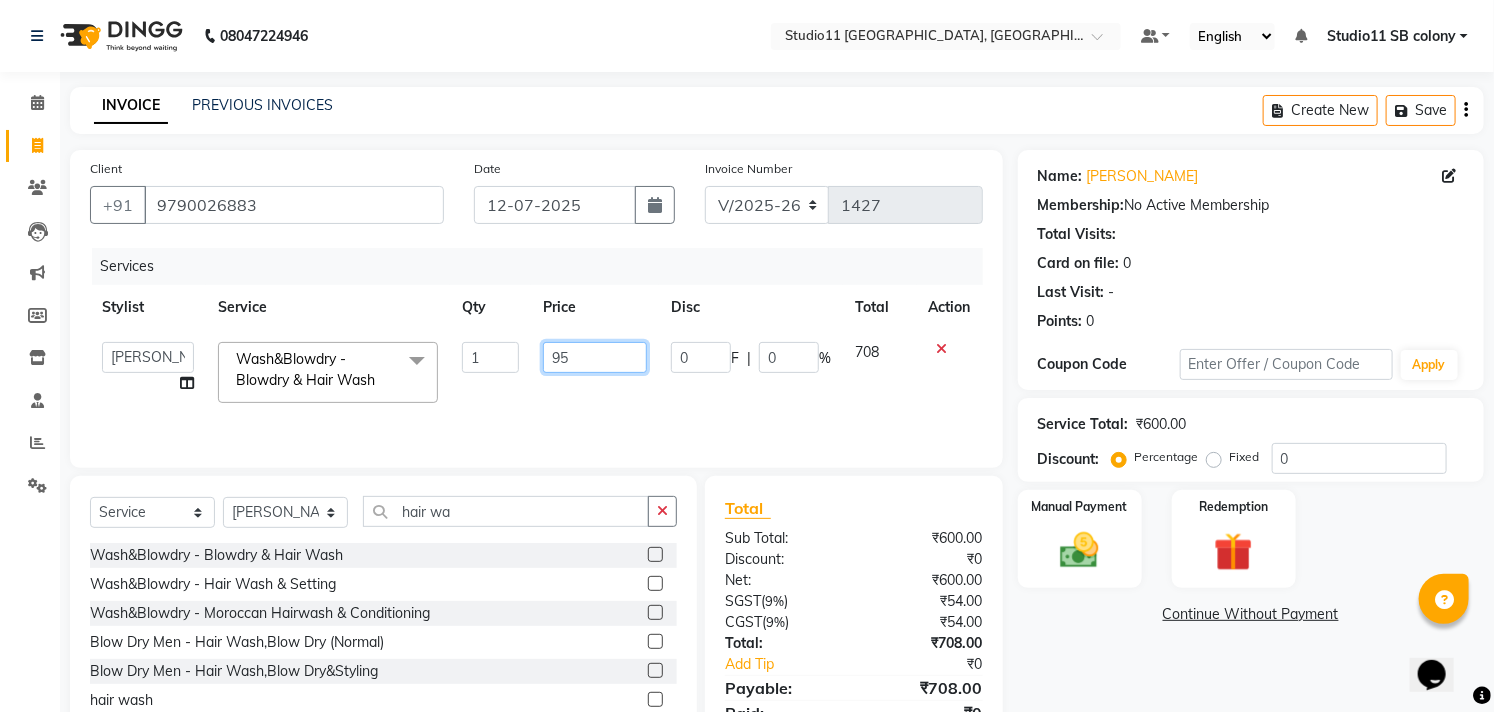 type on "950" 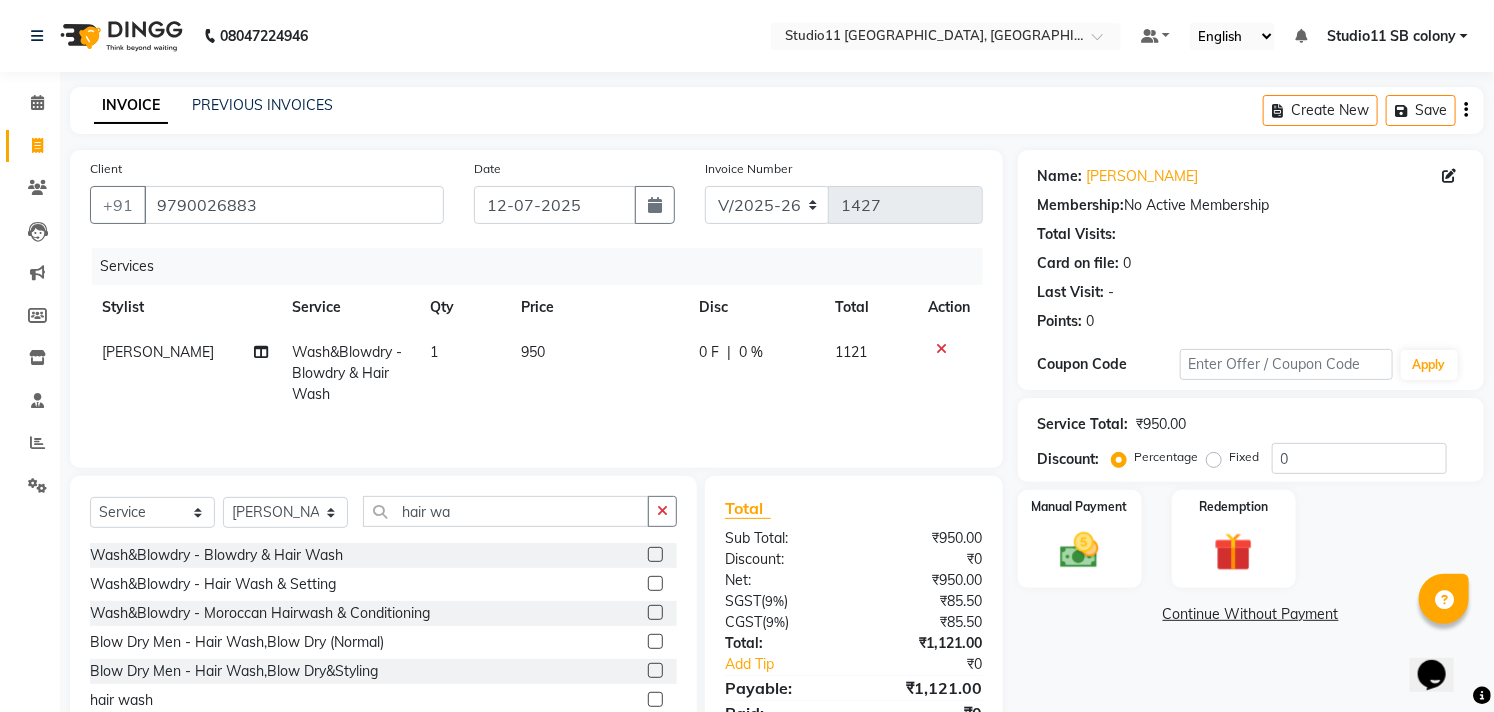 scroll, scrollTop: 91, scrollLeft: 0, axis: vertical 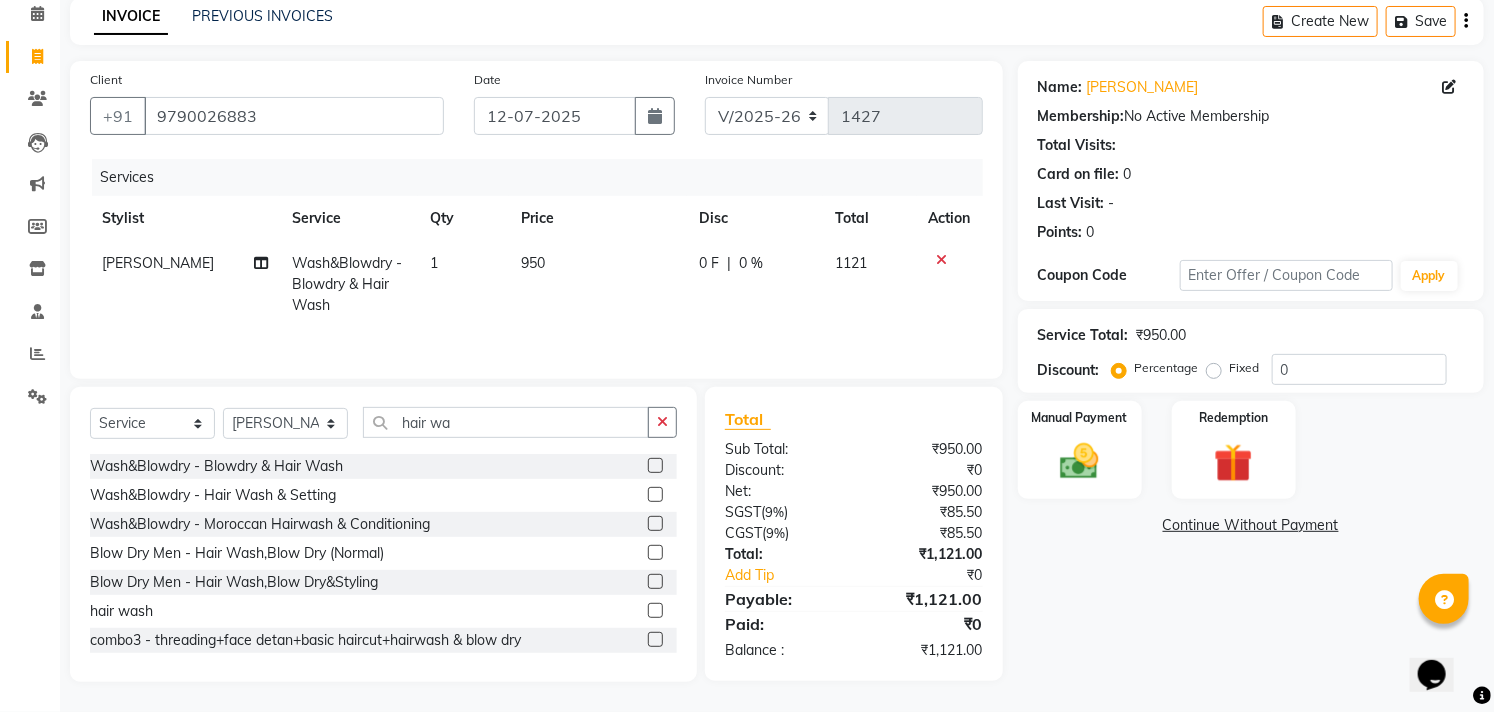 click on "Name: [PERSON_NAME]  Membership:  No Active Membership  Total Visits:   Card on file:  0 Last Visit:   - Points:   0  Coupon Code Apply Service Total:  ₹950.00  Discount:  Percentage   Fixed  0 Manual Payment Redemption  Continue Without Payment" 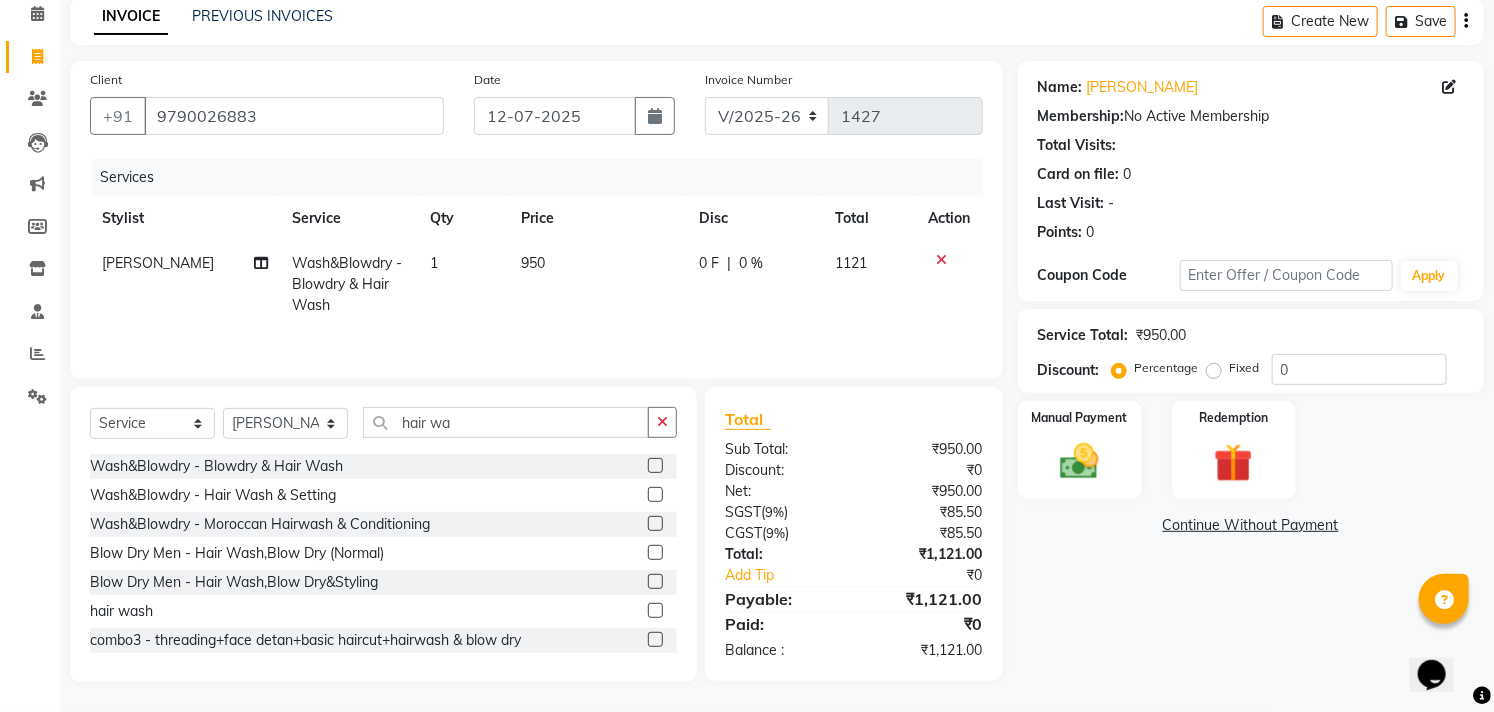 click on "Stylist" 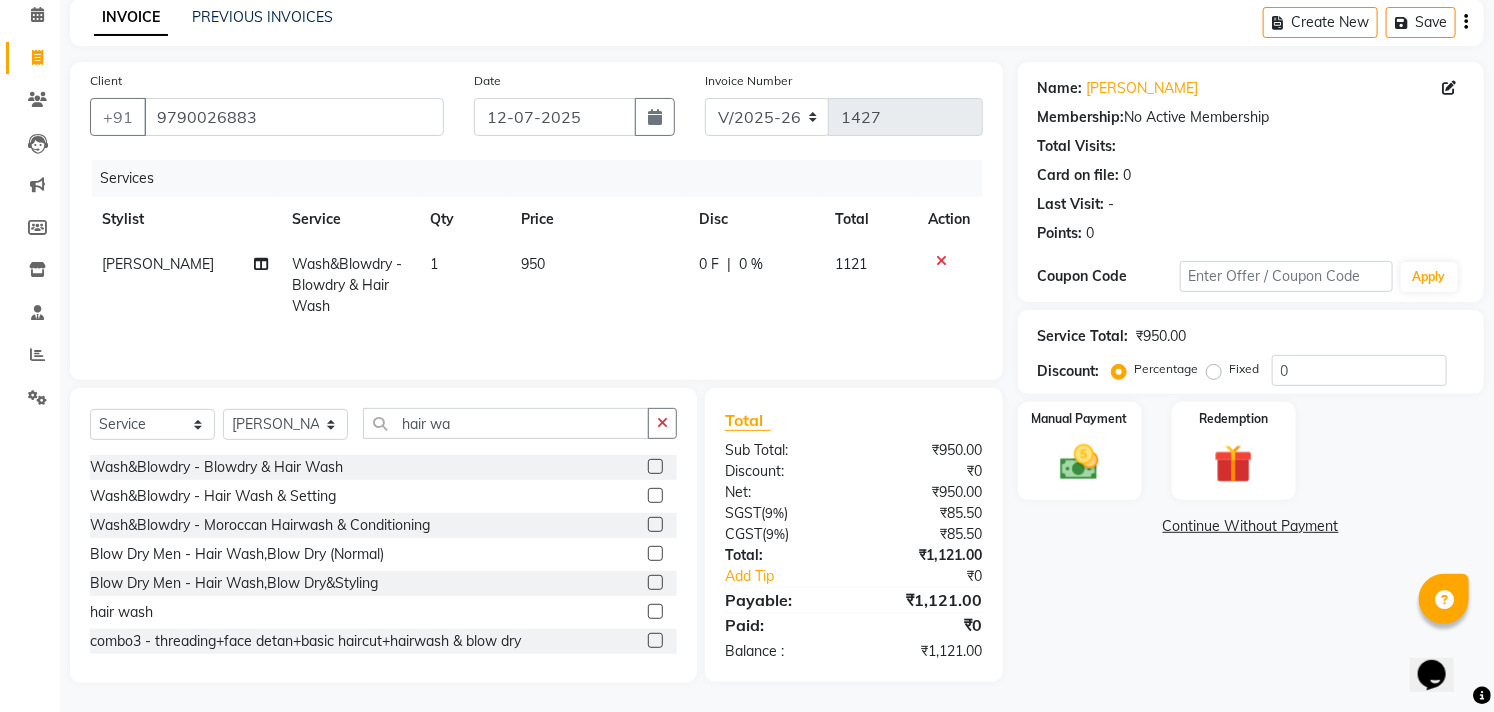 select on "68719" 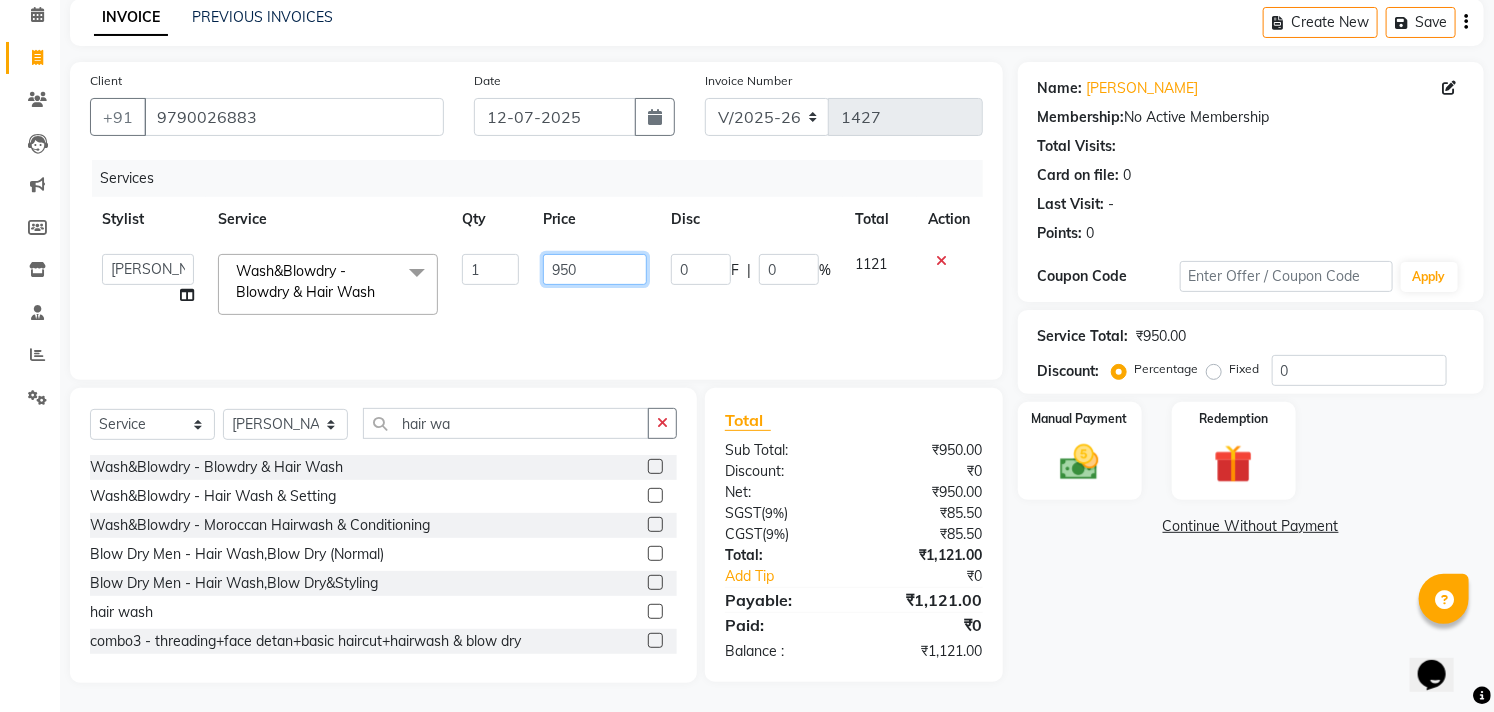 click on "950" 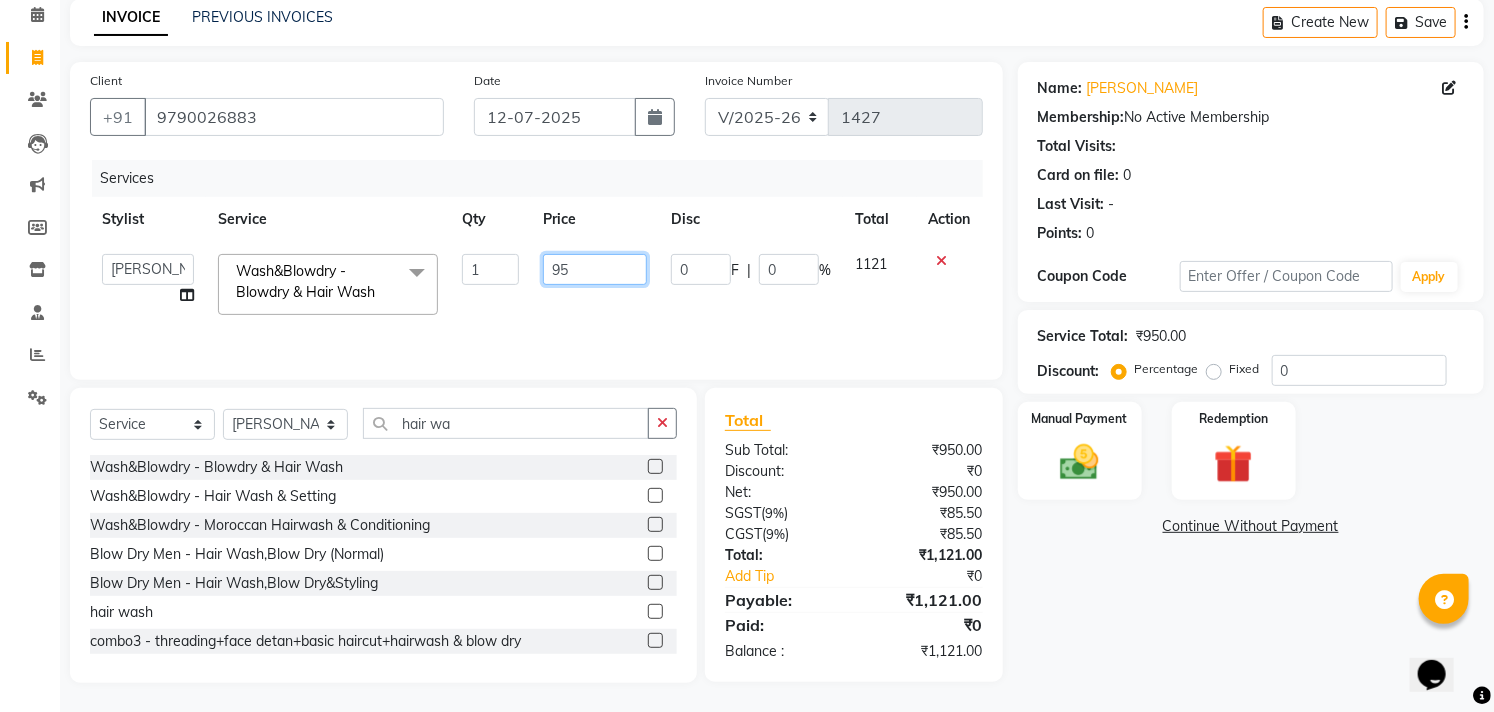 type on "9" 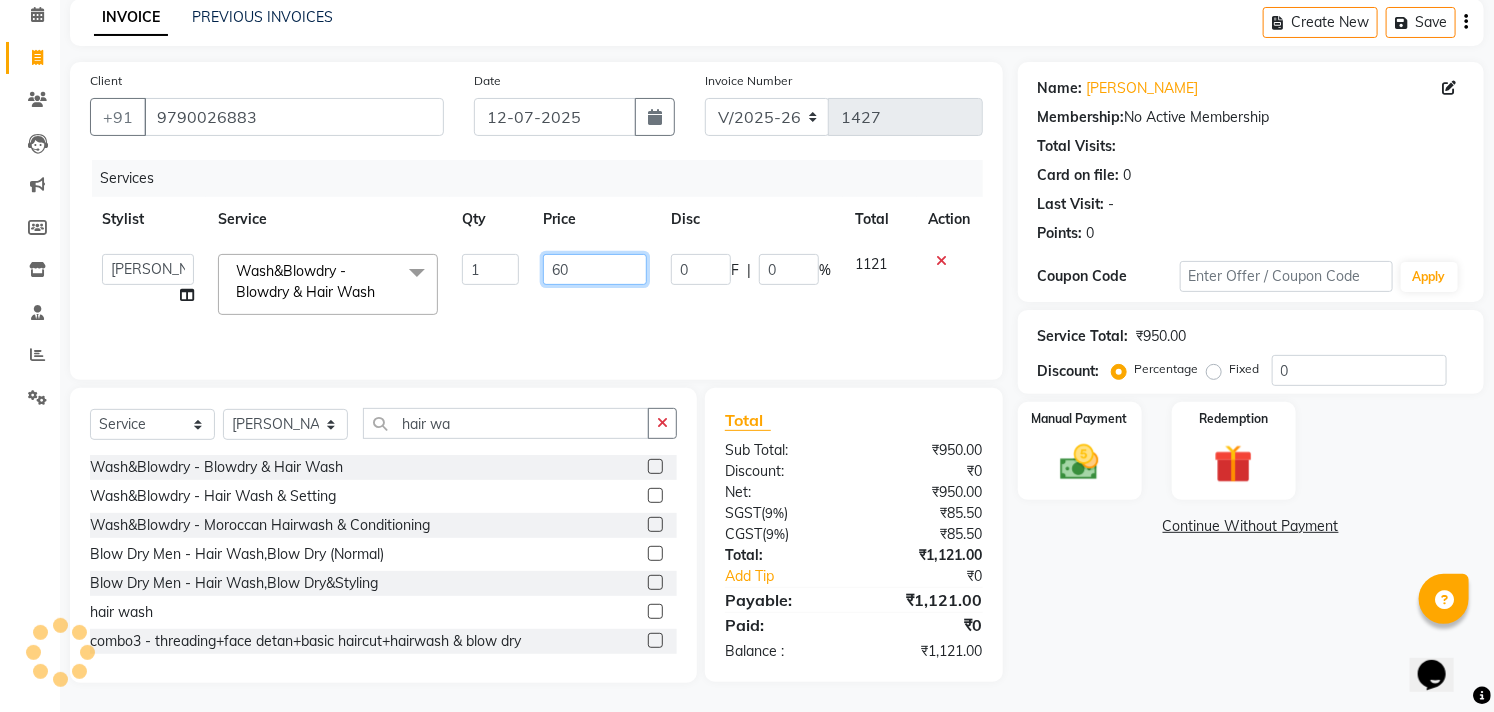 type on "600" 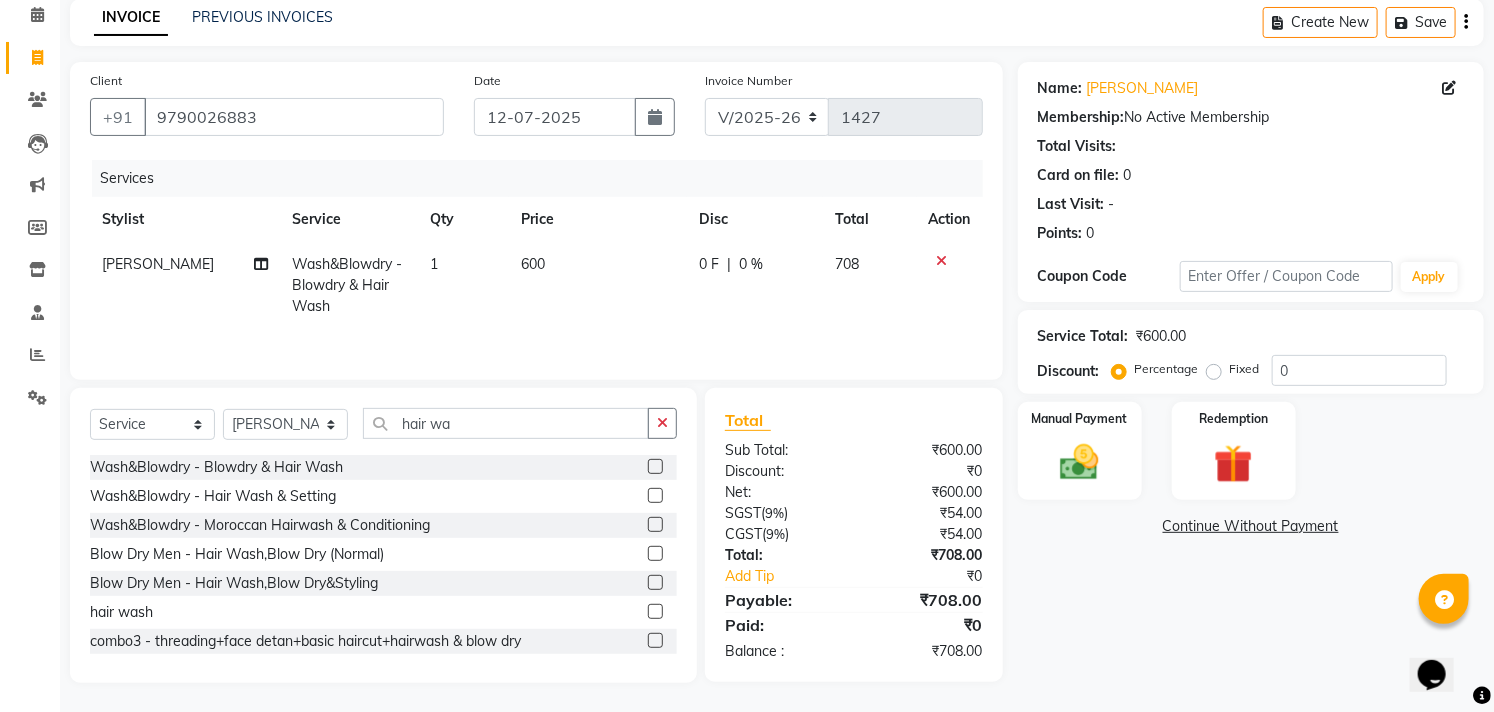 click on "600" 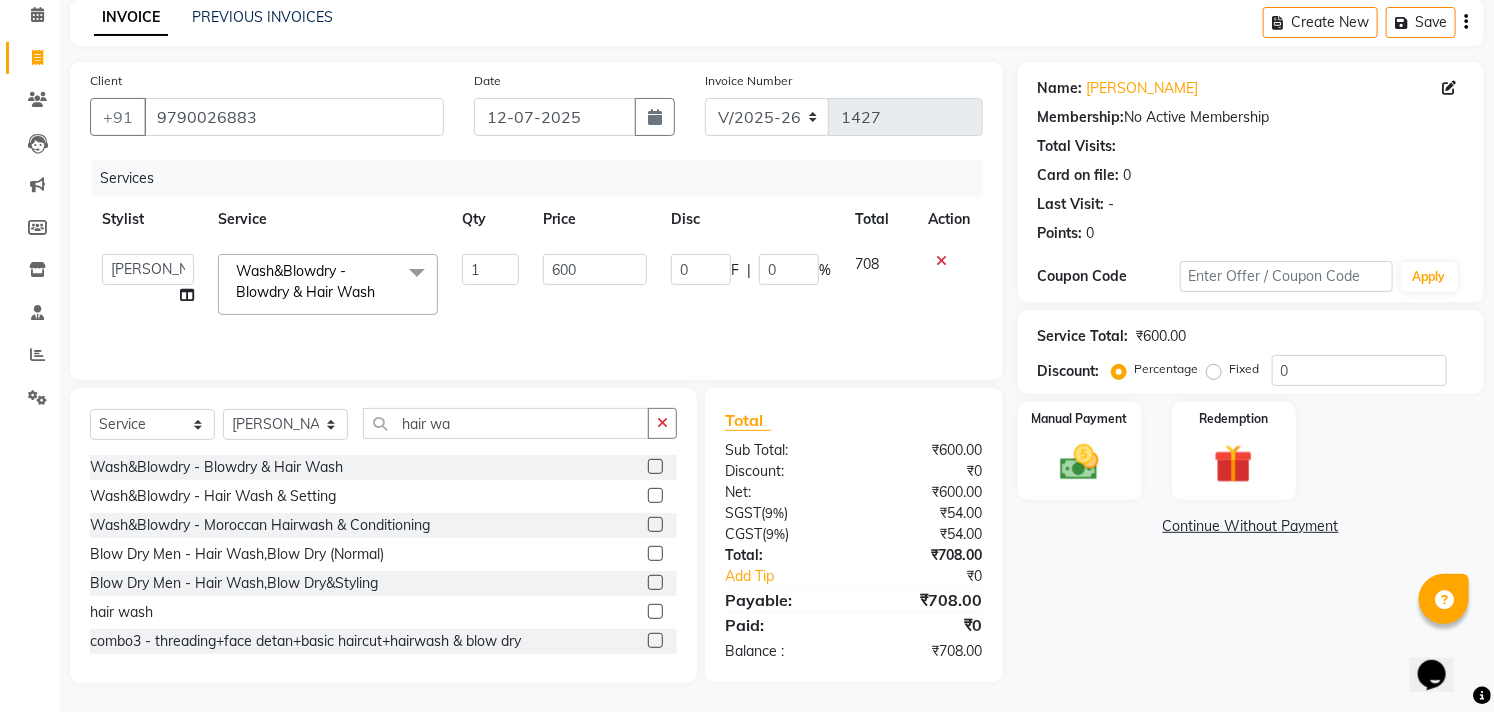 click on "Name: [PERSON_NAME]  Membership:  No Active Membership  Total Visits:   Card on file:  0 Last Visit:   - Points:   0  Coupon Code Apply Service Total:  ₹600.00  Discount:  Percentage   Fixed  0 Manual Payment Redemption  Continue Without Payment" 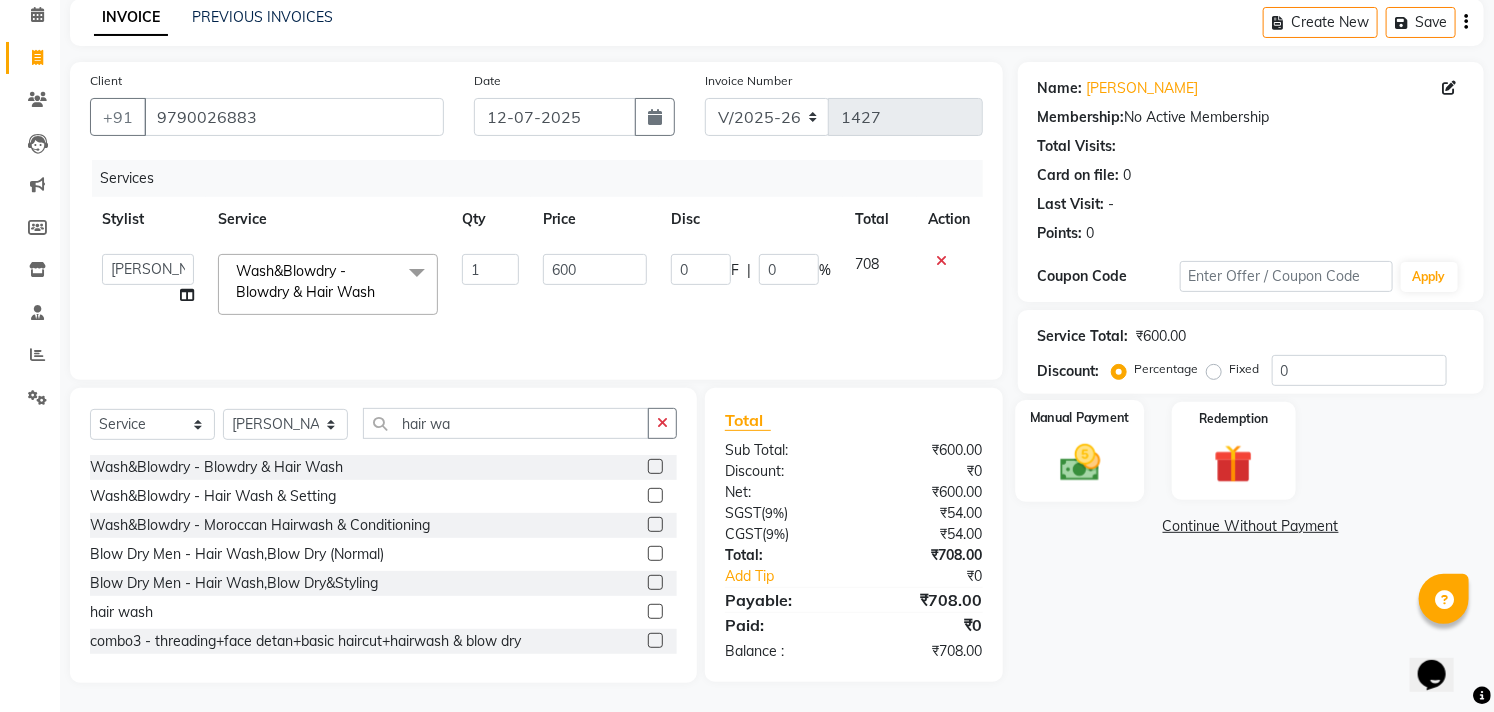 click 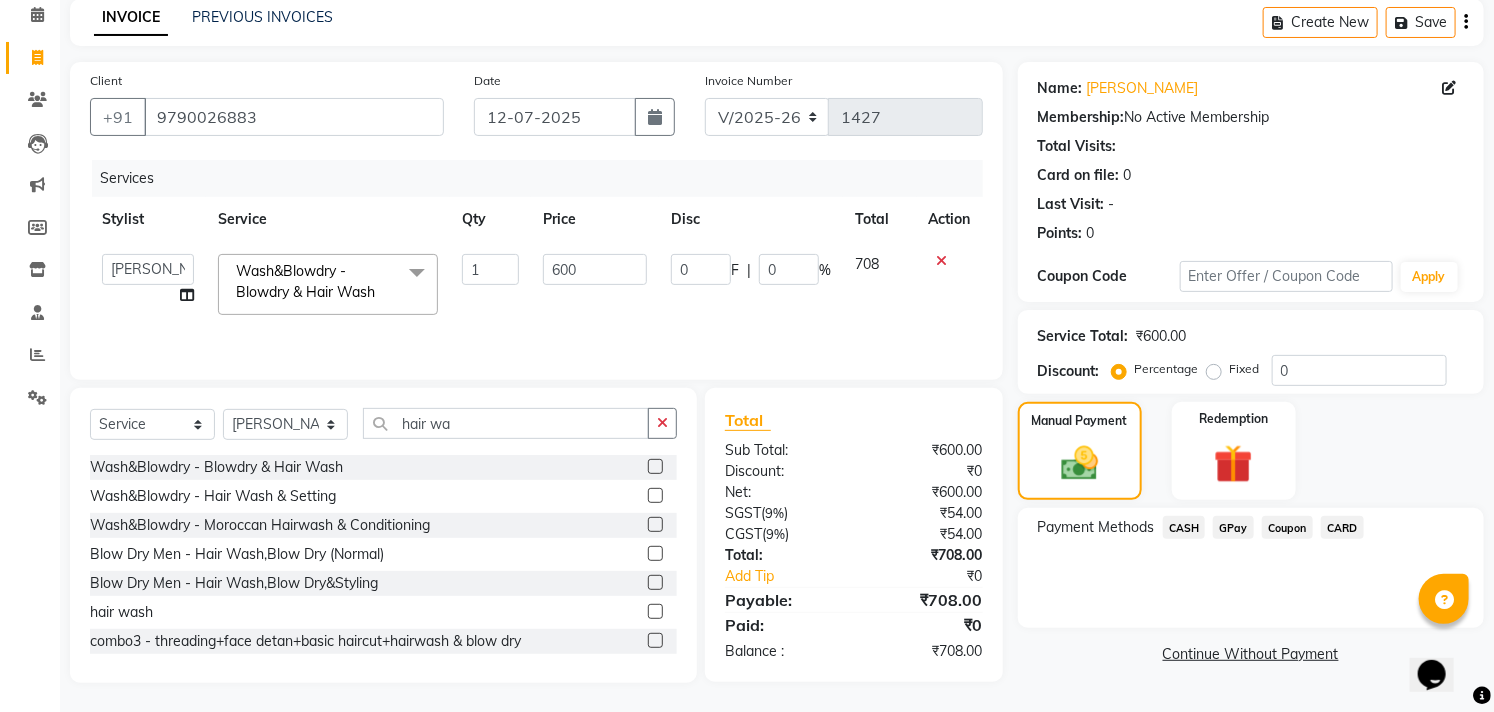 click on "Manual Payment Redemption" 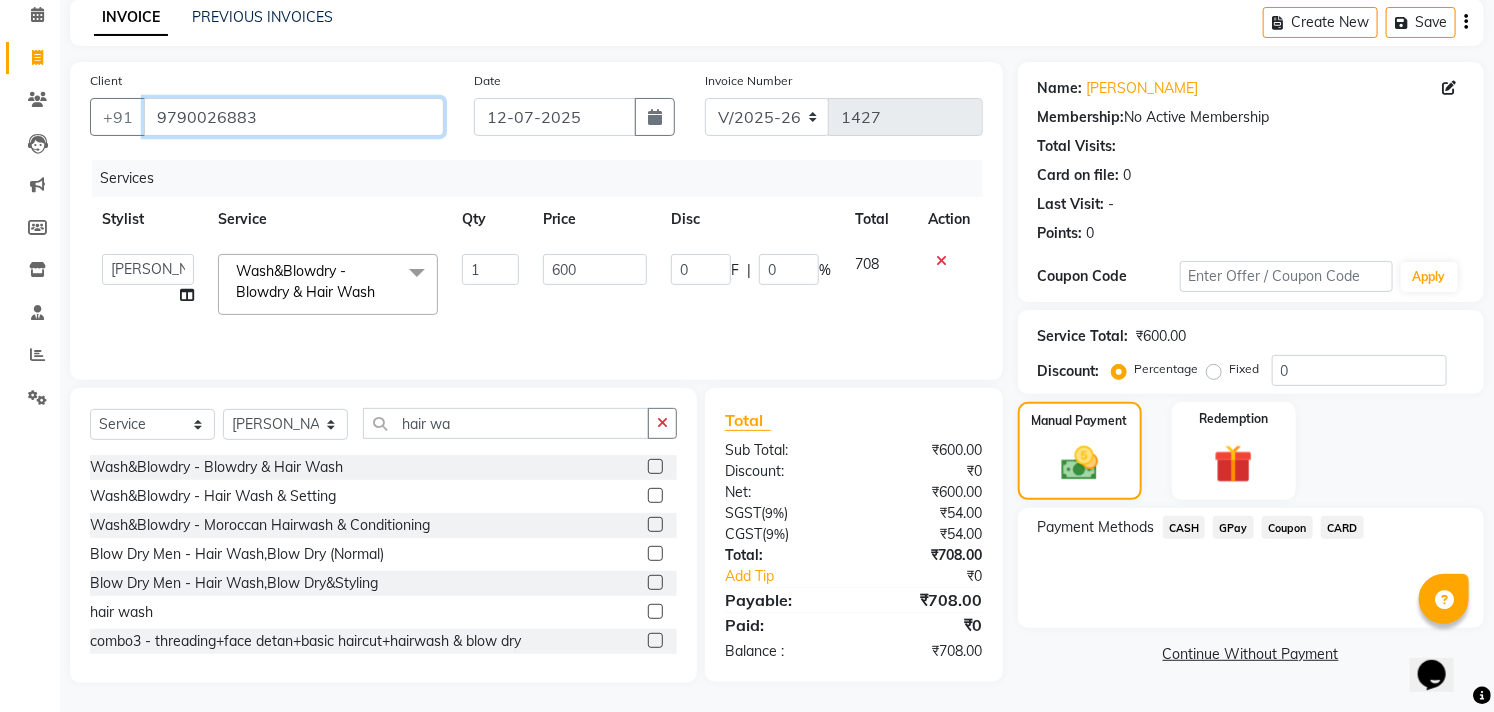 click on "9790026883" at bounding box center [294, 117] 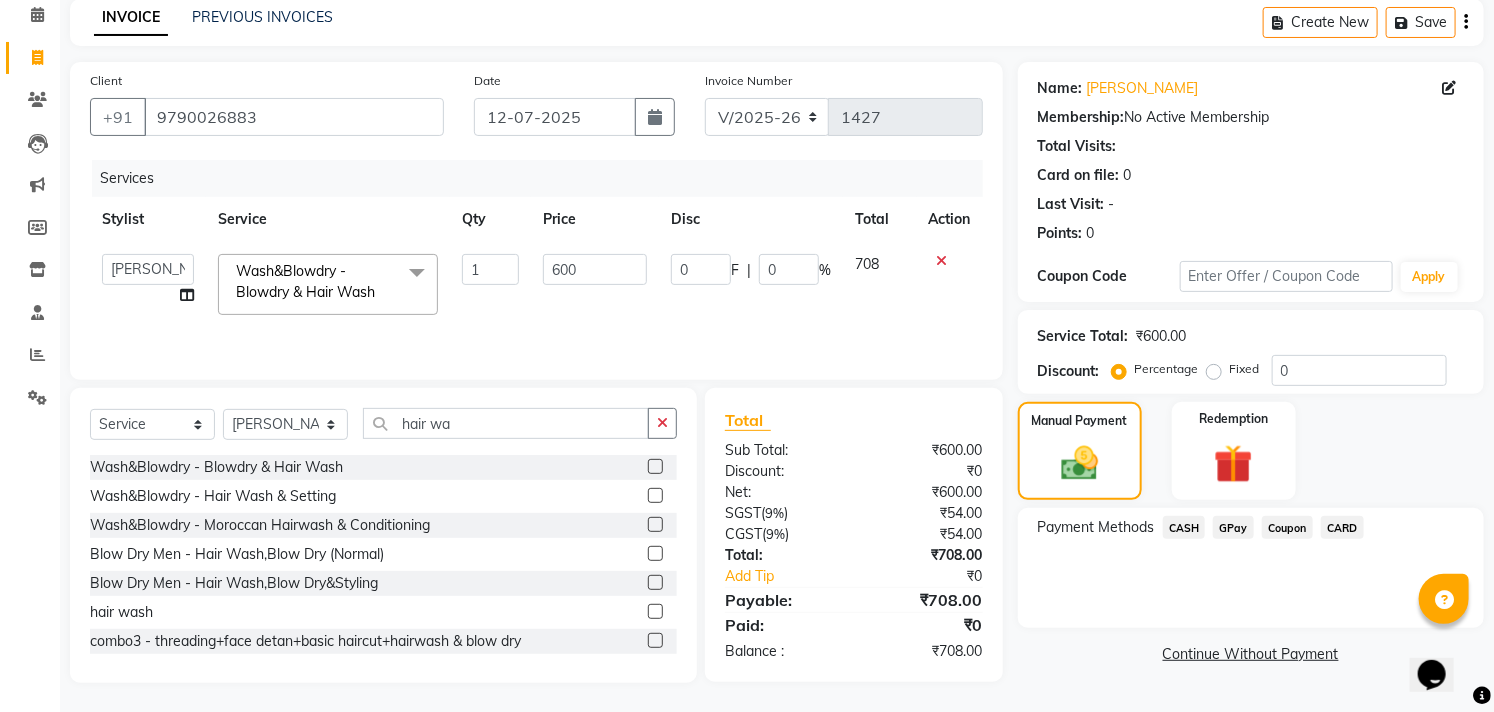 click on "GPay" 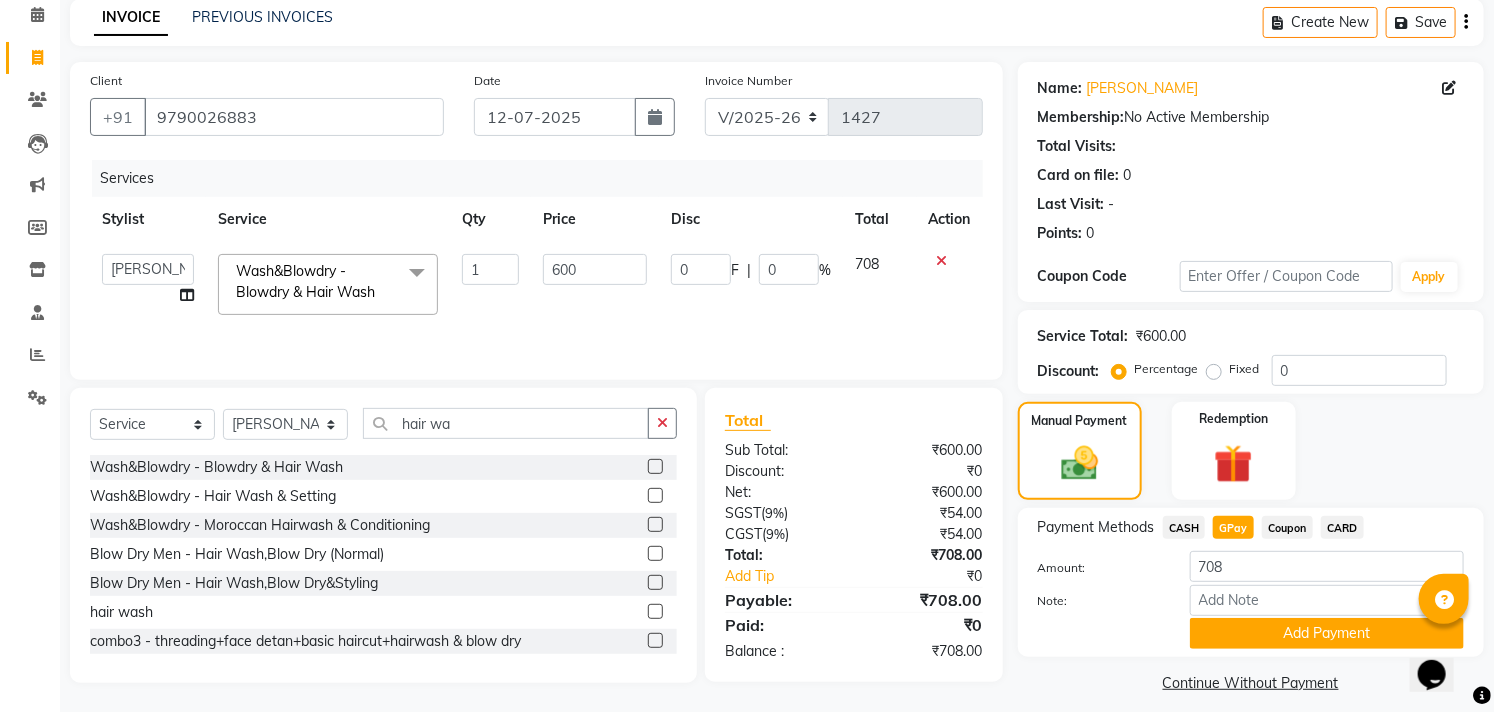 scroll, scrollTop: 104, scrollLeft: 0, axis: vertical 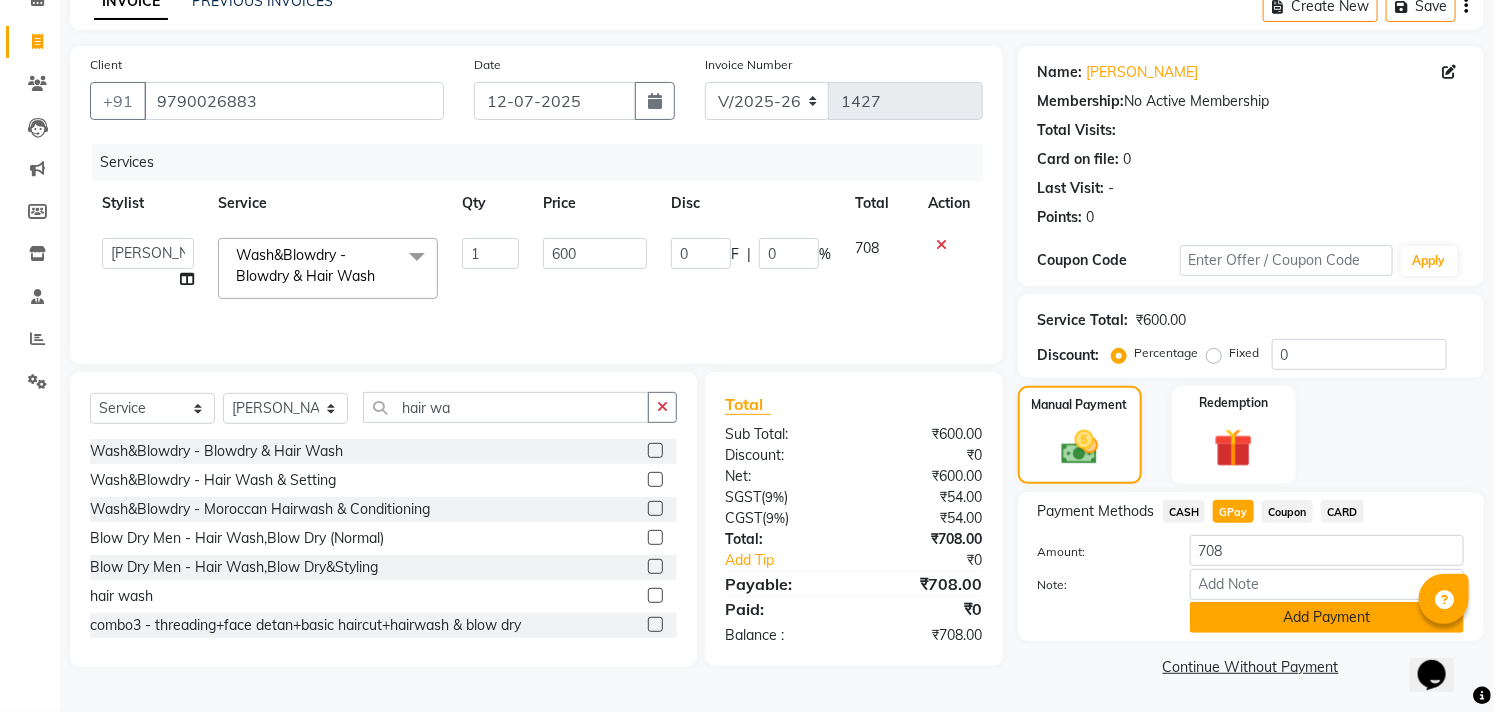 click on "Add Payment" 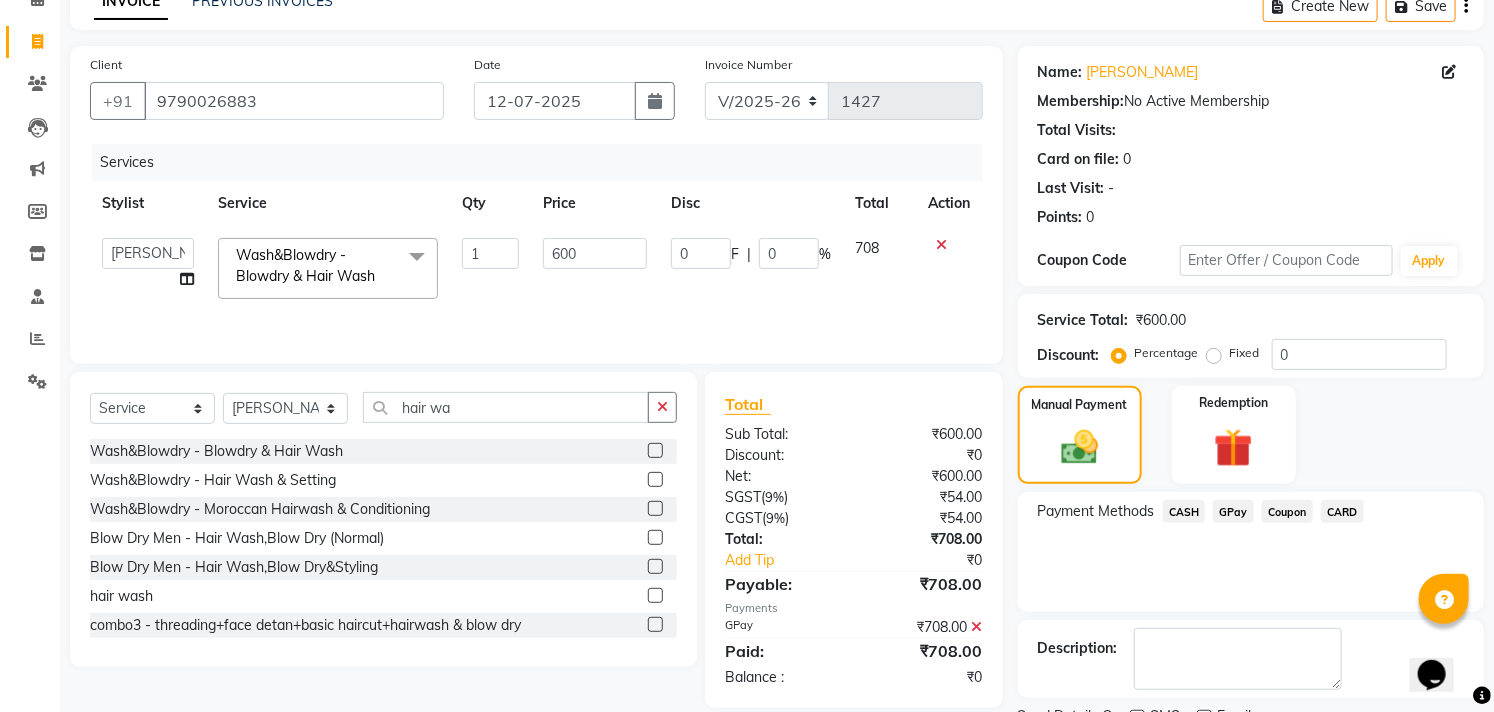 scroll, scrollTop: 187, scrollLeft: 0, axis: vertical 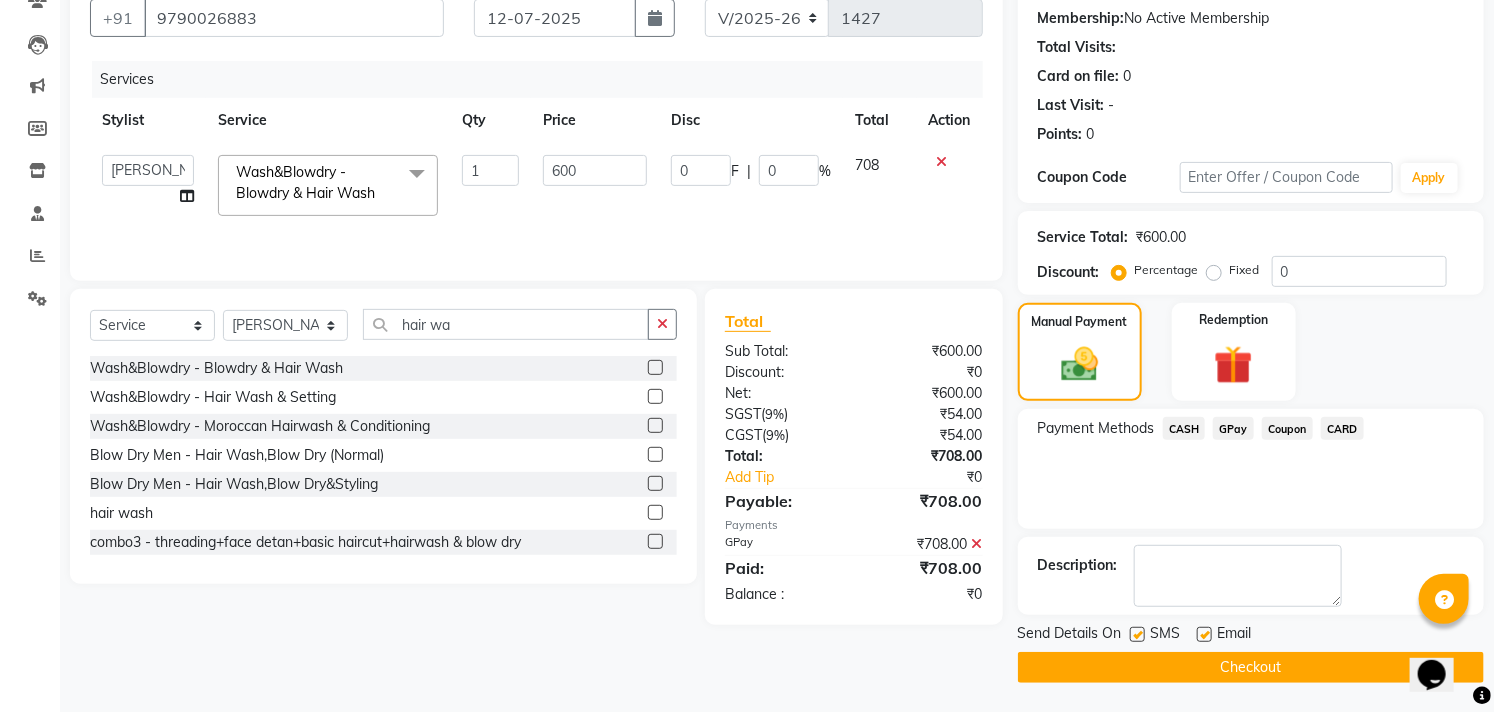click 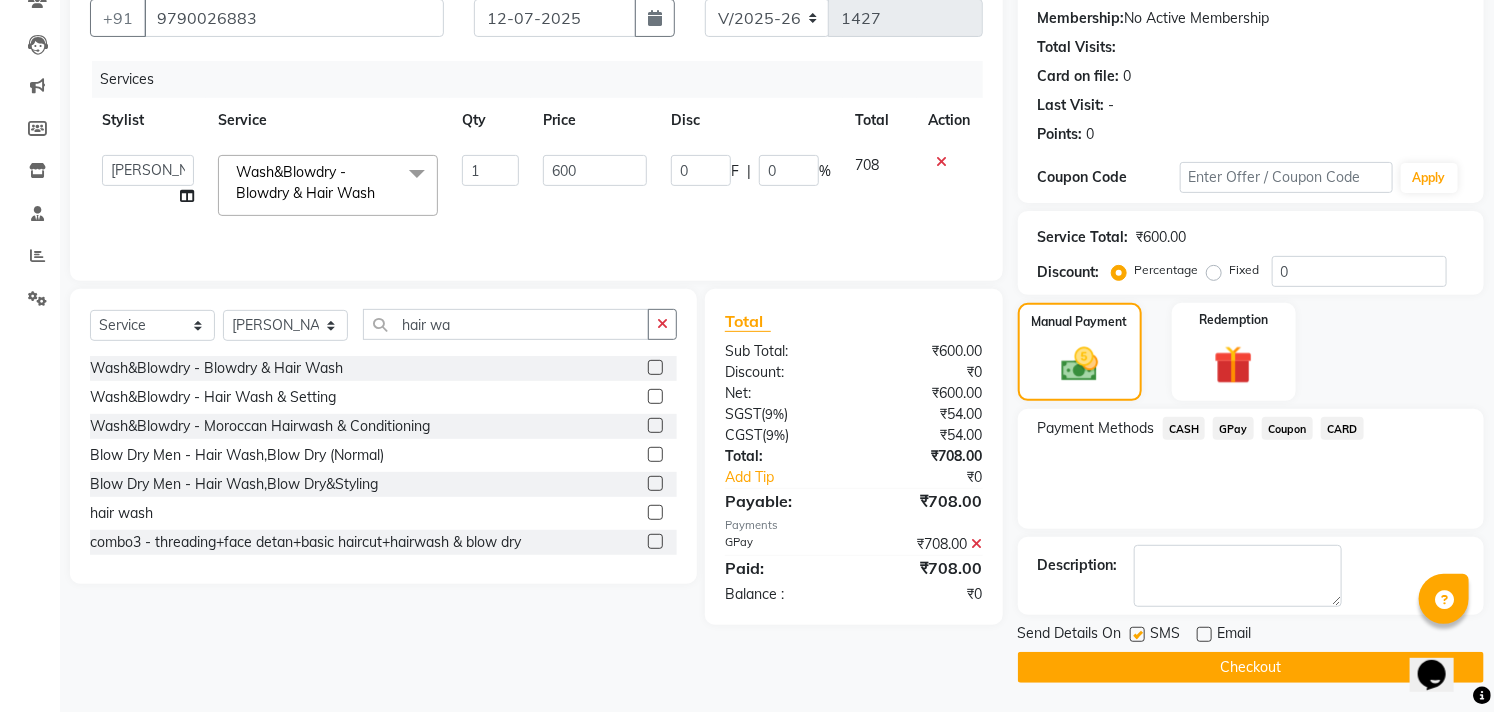 drag, startPoint x: 1136, startPoint y: 631, endPoint x: 1133, endPoint y: 658, distance: 27.166155 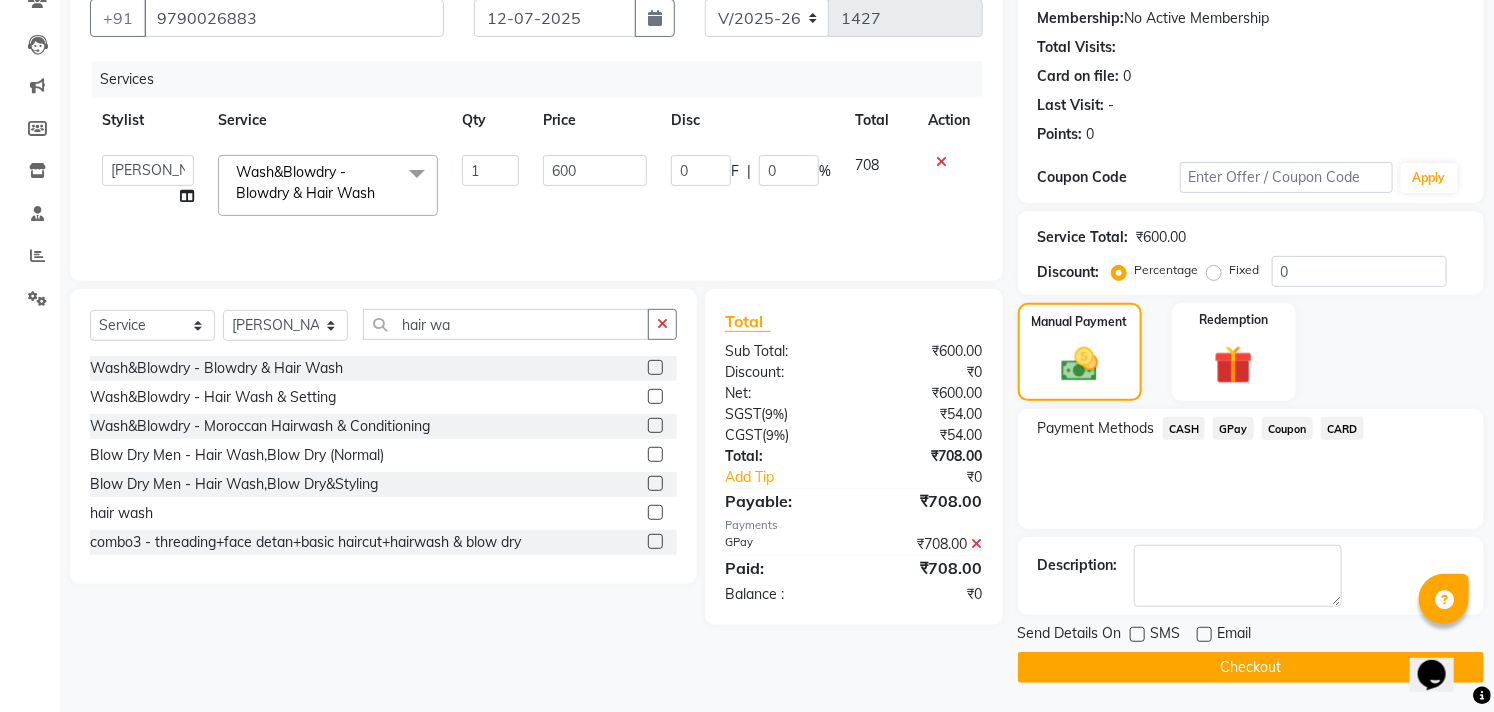 click on "Checkout" 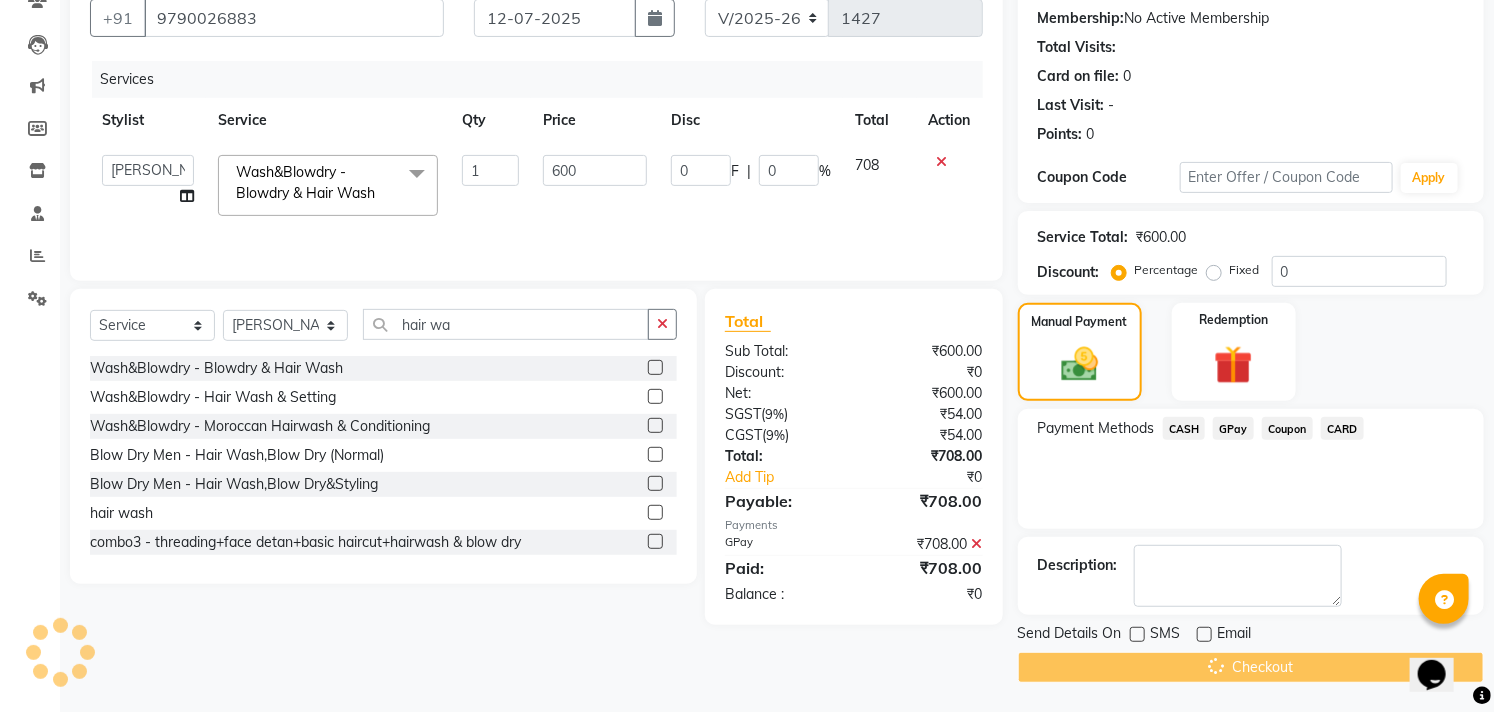 click on "08047224946 Select Location × Studio11 [GEOGRAPHIC_DATA], [GEOGRAPHIC_DATA] Default Panel My Panel English ENGLISH Español العربية मराठी हिंदी ગુજરાતી தமிழ் 中文 Notifications nothing to show Studio11 SB colony Manage Profile Change Password Sign out  Version:3.15.4  ☀ Studio11 saibaba colony, [GEOGRAPHIC_DATA]  Calendar  Invoice  Clients  Leads   Marketing  Members  Inventory  Staff  Reports  Settings Completed InProgress Upcoming Dropped Tentative Check-In Confirm Bookings Generate Report Segments Page Builder INVOICE PREVIOUS INVOICES Create New   Save  Client [PHONE_NUMBER] Date [DATE] Invoice Number V/2025 V/[PHONE_NUMBER] Services Stylist Service Qty Price Disc Total Action  [PERSON_NAME]   Dani   [PERSON_NAME]   Josna   kaif   [PERSON_NAME]   [PERSON_NAME]   [PERSON_NAME]   Studio11 SB colony   Tahir   tamil  Wash&Blowdry - Blowdry & Hair Wash  x Hair - Kids Hair Cut Hair - Basic Hair Cut Hair - Style Change Hair - Customized Hair Cut Hair - Ironing Hair - Tongs 1" at bounding box center (747, 169) 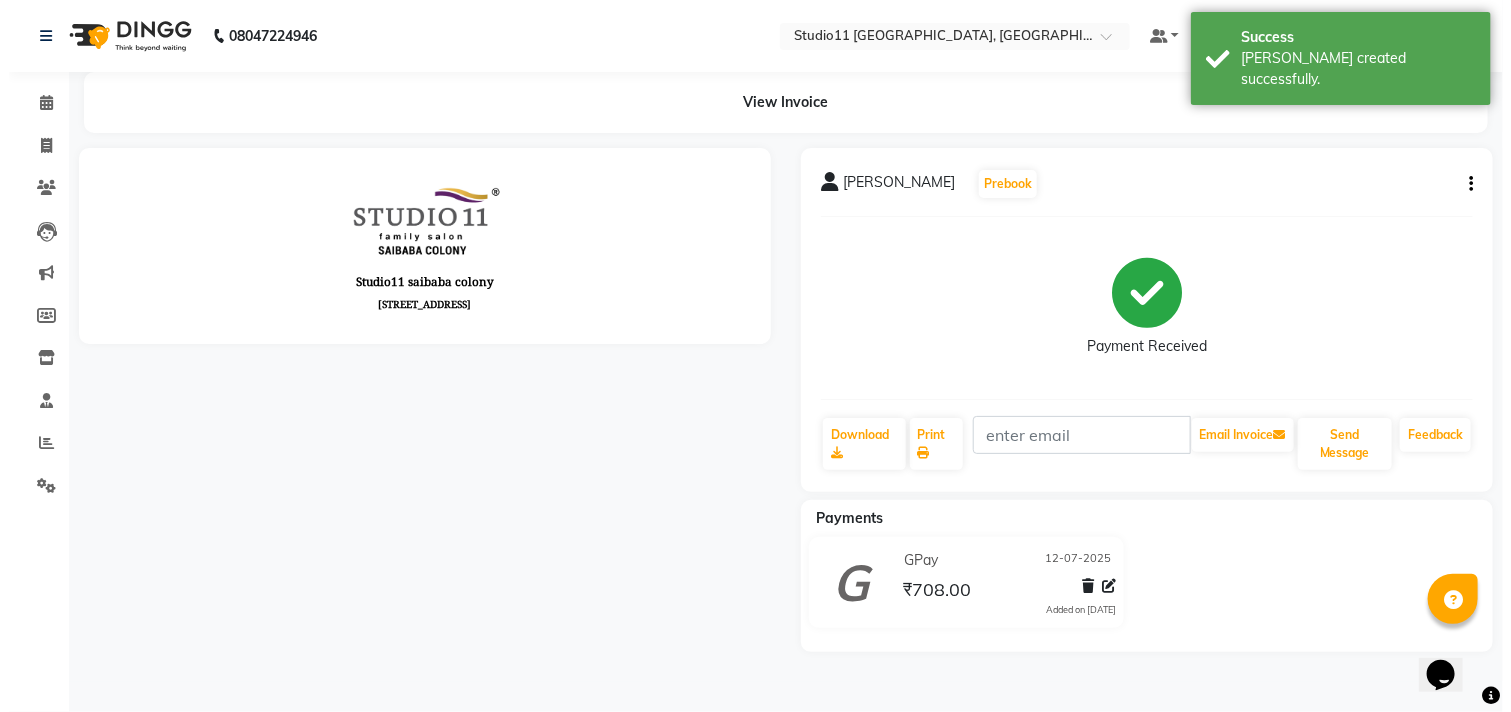 scroll, scrollTop: 0, scrollLeft: 0, axis: both 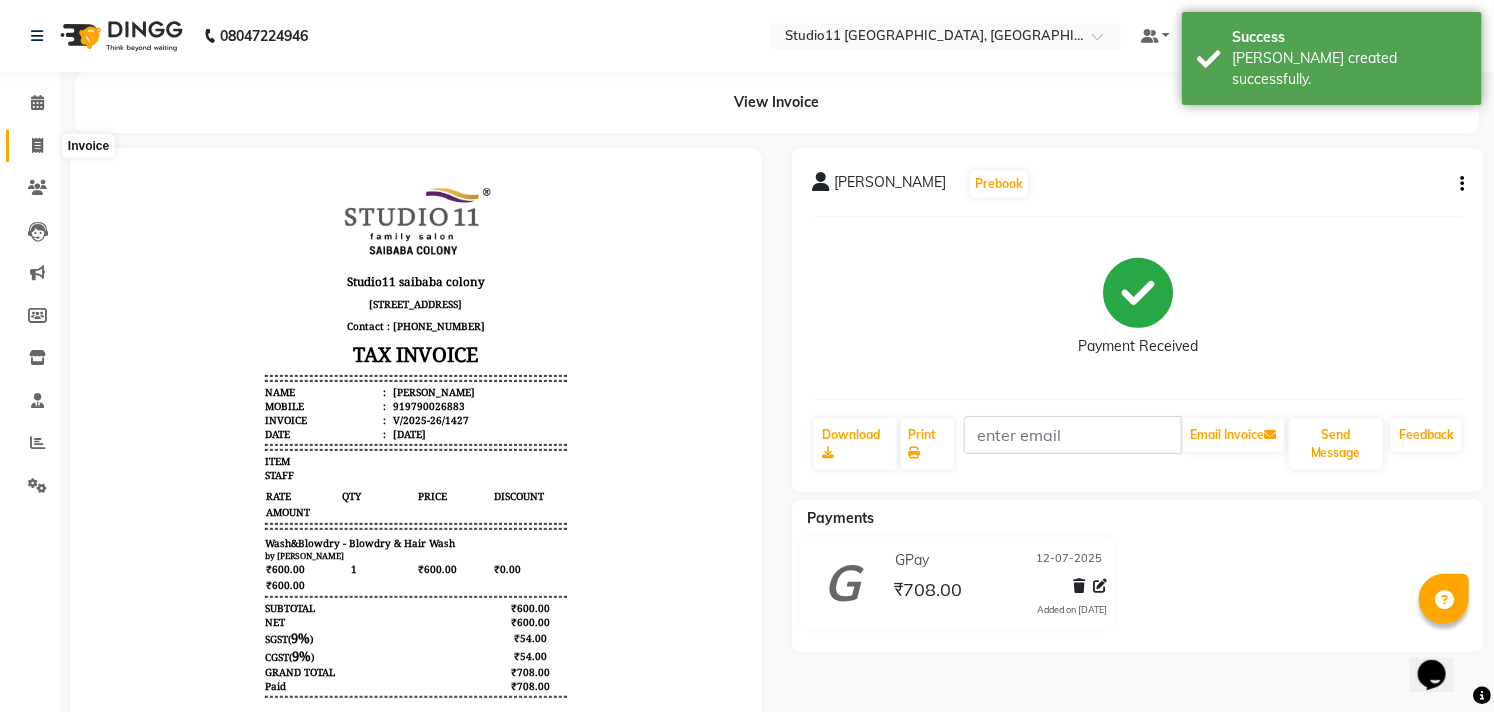 click 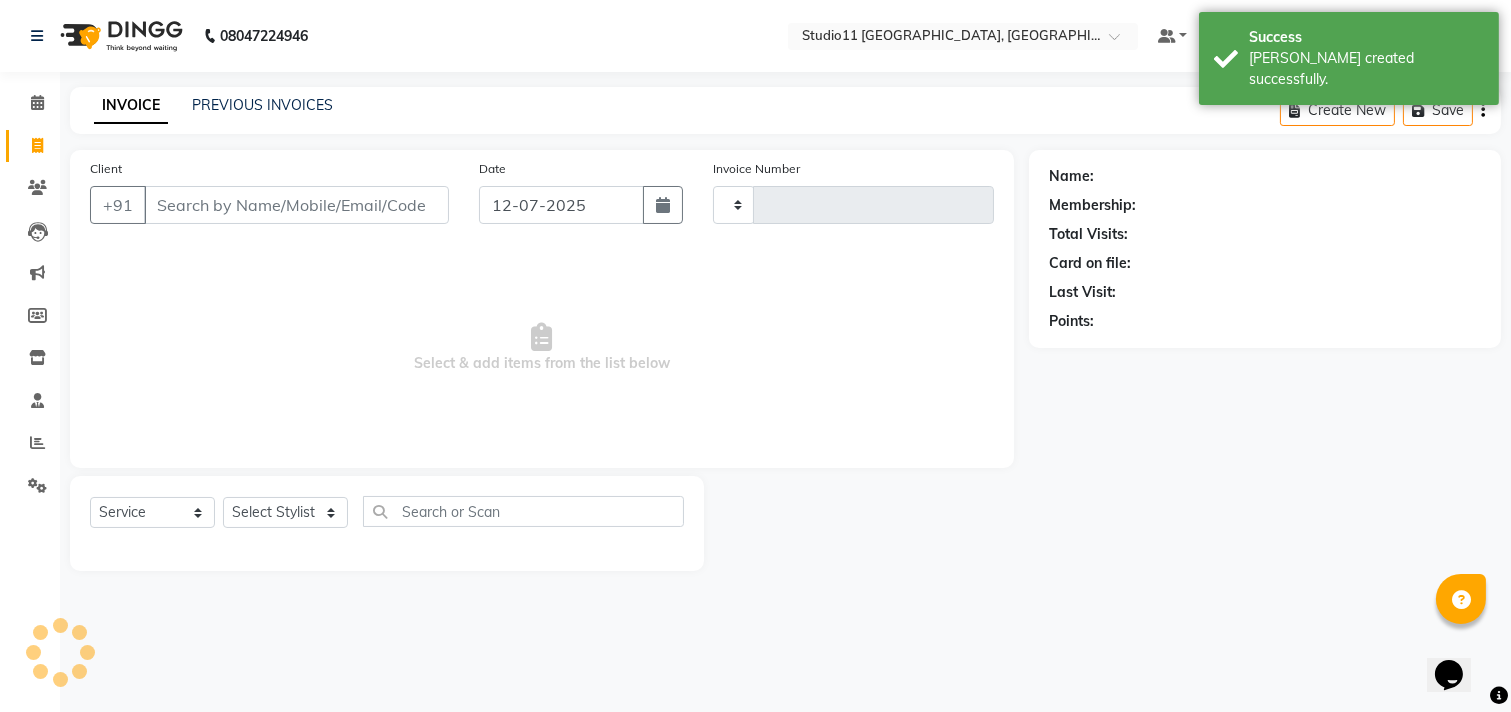 type on "1428" 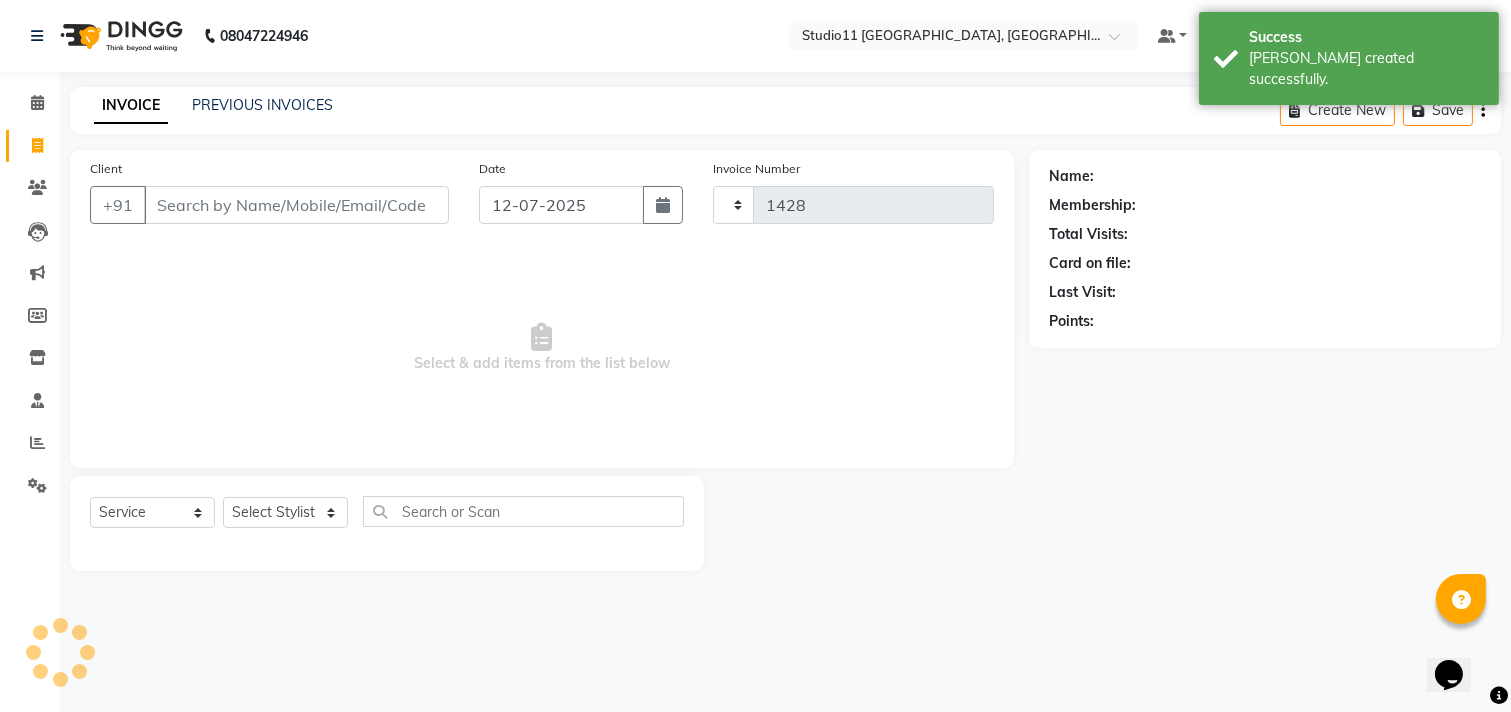 select on "7717" 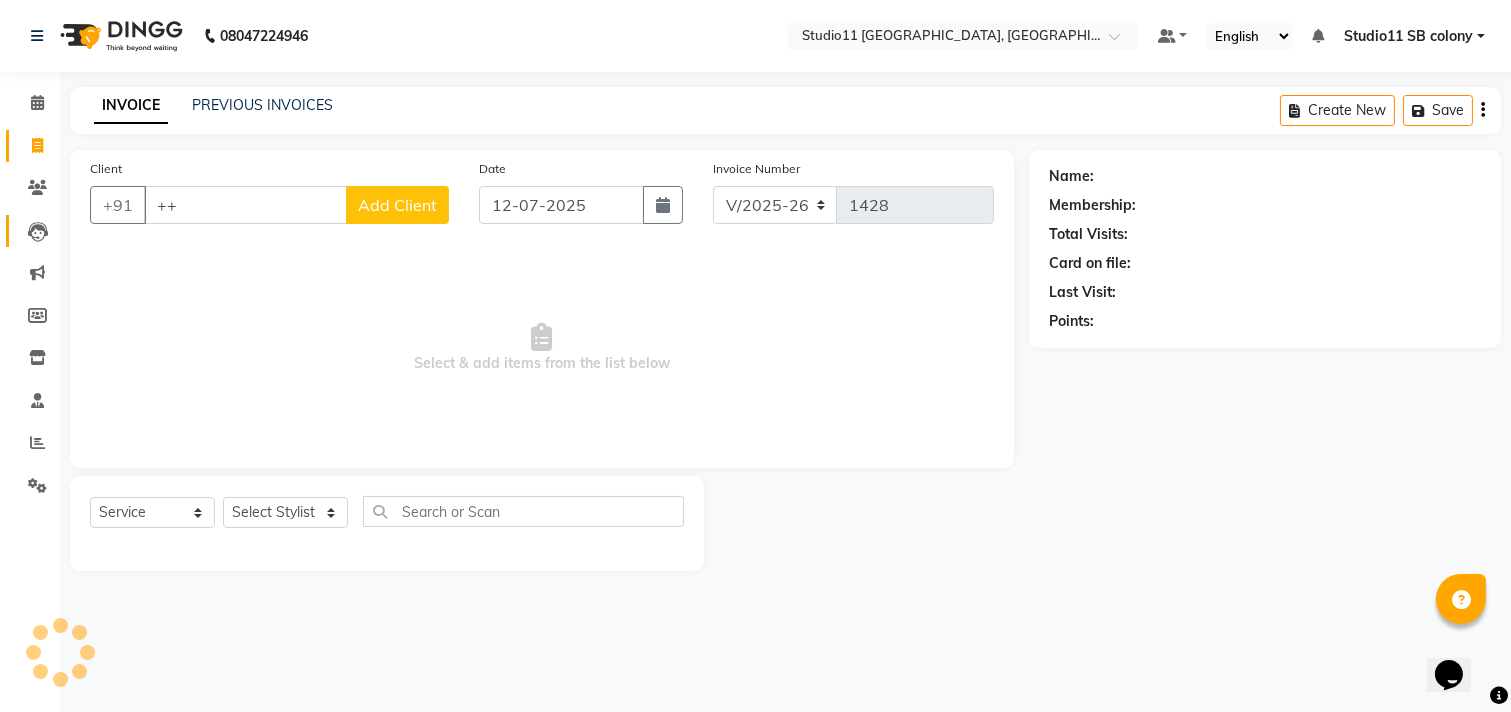 type on "+" 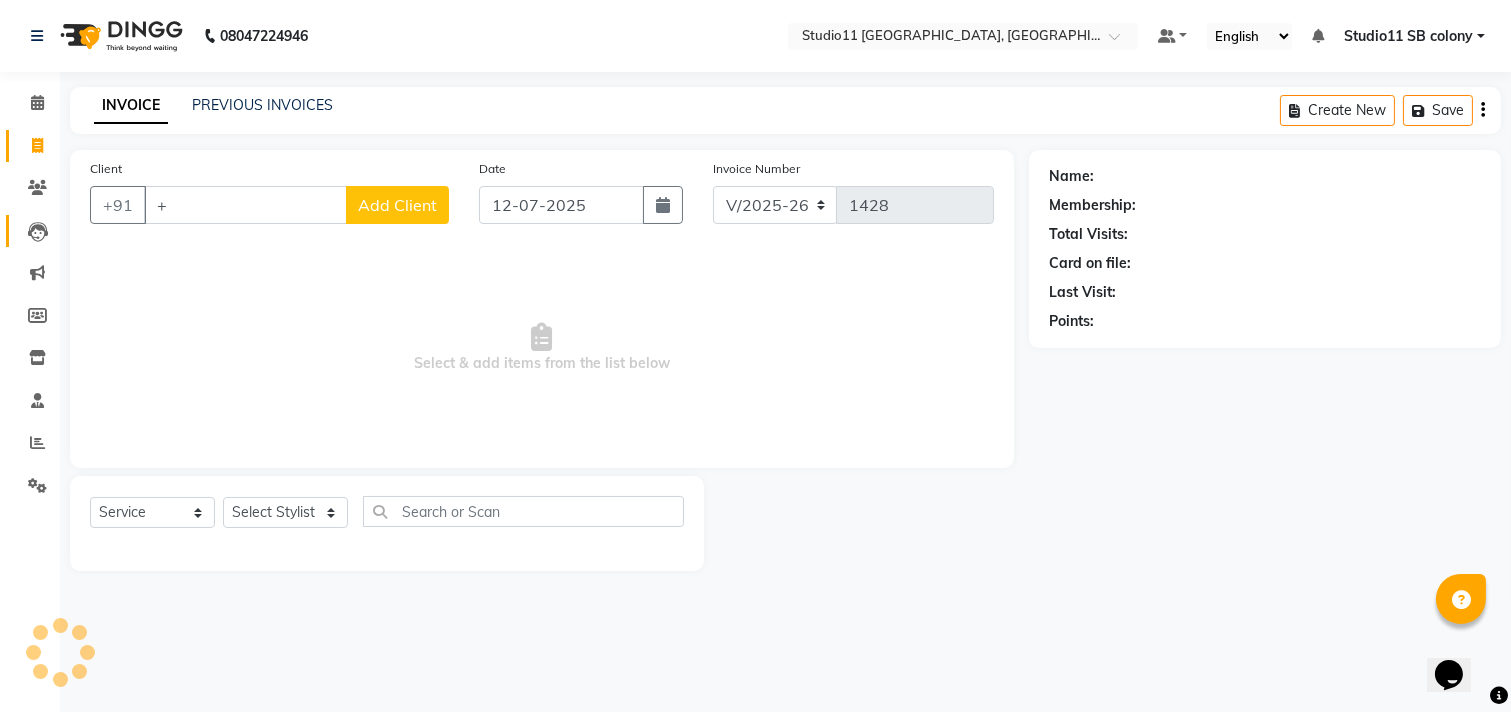 type 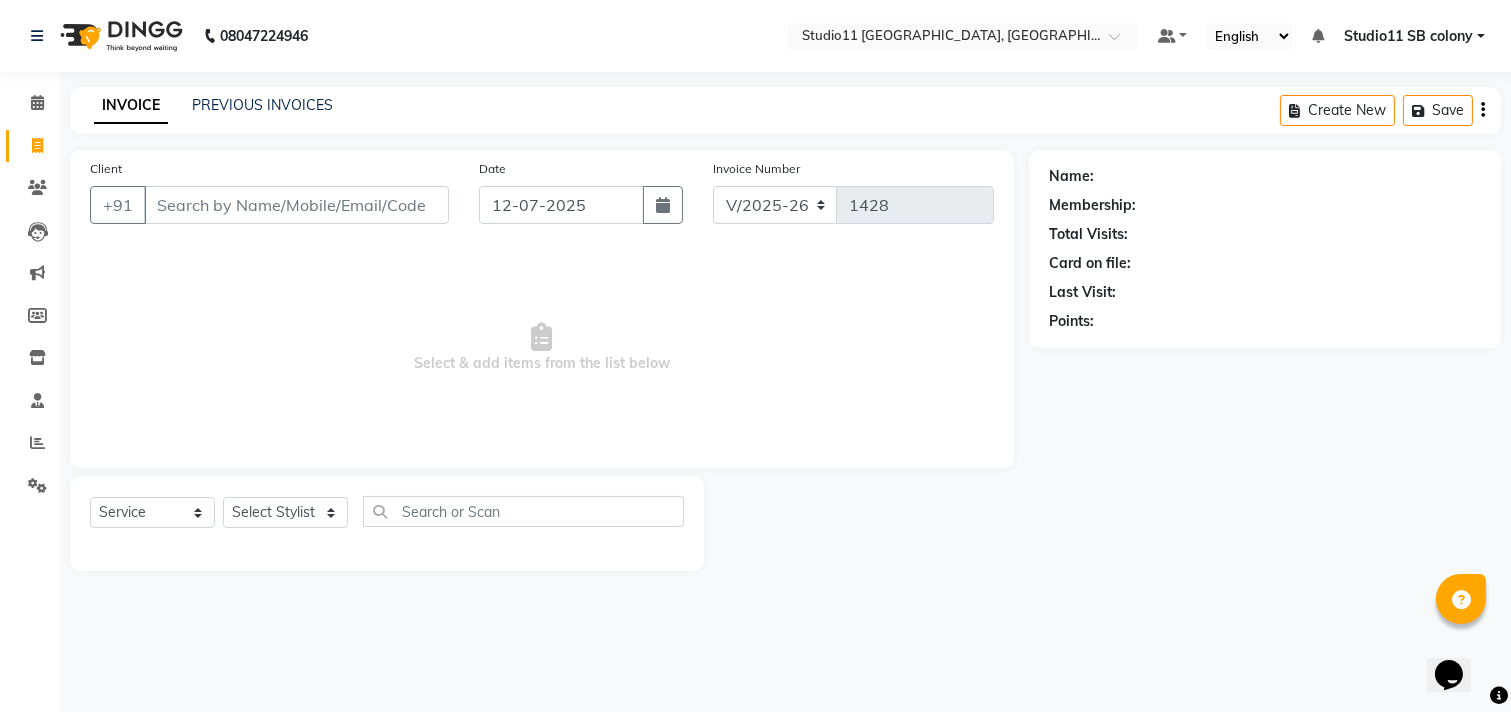 click on "Select & add items from the list below" at bounding box center (542, 348) 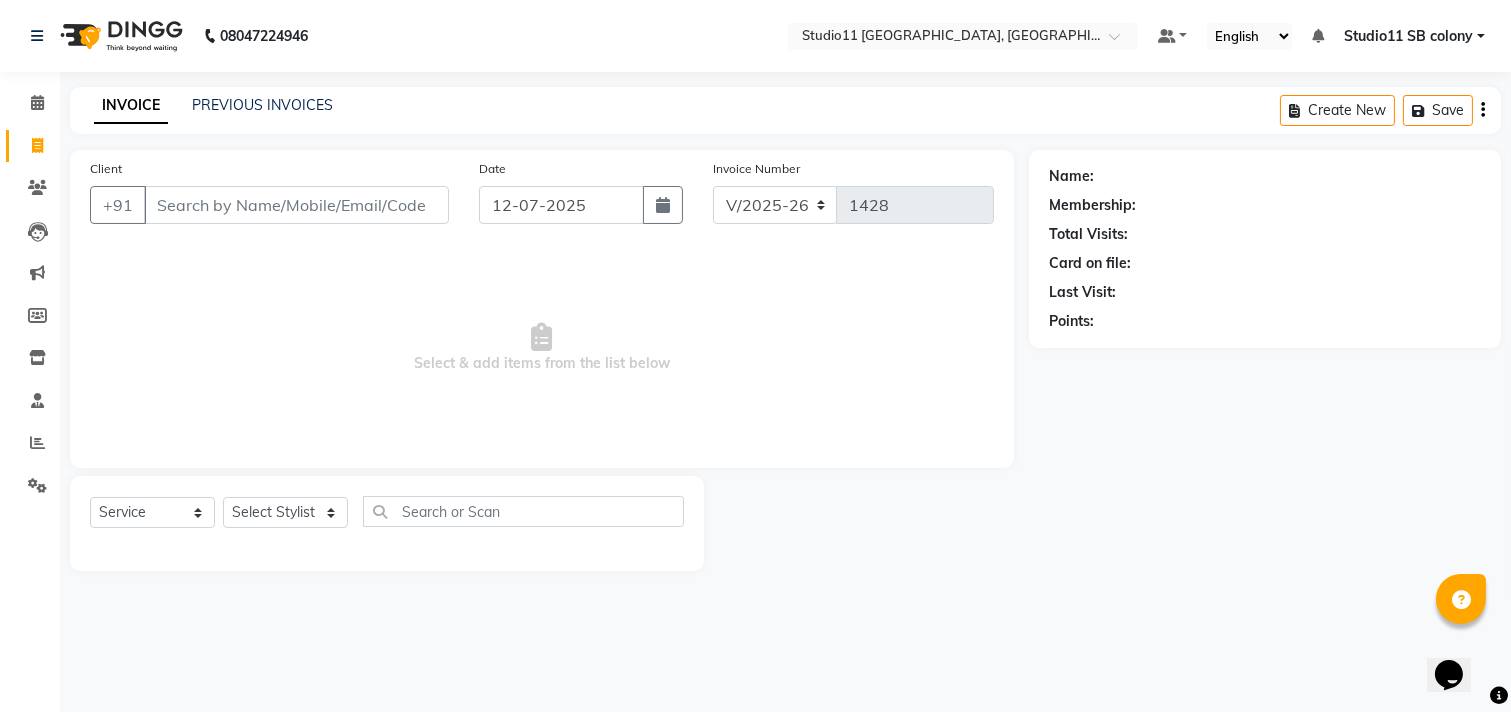 click on "INVOICE PREVIOUS INVOICES Create New   Save" 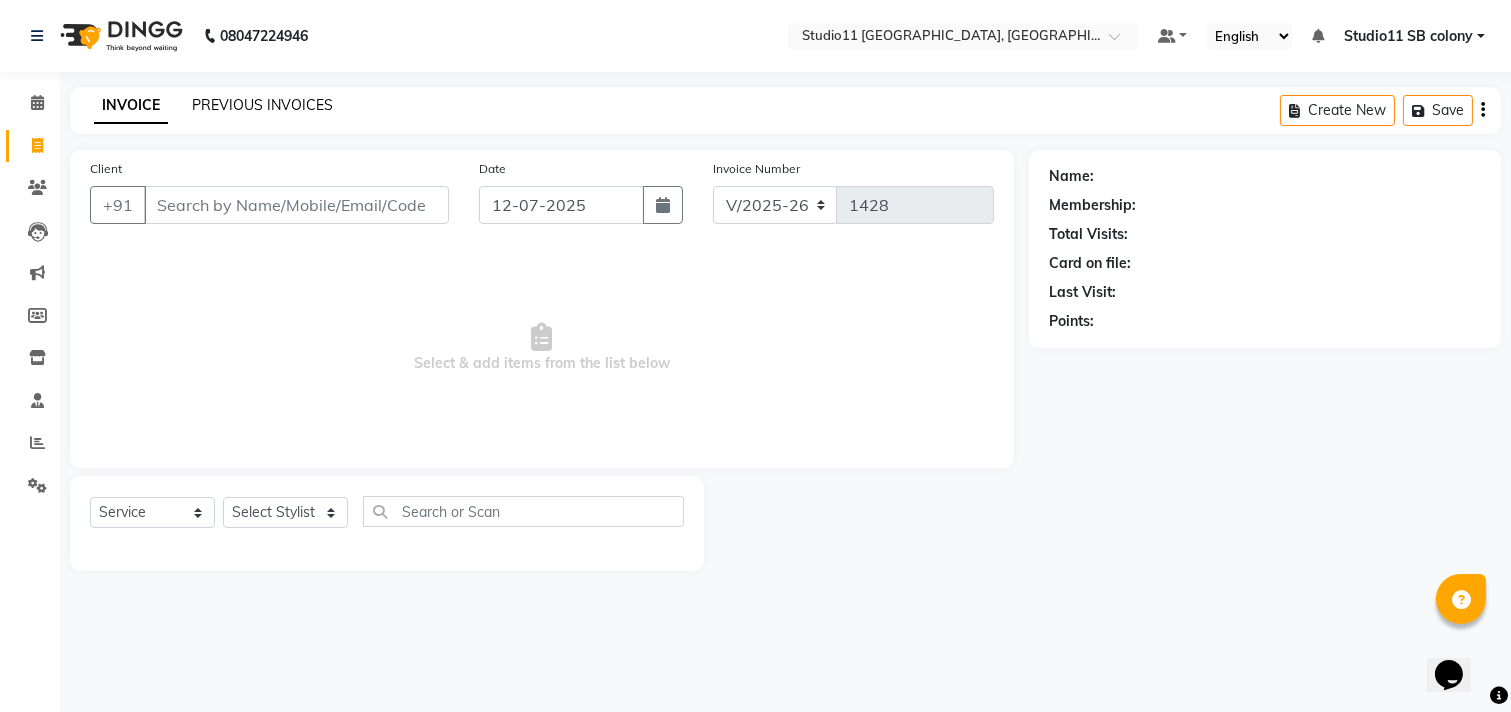 click on "PREVIOUS INVOICES" 